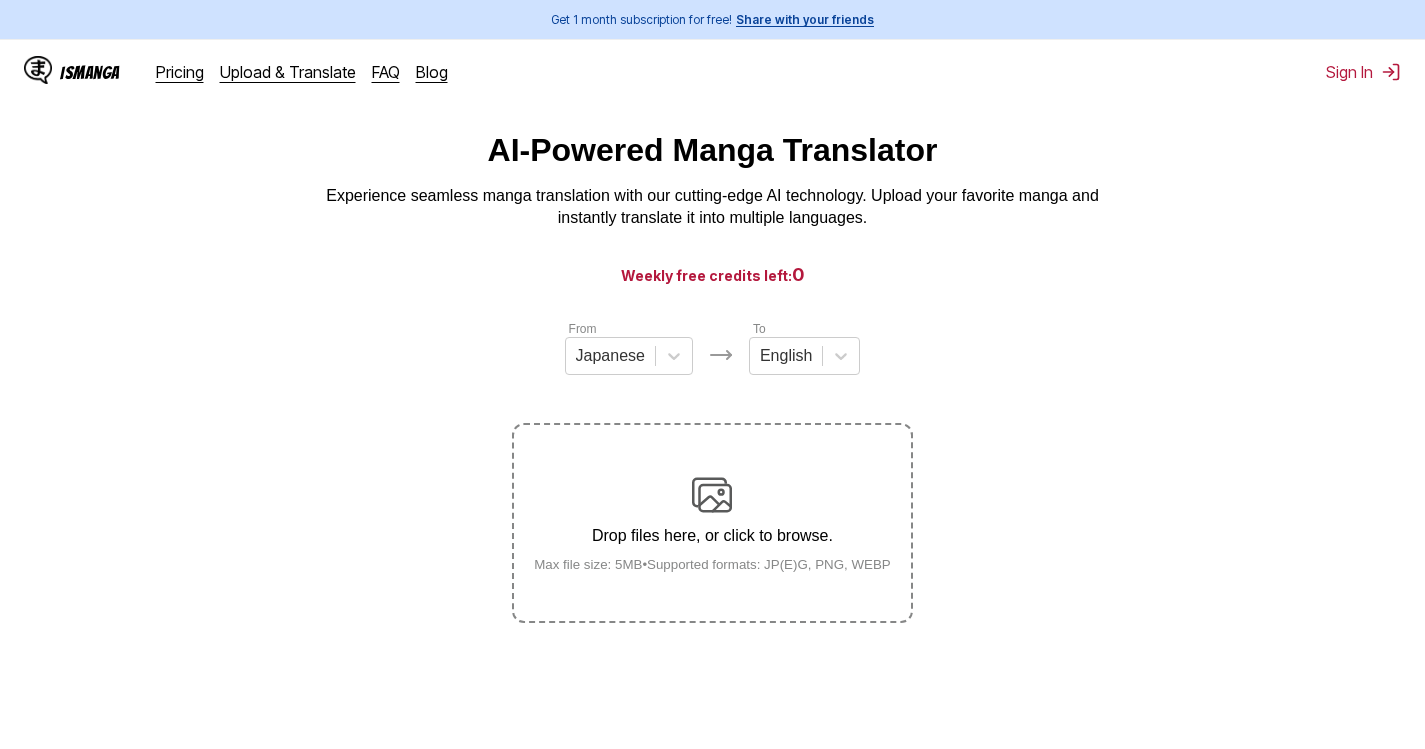 scroll, scrollTop: 0, scrollLeft: 0, axis: both 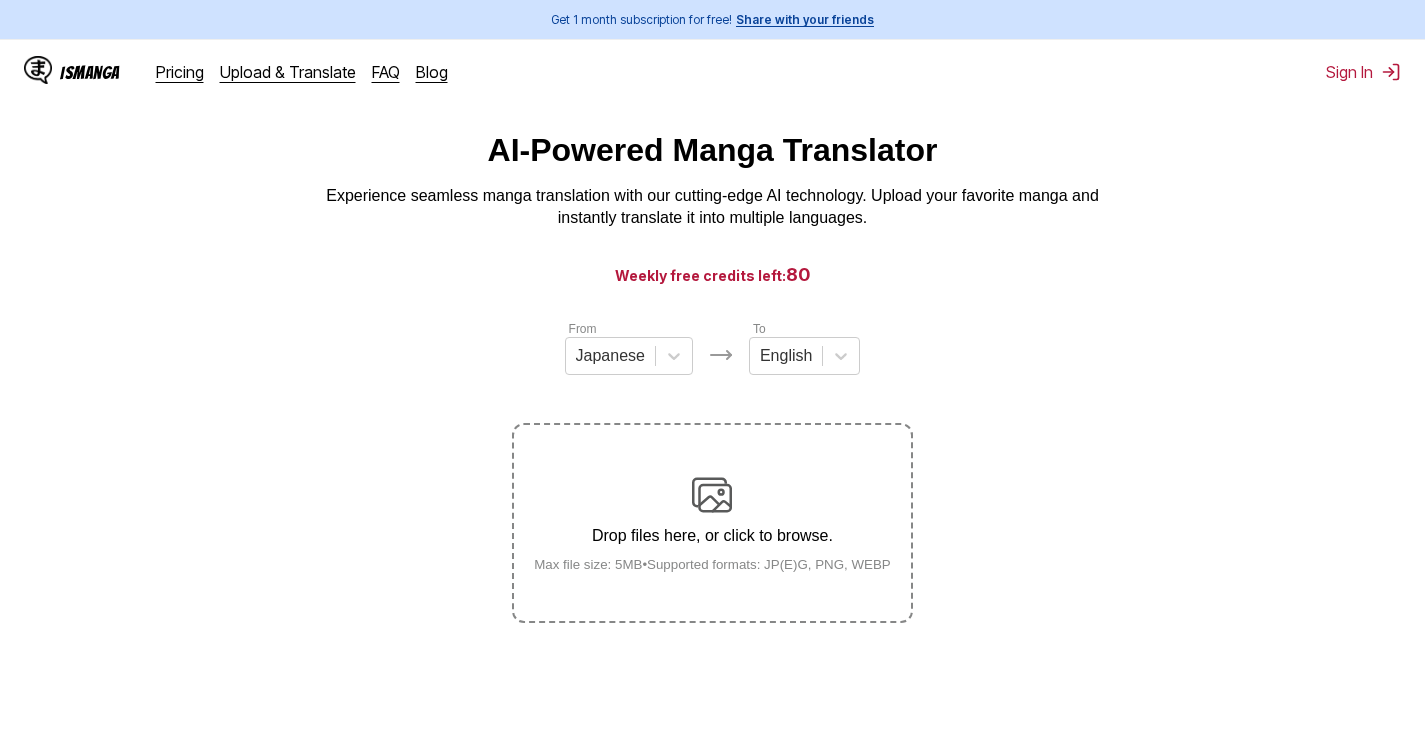 click on "Drop files here, or click to browse. Max file size: 5MB  •  Supported formats: JP(E)G, PNG, WEBP" at bounding box center (712, 523) 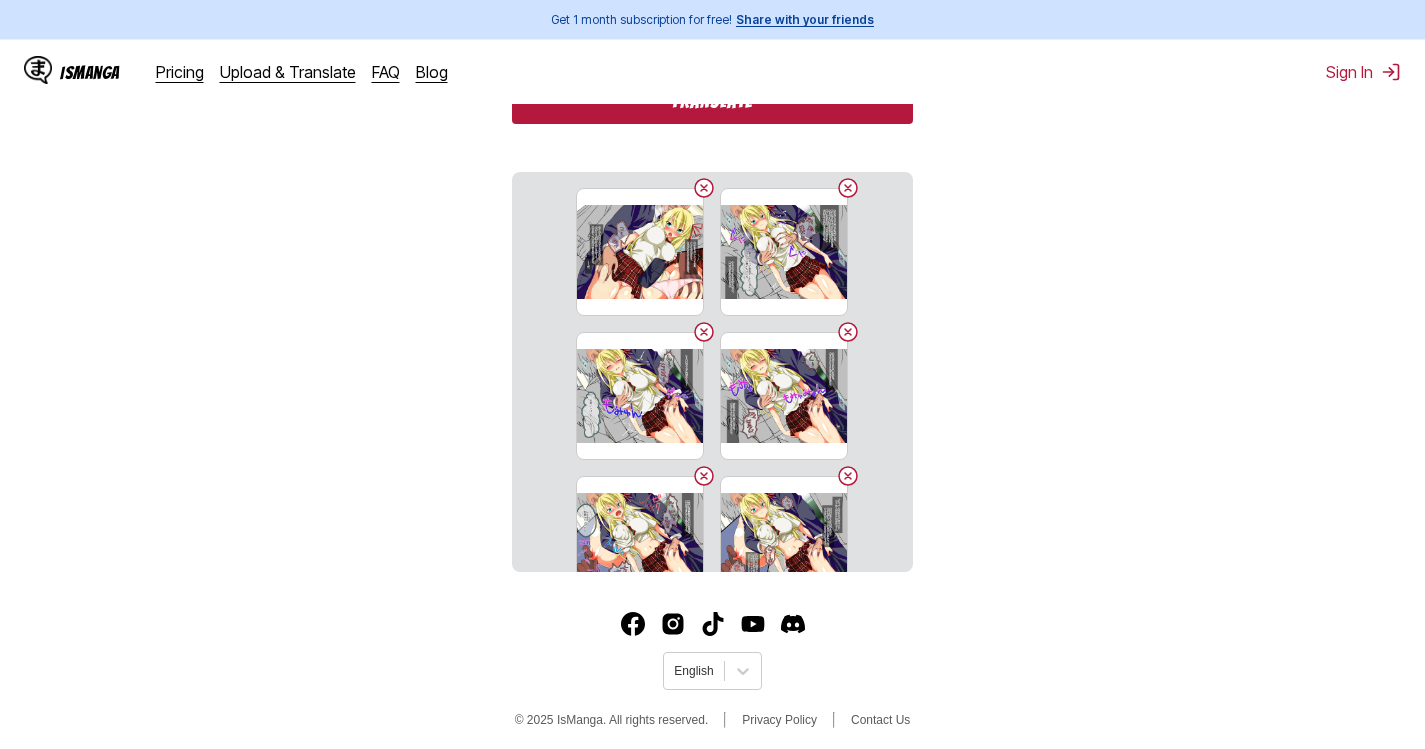 scroll, scrollTop: 600, scrollLeft: 0, axis: vertical 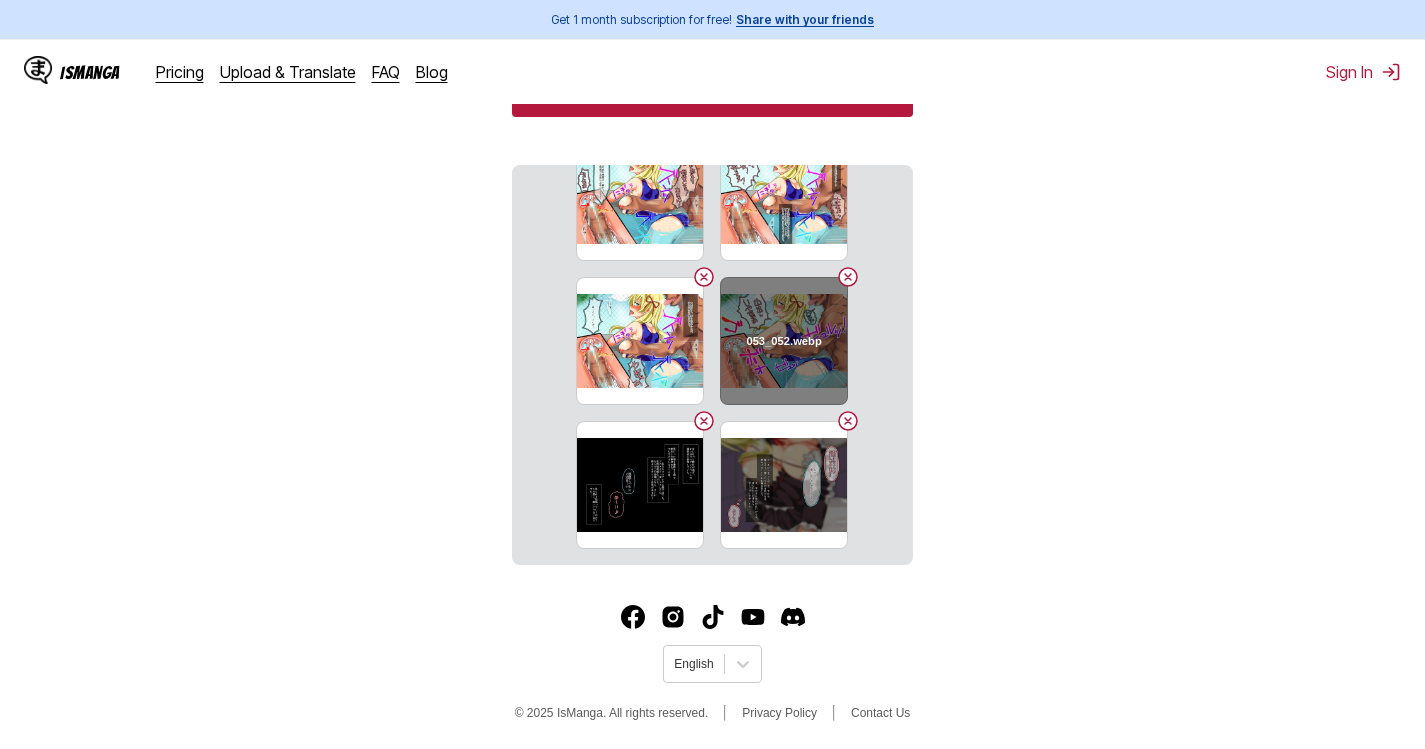 click at bounding box center (848, 277) 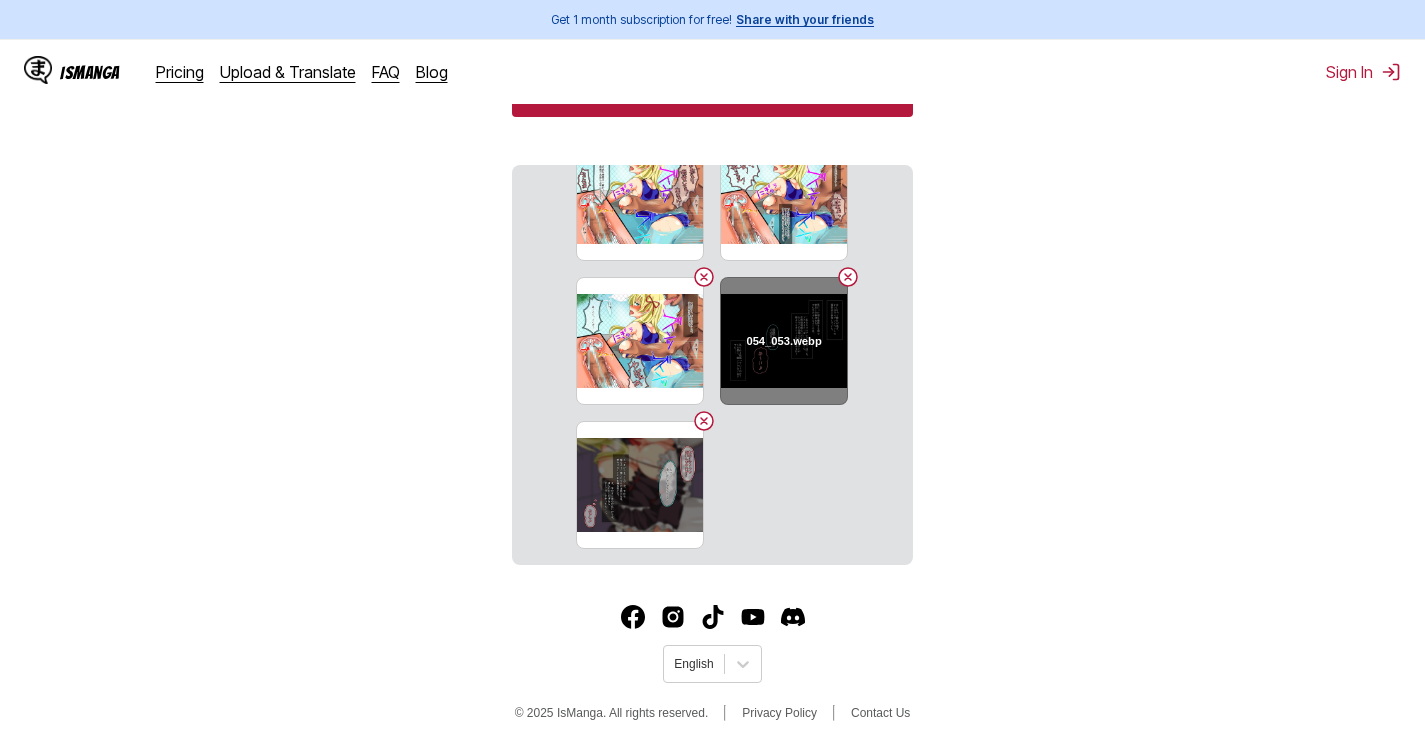 click at bounding box center [848, 277] 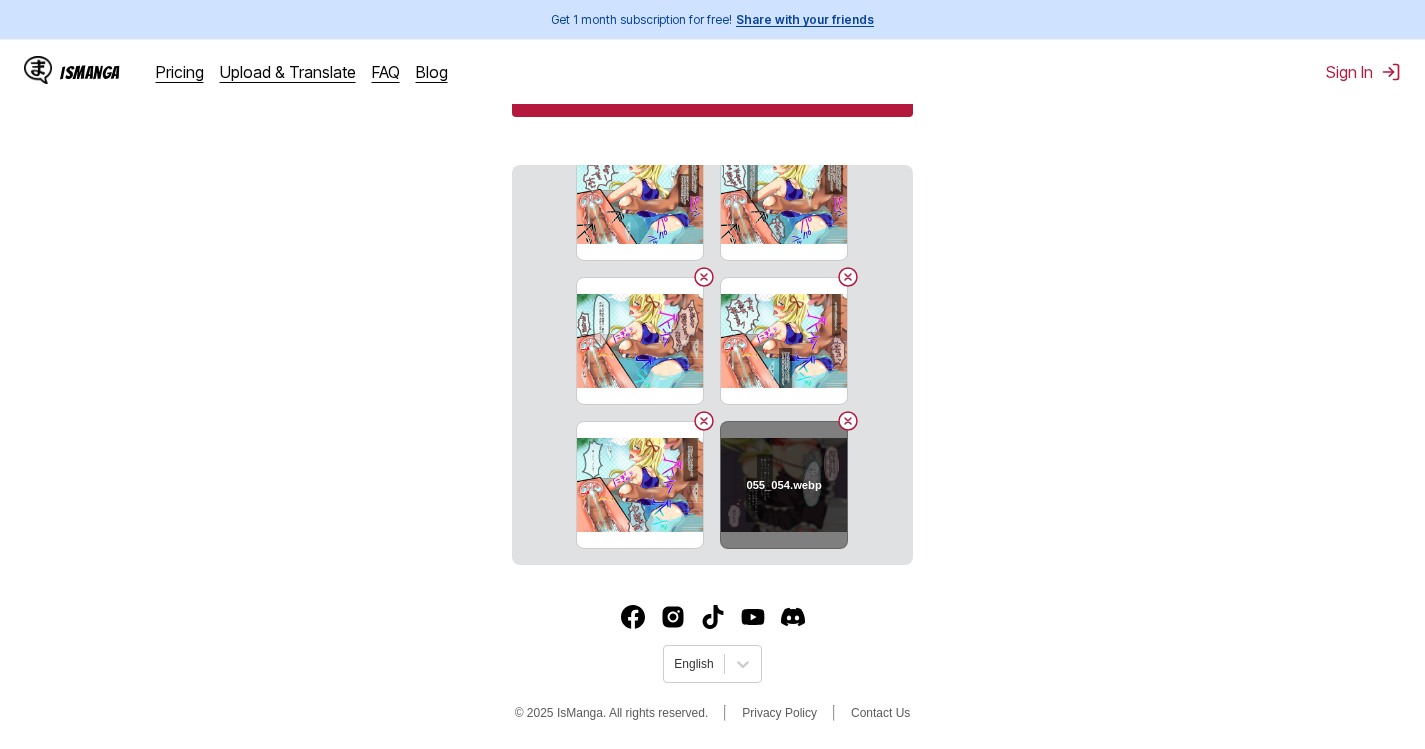 click at bounding box center (848, 421) 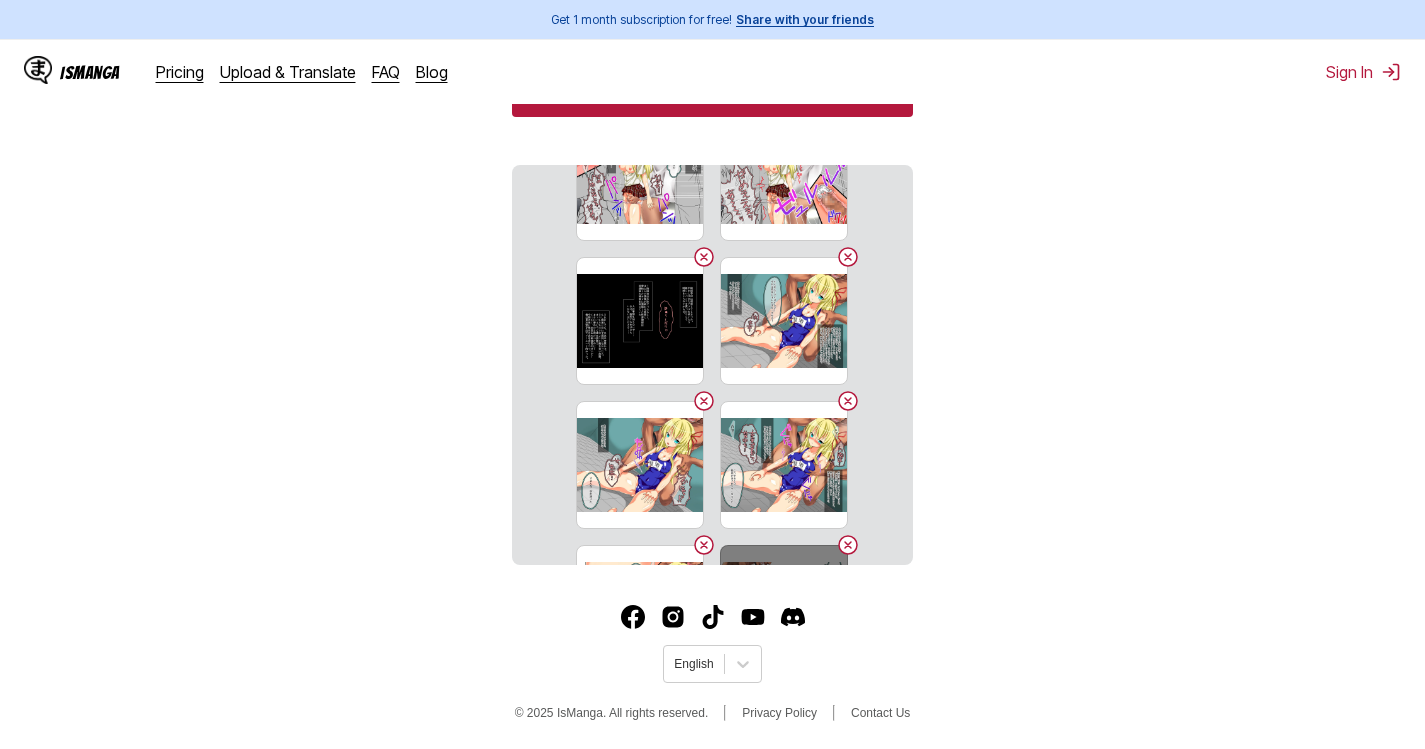 scroll, scrollTop: 732, scrollLeft: 0, axis: vertical 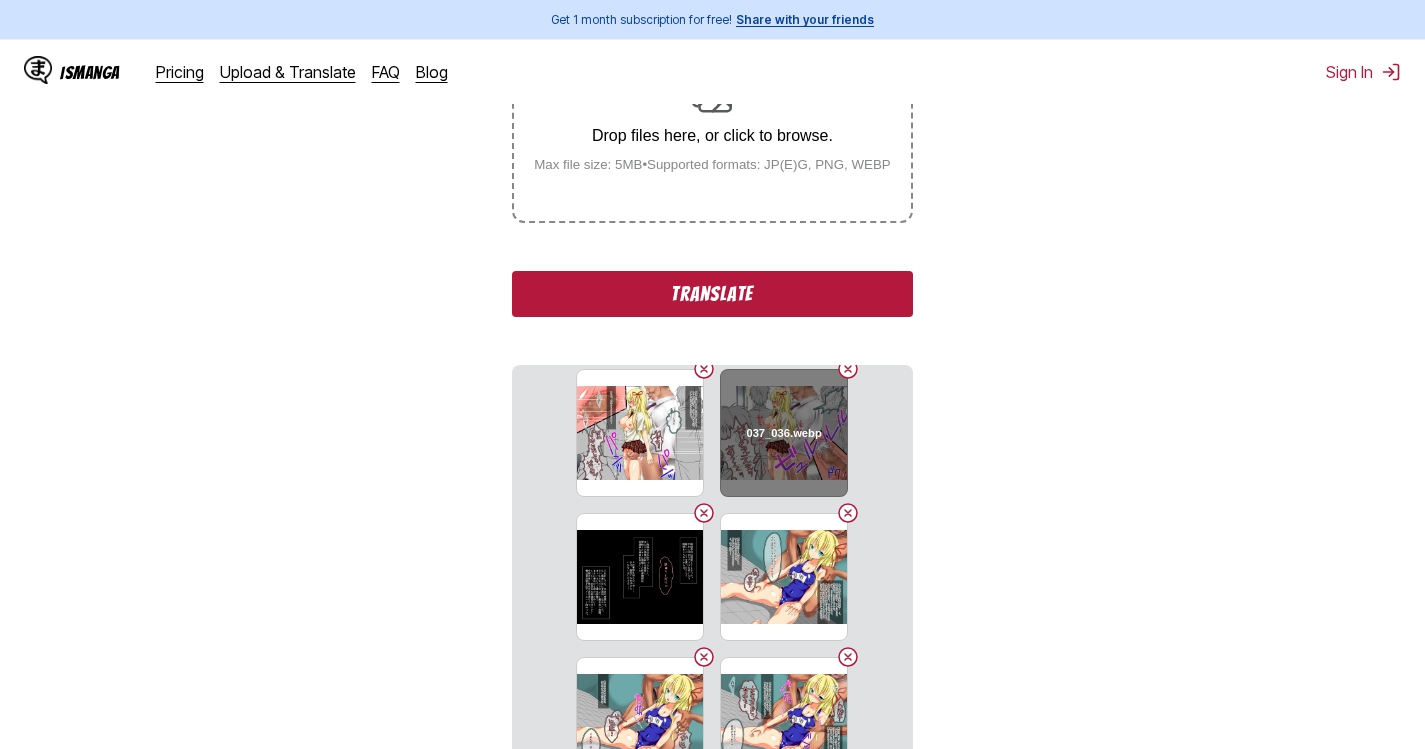click at bounding box center [848, 369] 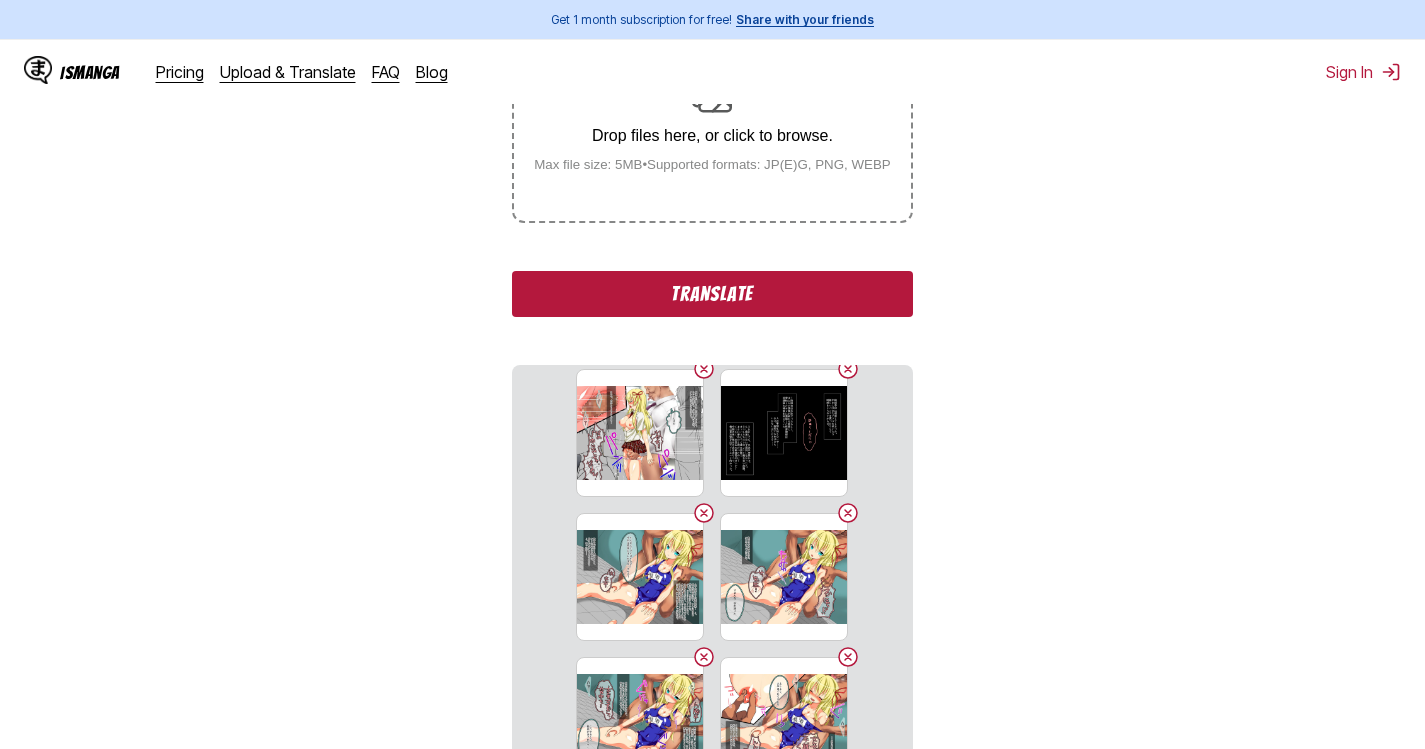 click on "Translate" at bounding box center [712, 294] 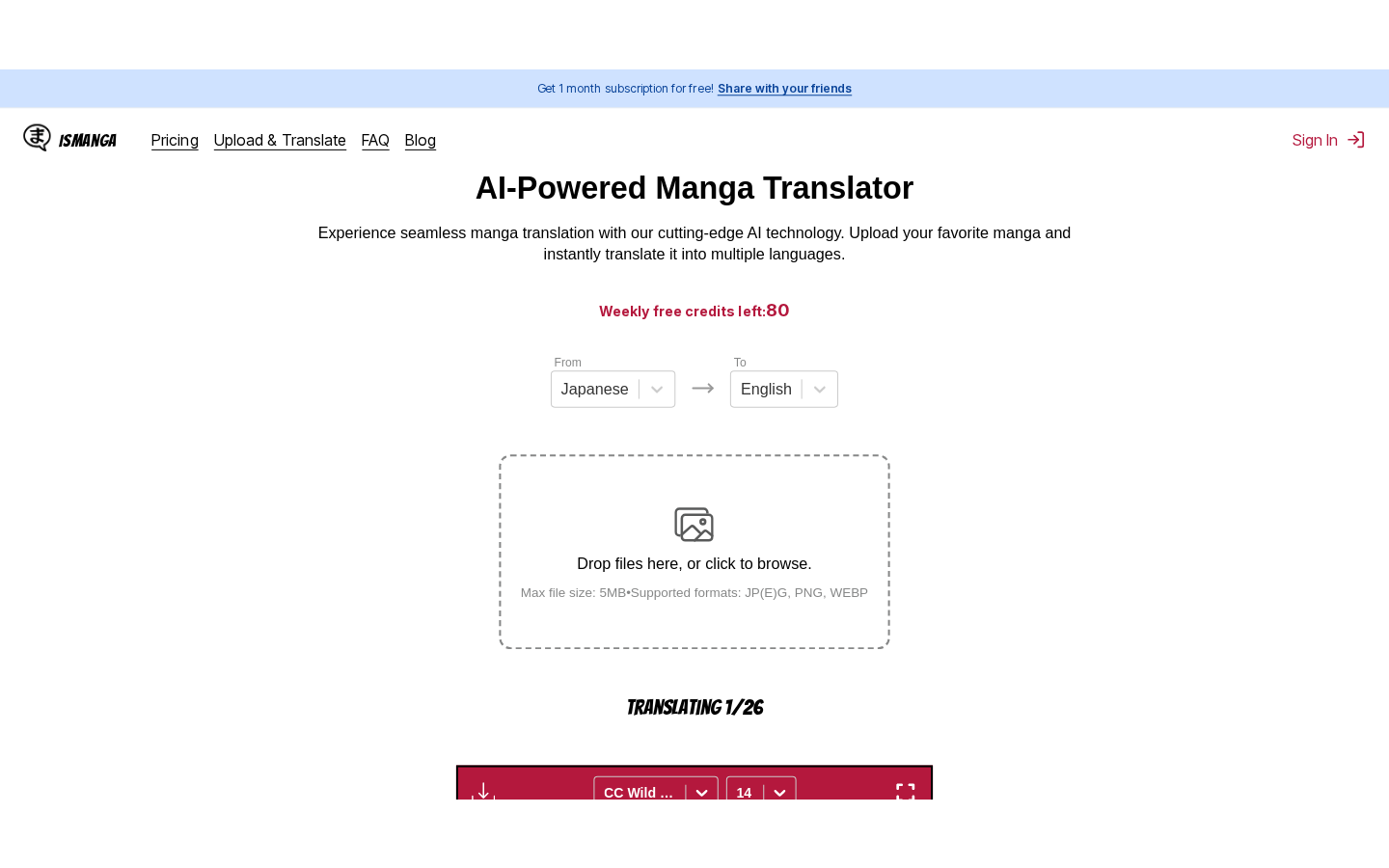 scroll, scrollTop: 0, scrollLeft: 0, axis: both 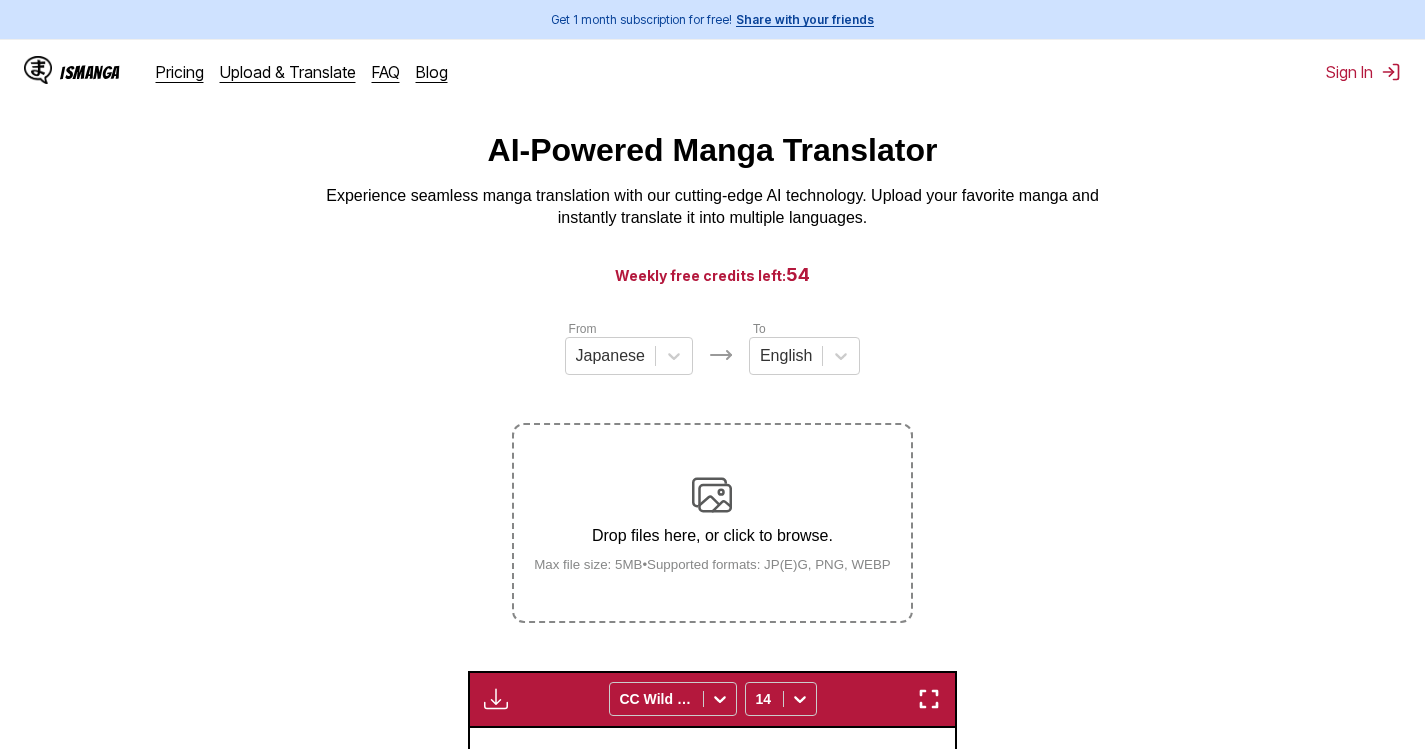 click at bounding box center (929, 699) 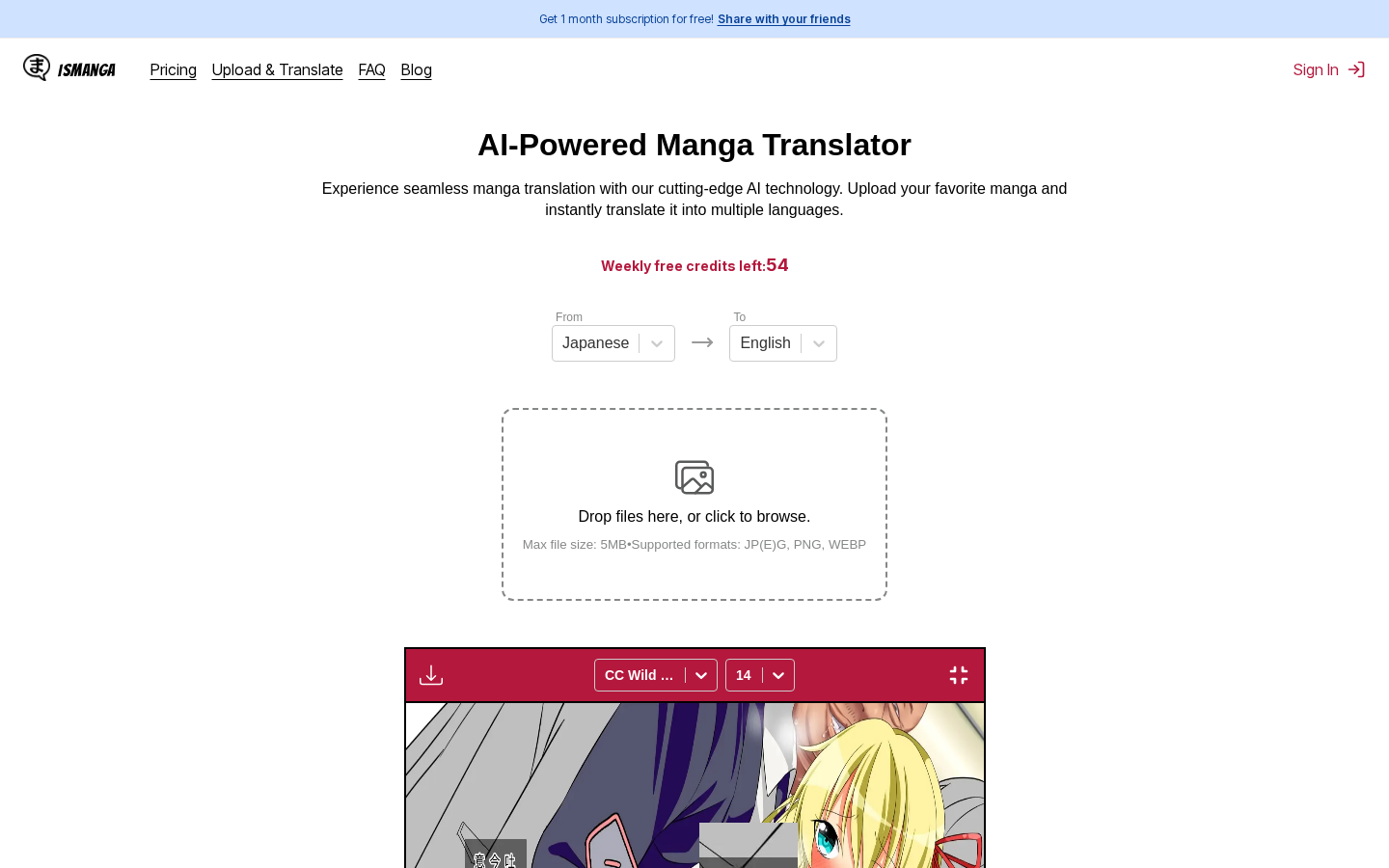 type 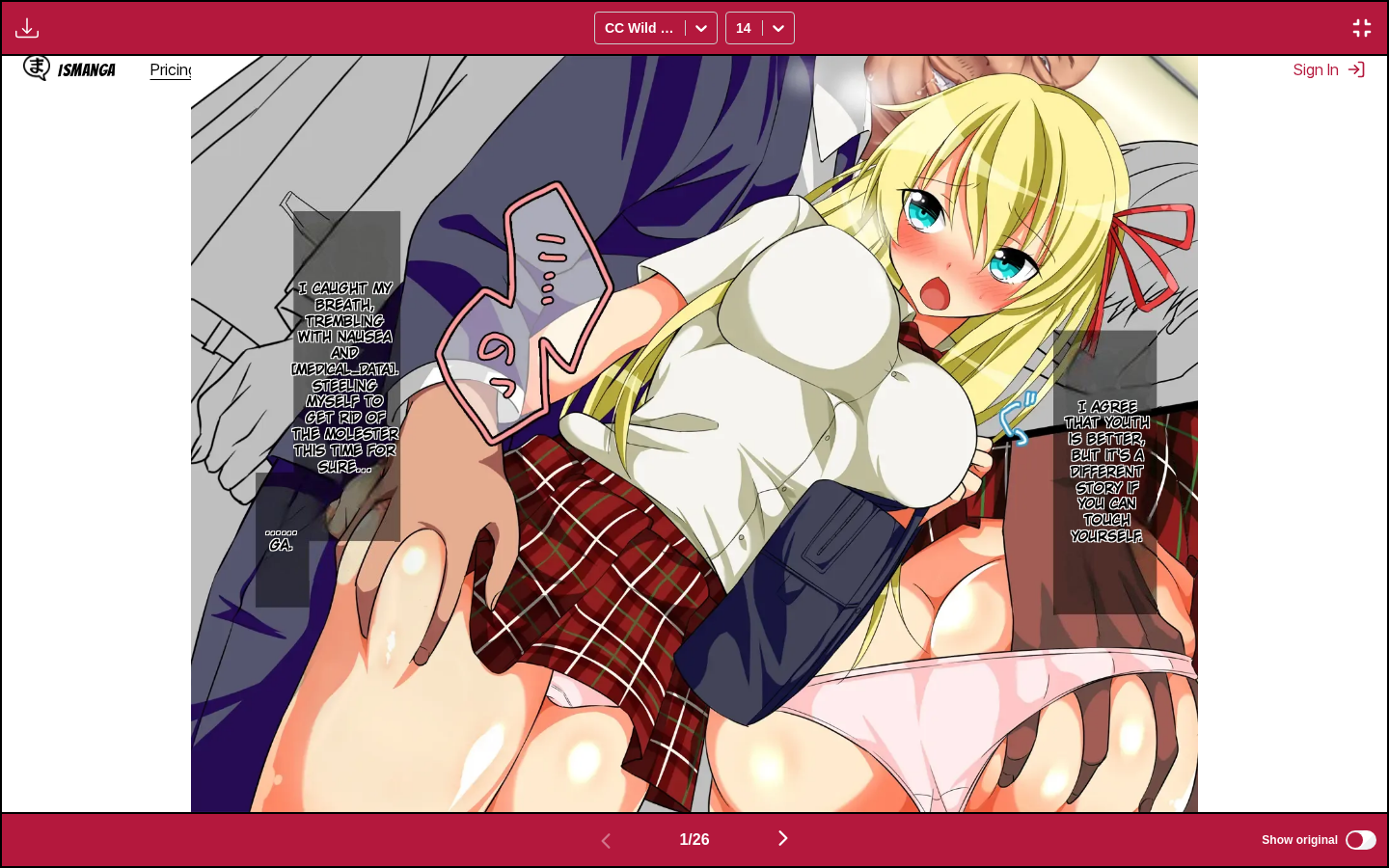 scroll, scrollTop: 0, scrollLeft: 1385, axis: horizontal 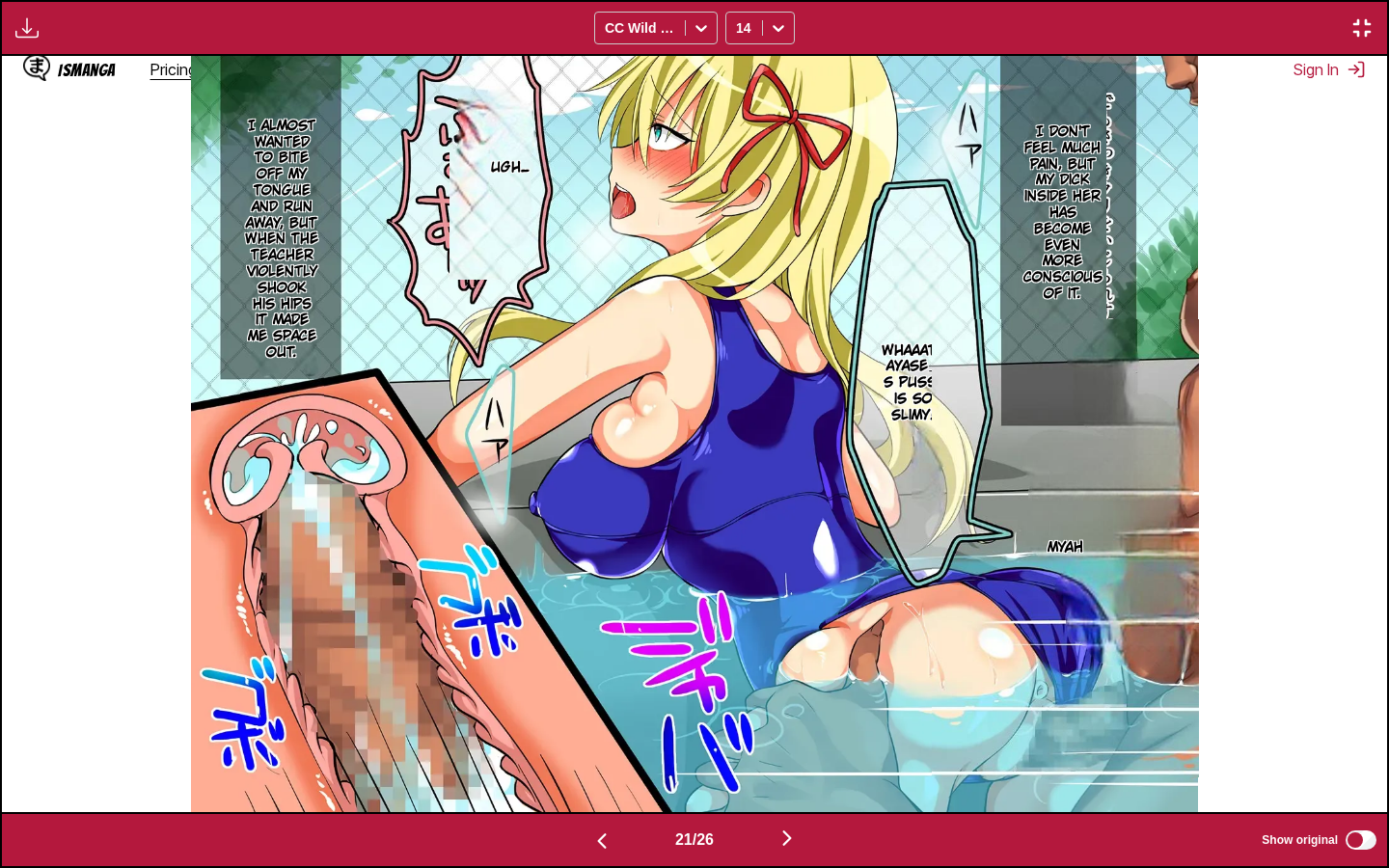 click on "Whaaat? Ayase」s pussy is so slimy!" at bounding box center (913, 384) 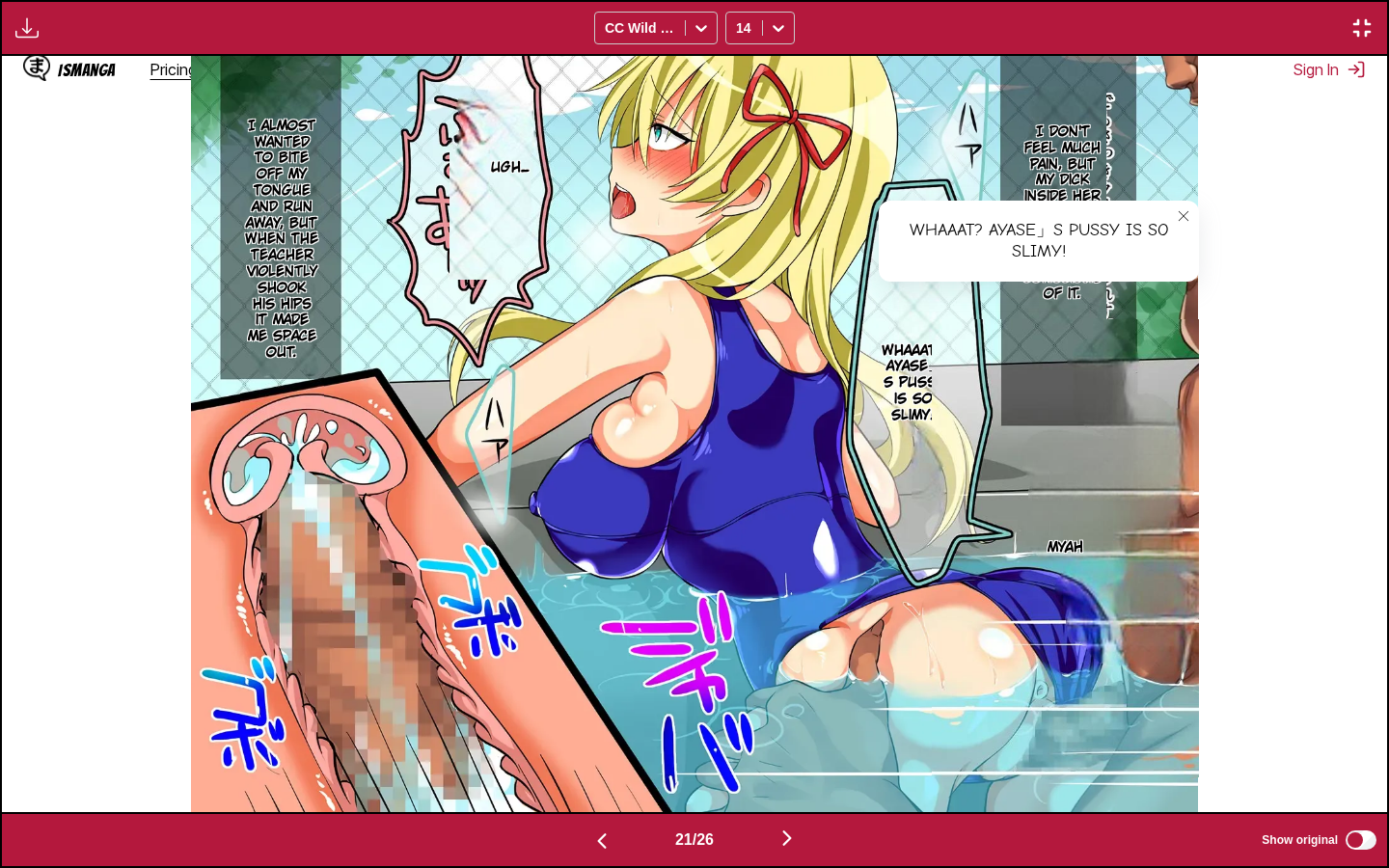 click 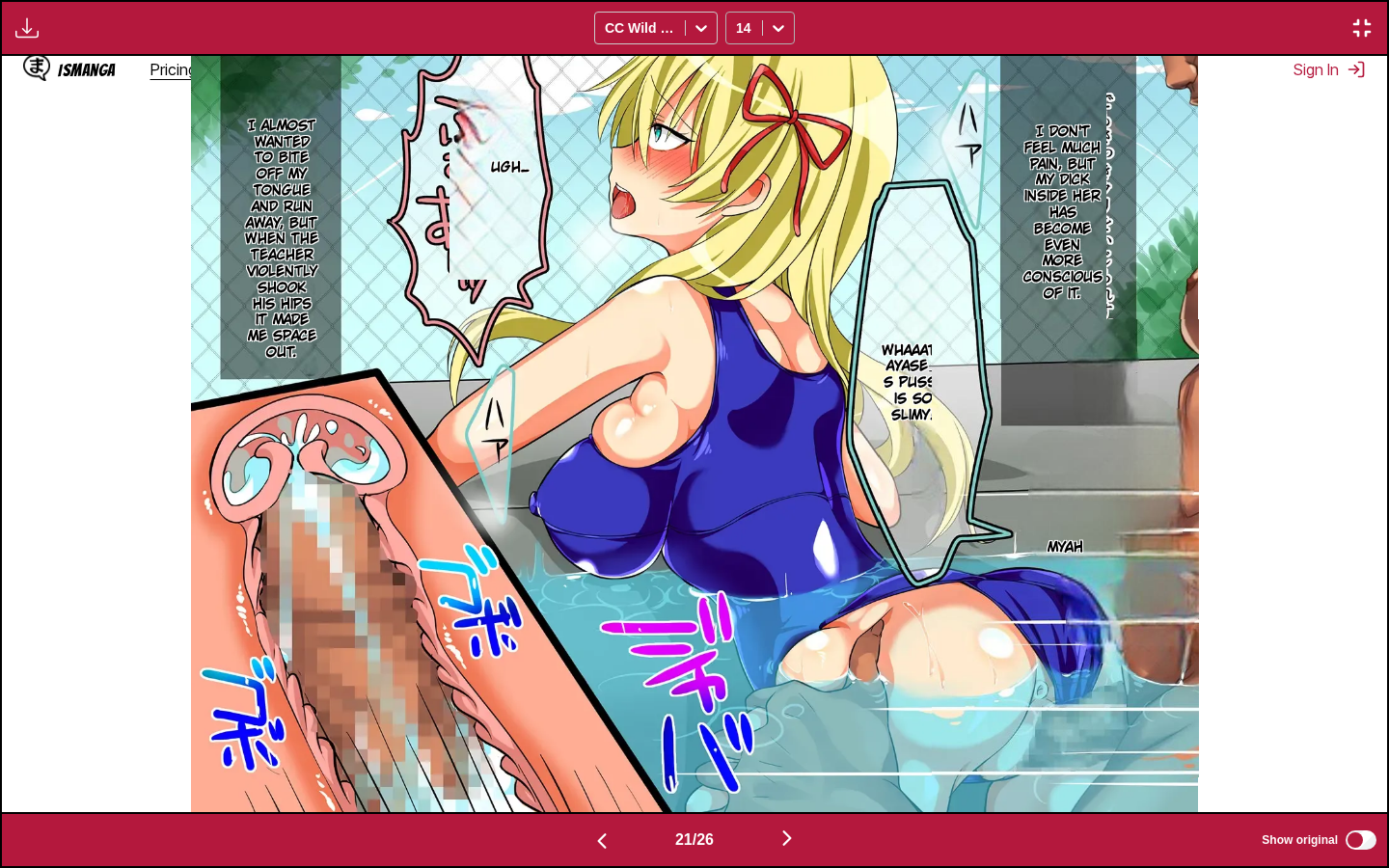 click 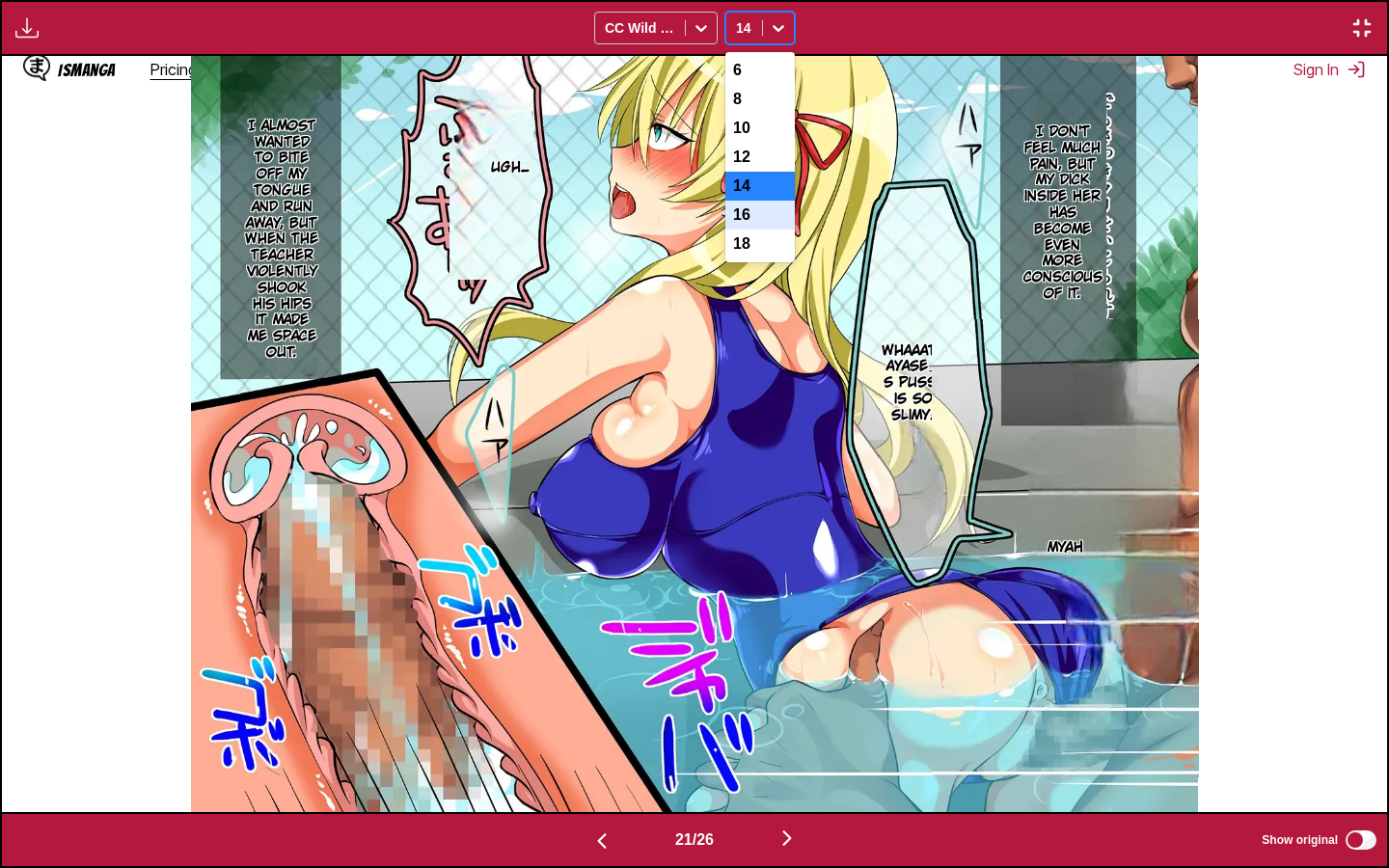 click on "16" at bounding box center (760, 215) 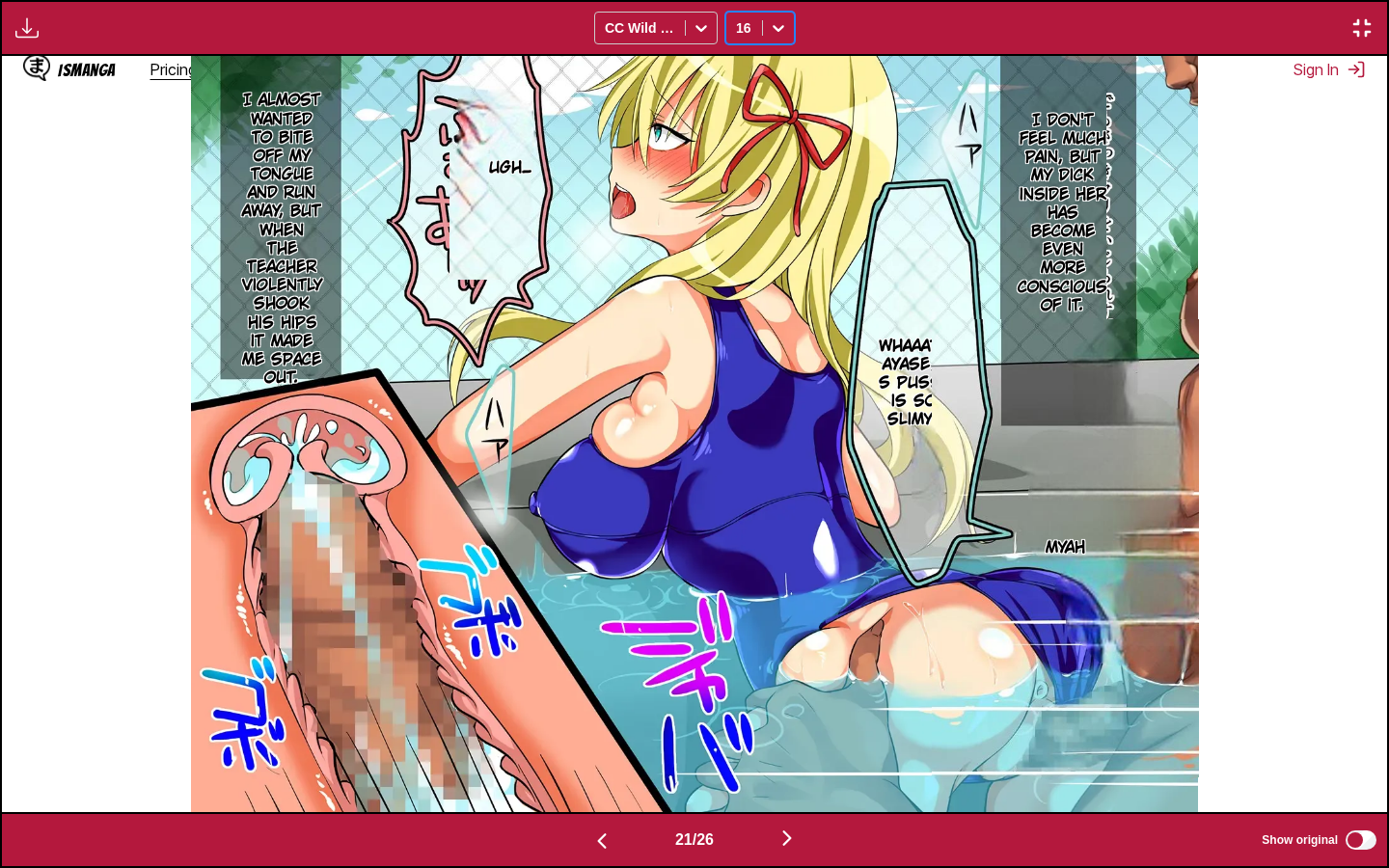 click 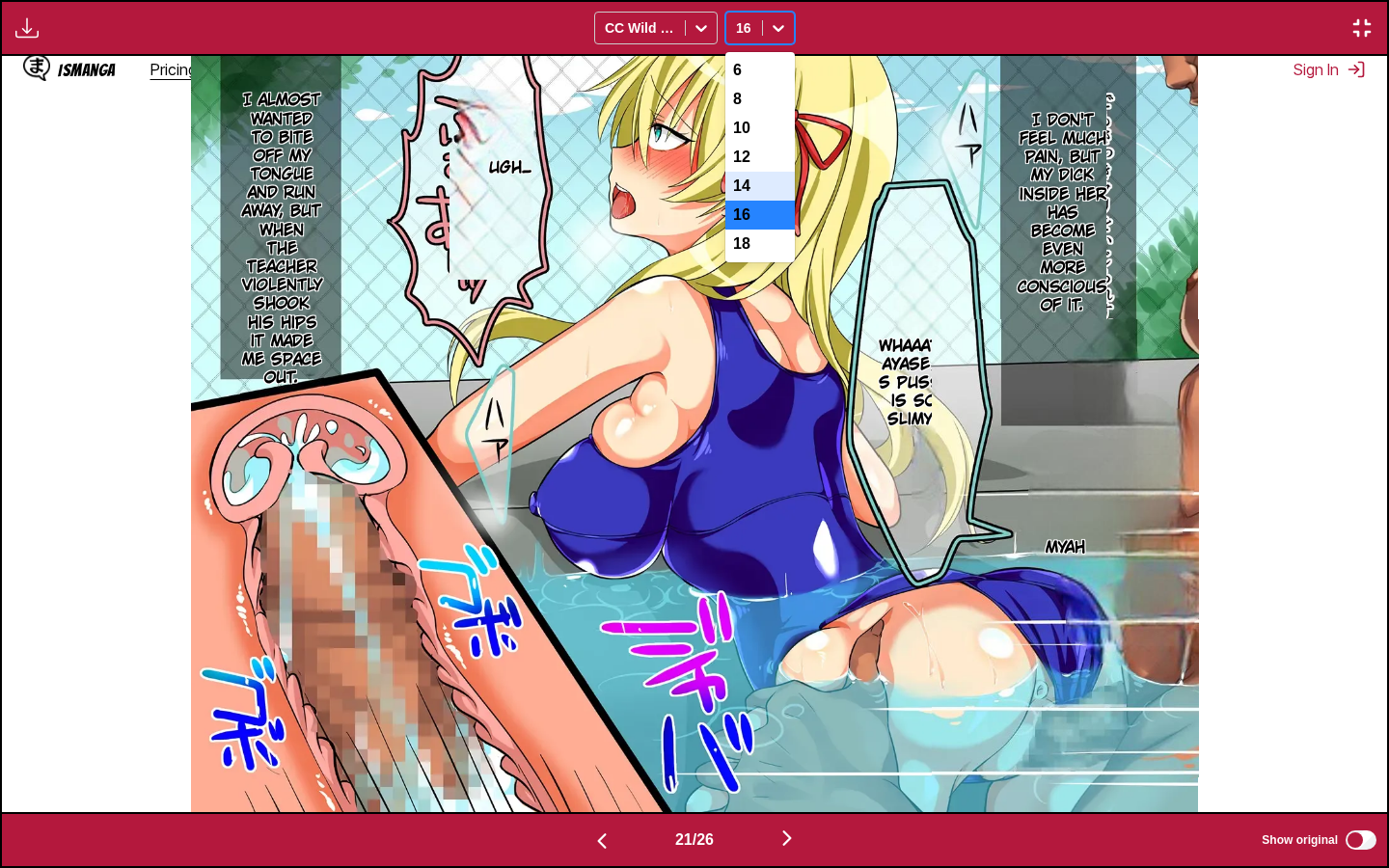 click on "14" at bounding box center [760, 186] 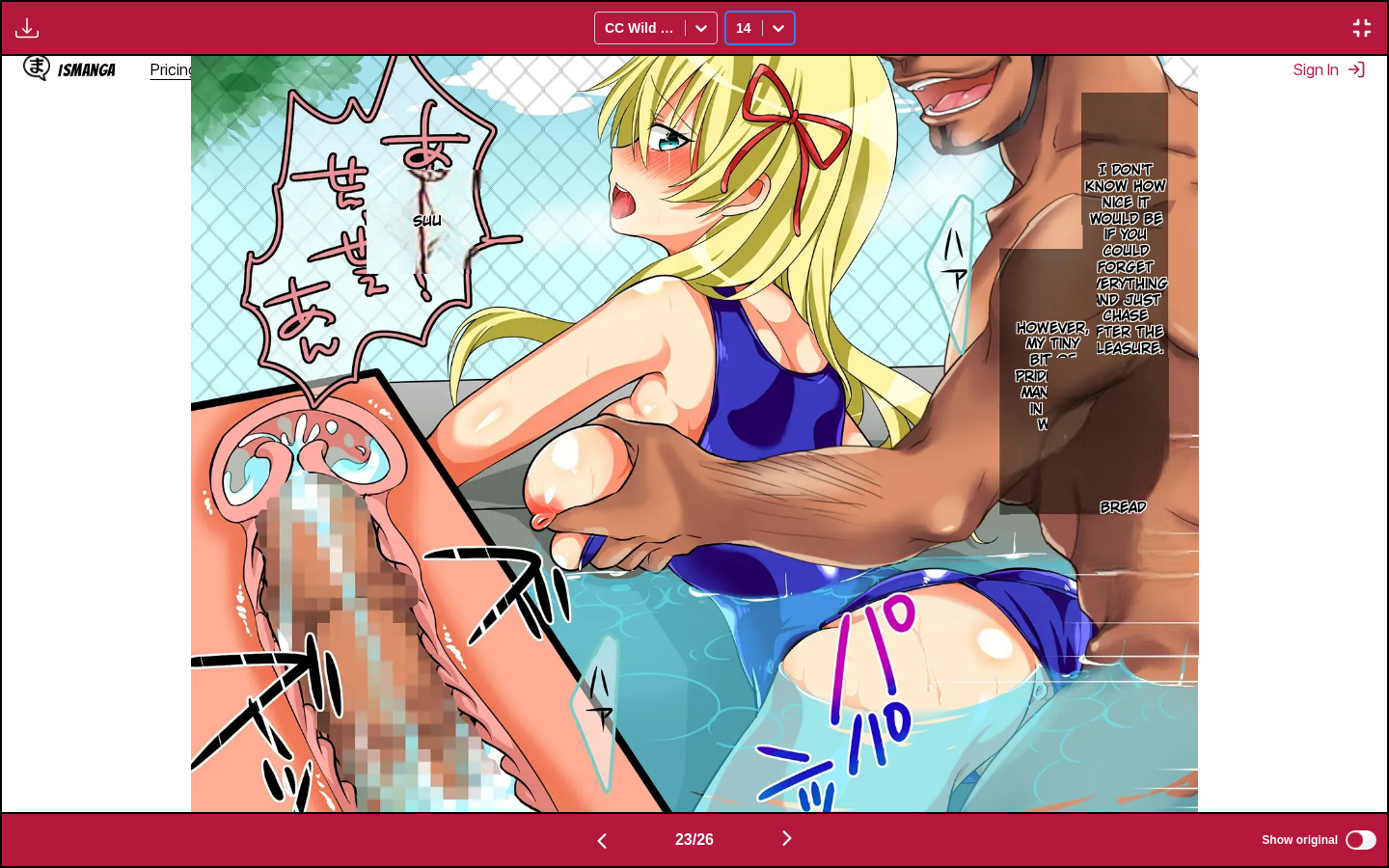 scroll, scrollTop: 0, scrollLeft: 30473, axis: horizontal 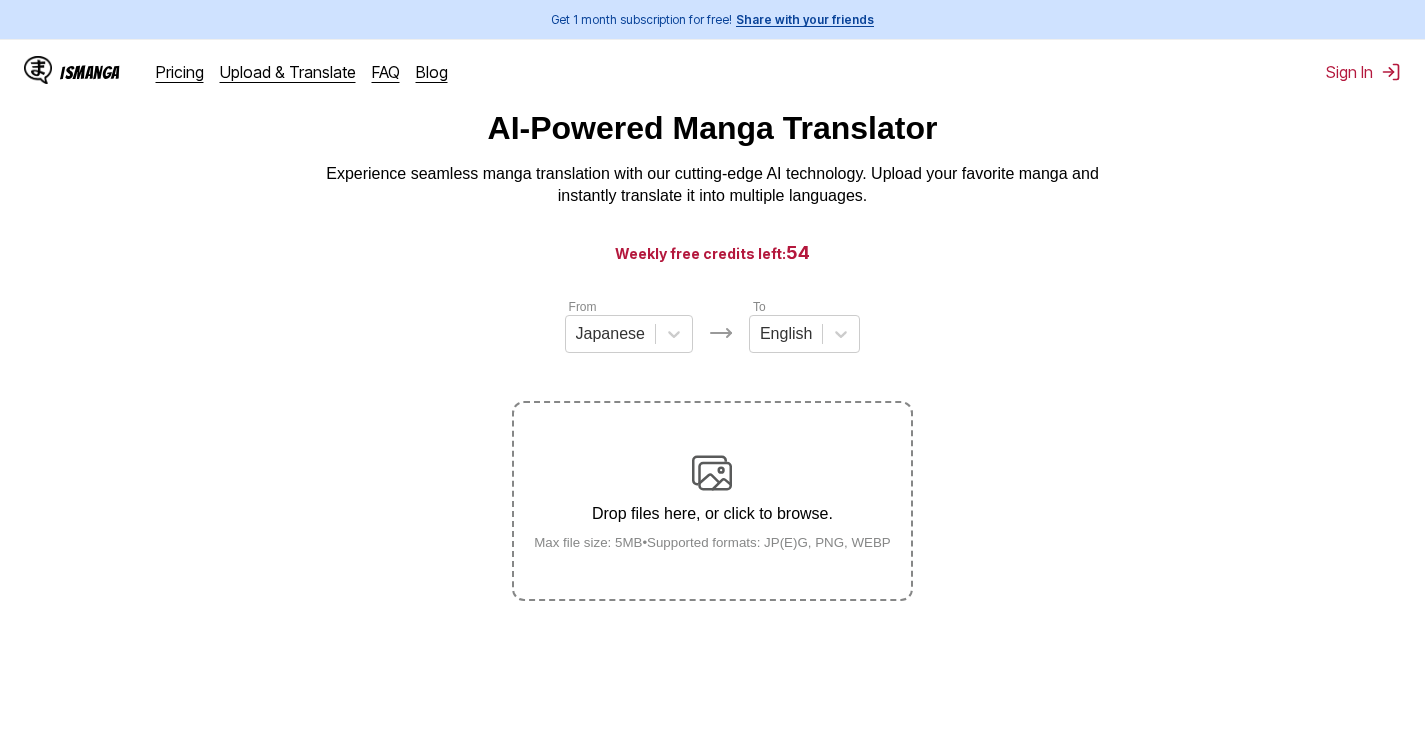 click on "Drop files here, or click to browse. Max file size: 5MB  •  Supported formats: JP(E)G, PNG, WEBP" at bounding box center [712, 501] 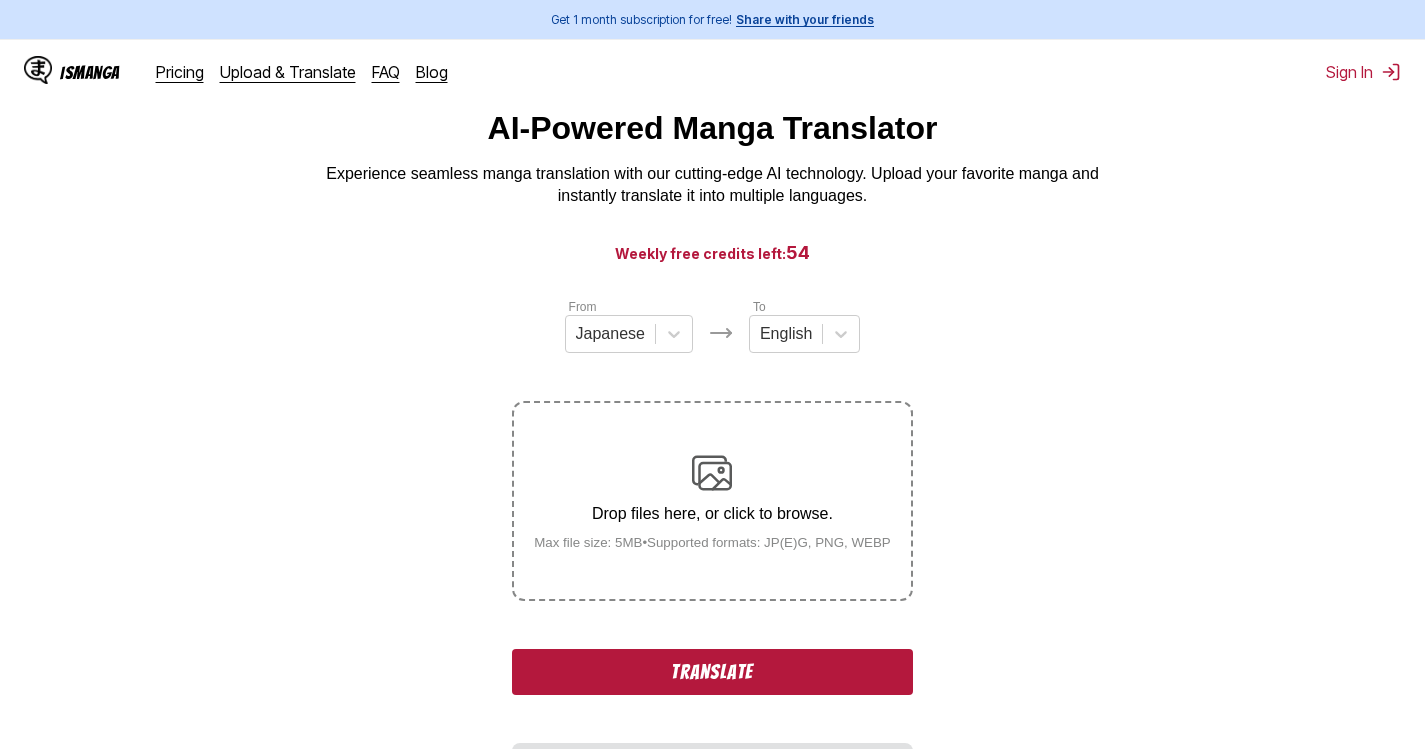 click on "Translate" at bounding box center (712, 672) 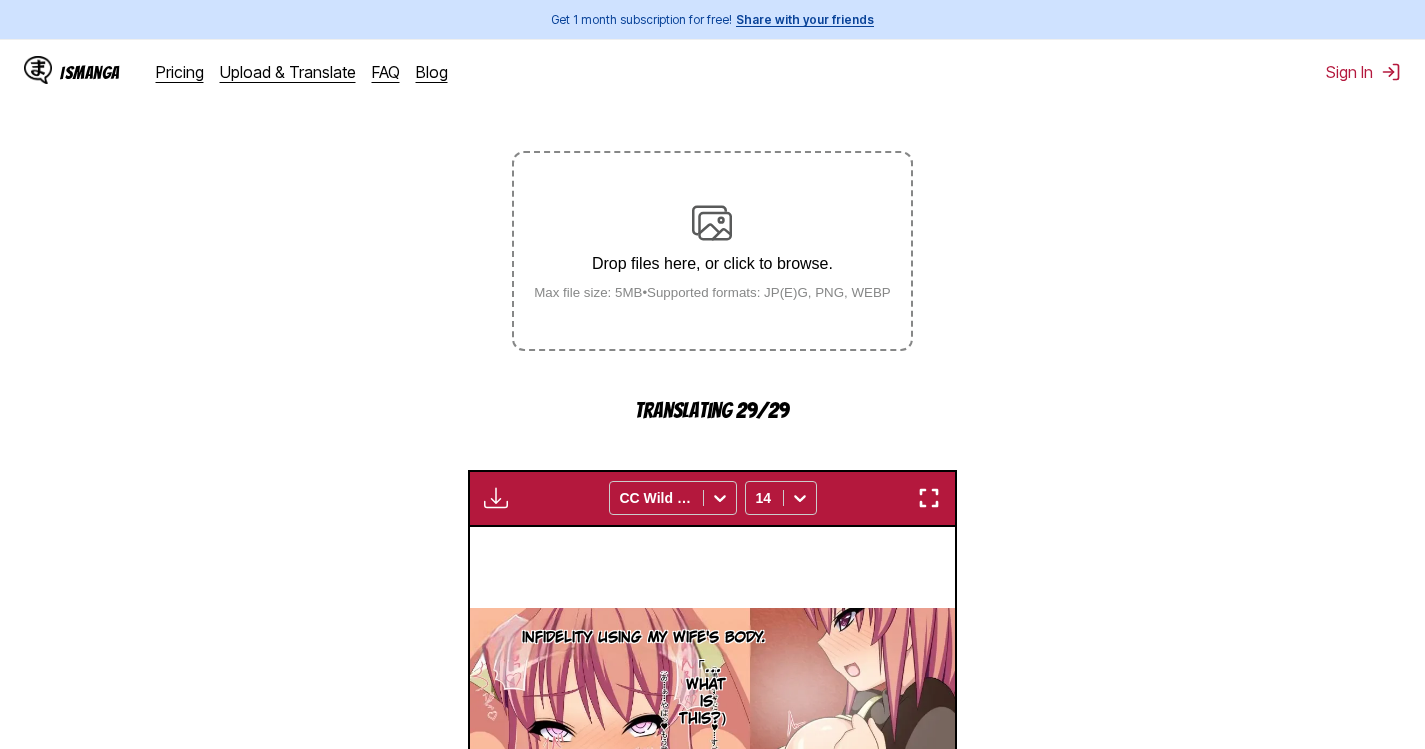 scroll, scrollTop: 300, scrollLeft: 0, axis: vertical 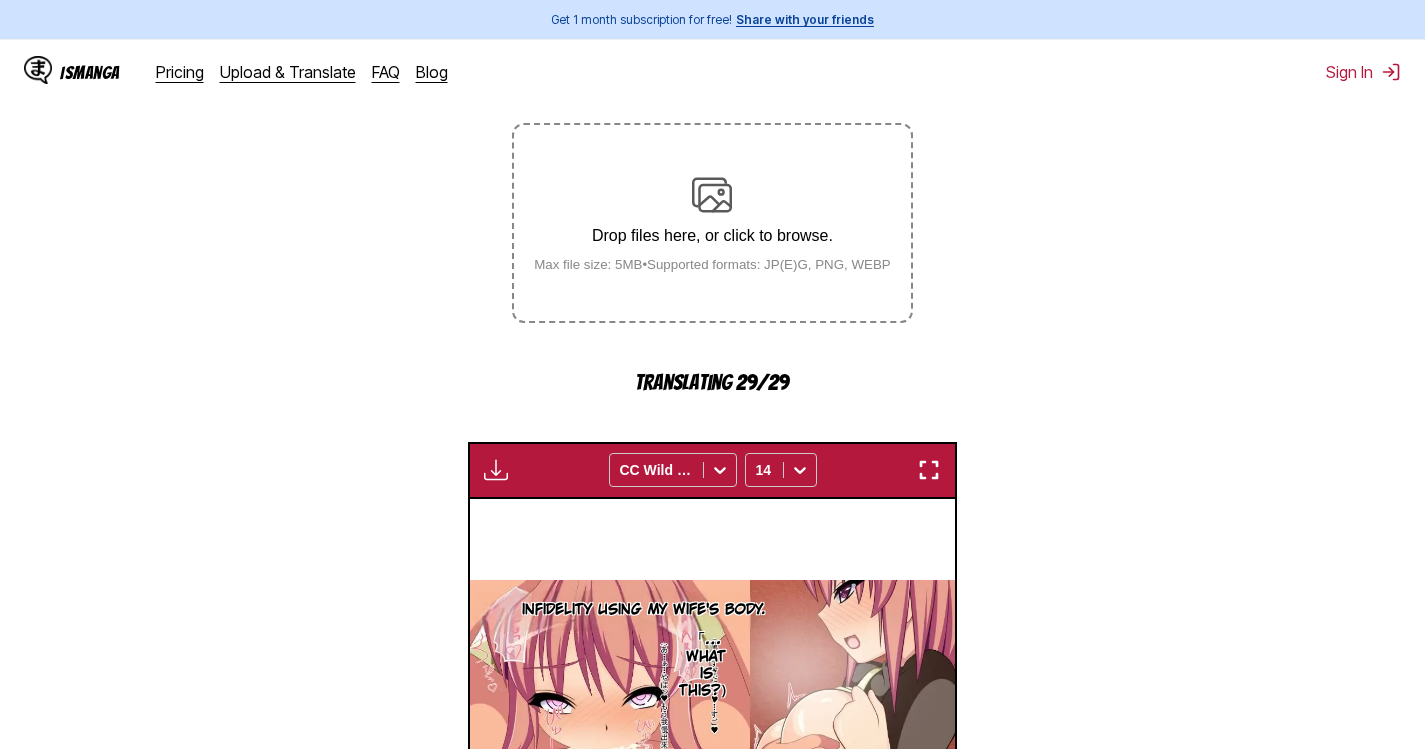 click at bounding box center [929, 470] 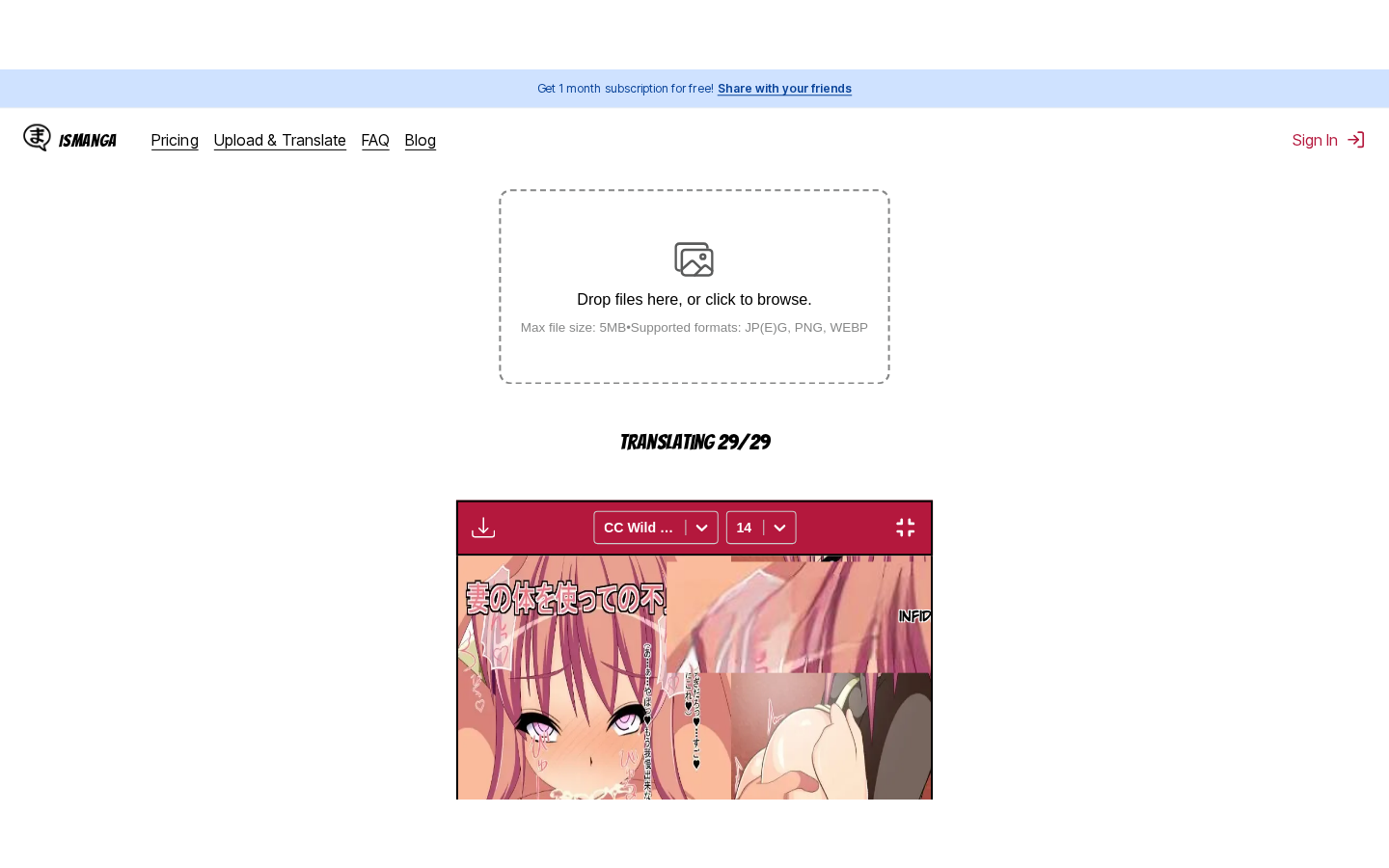 scroll, scrollTop: 220, scrollLeft: 0, axis: vertical 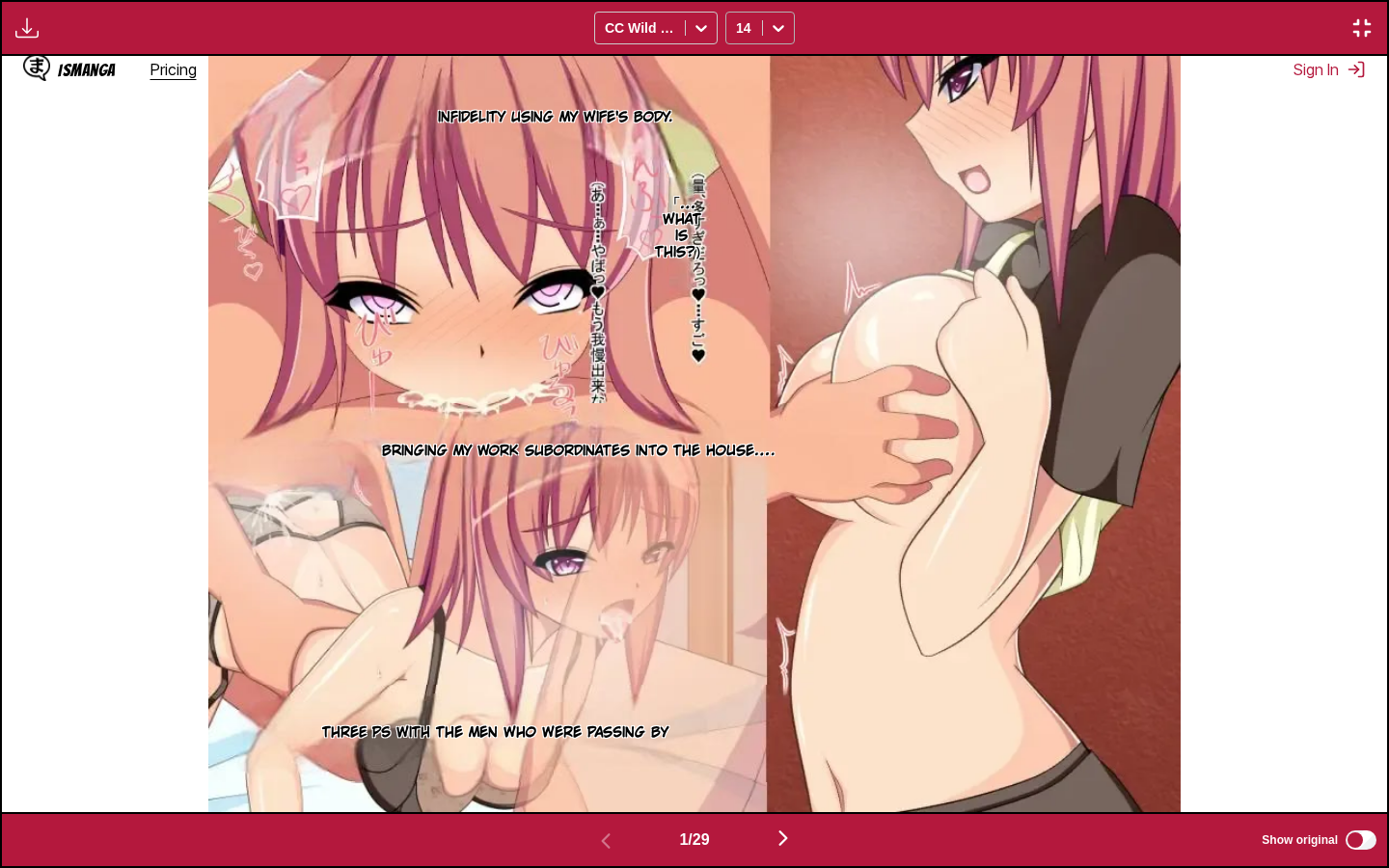 click 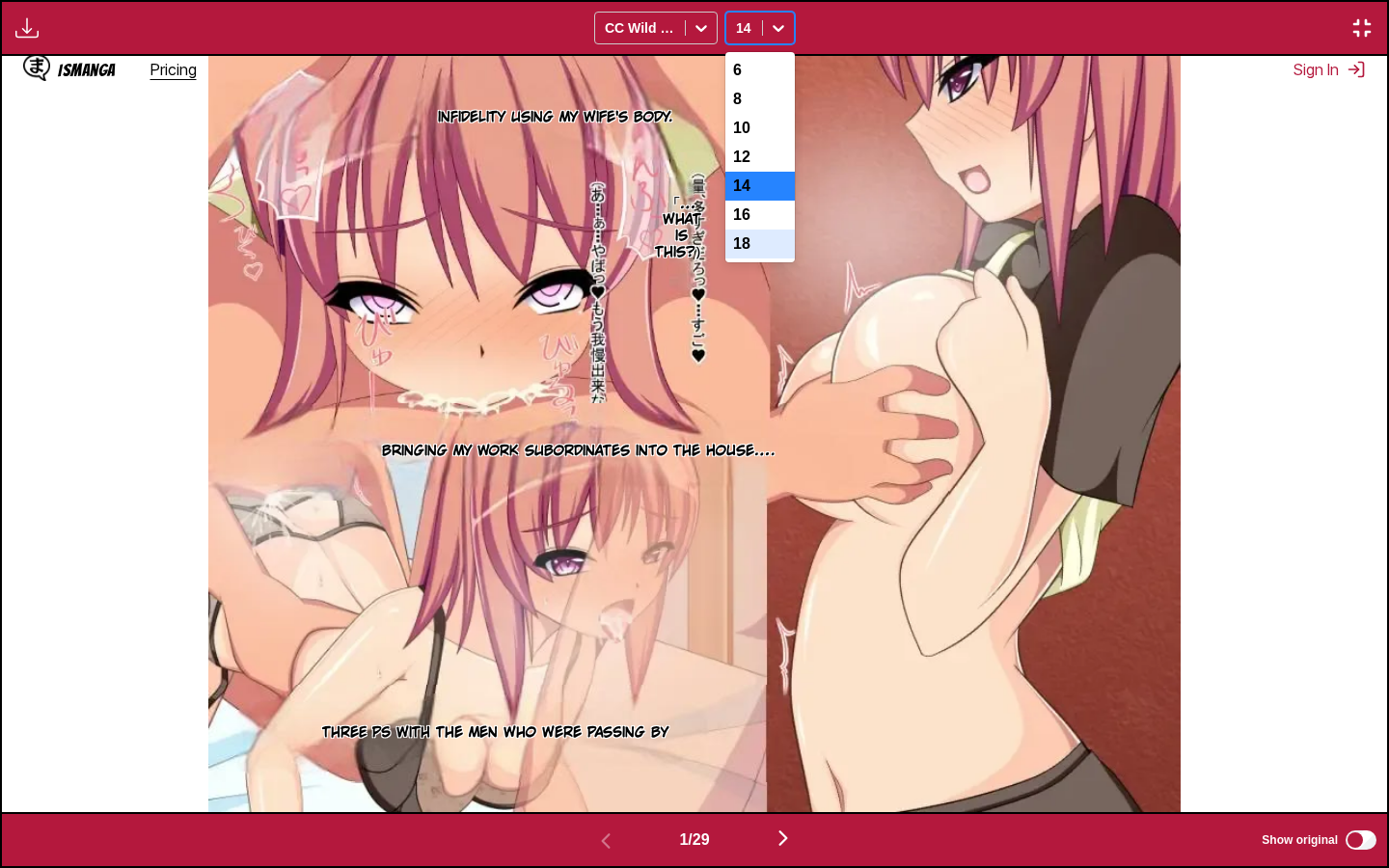 click on "18" at bounding box center [760, 244] 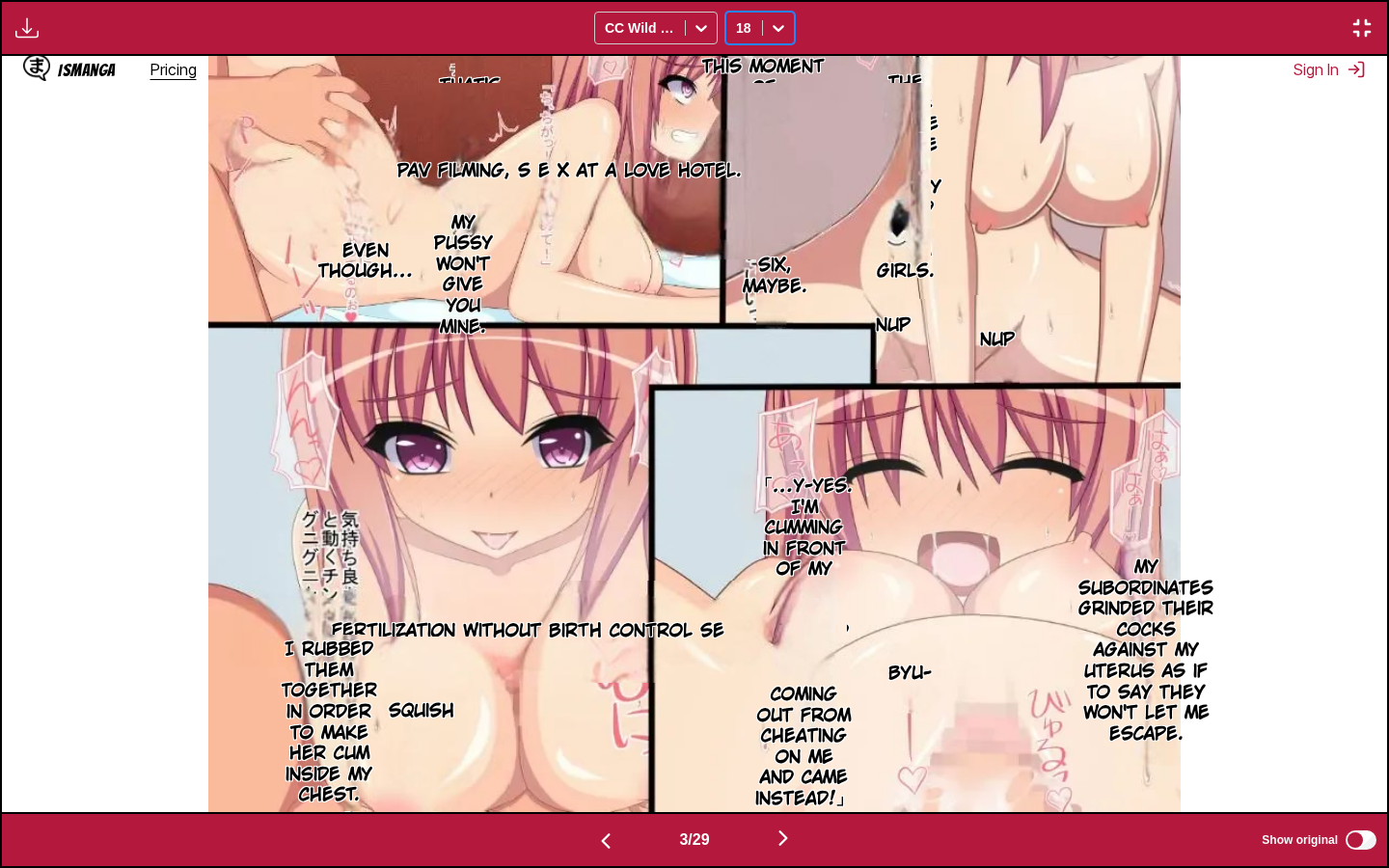 scroll, scrollTop: 0, scrollLeft: 2770, axis: horizontal 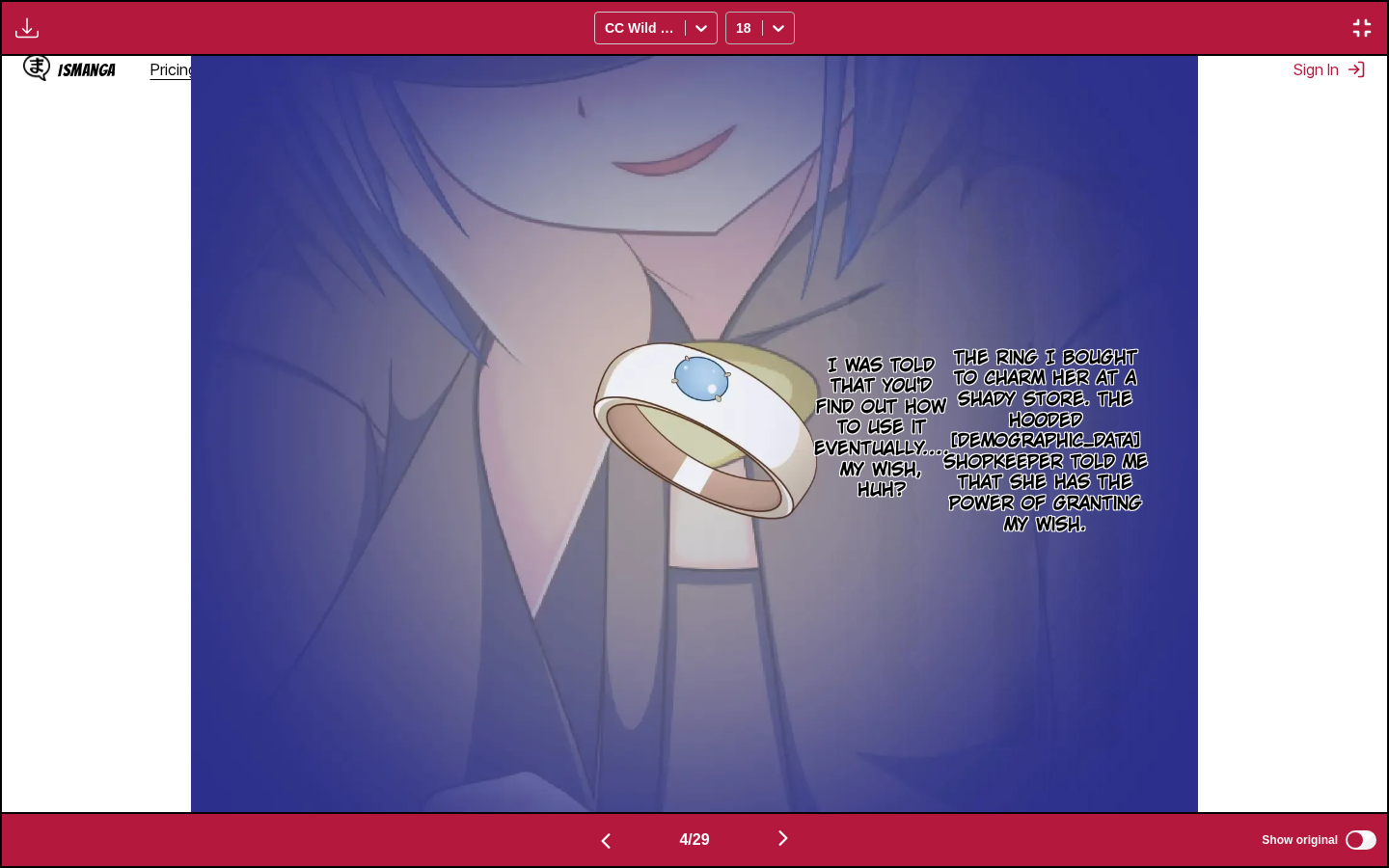 click 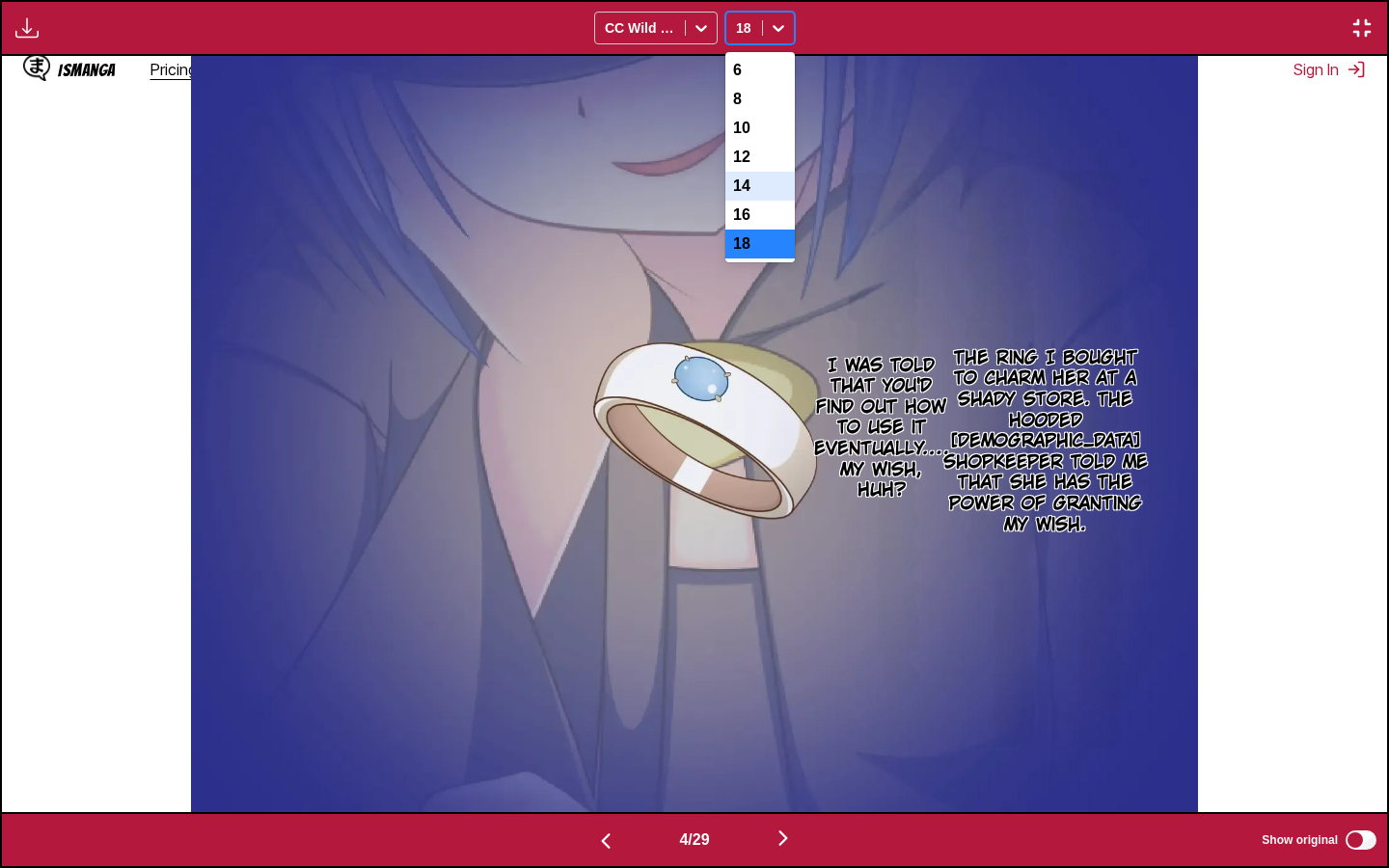 click on "14" at bounding box center (760, 186) 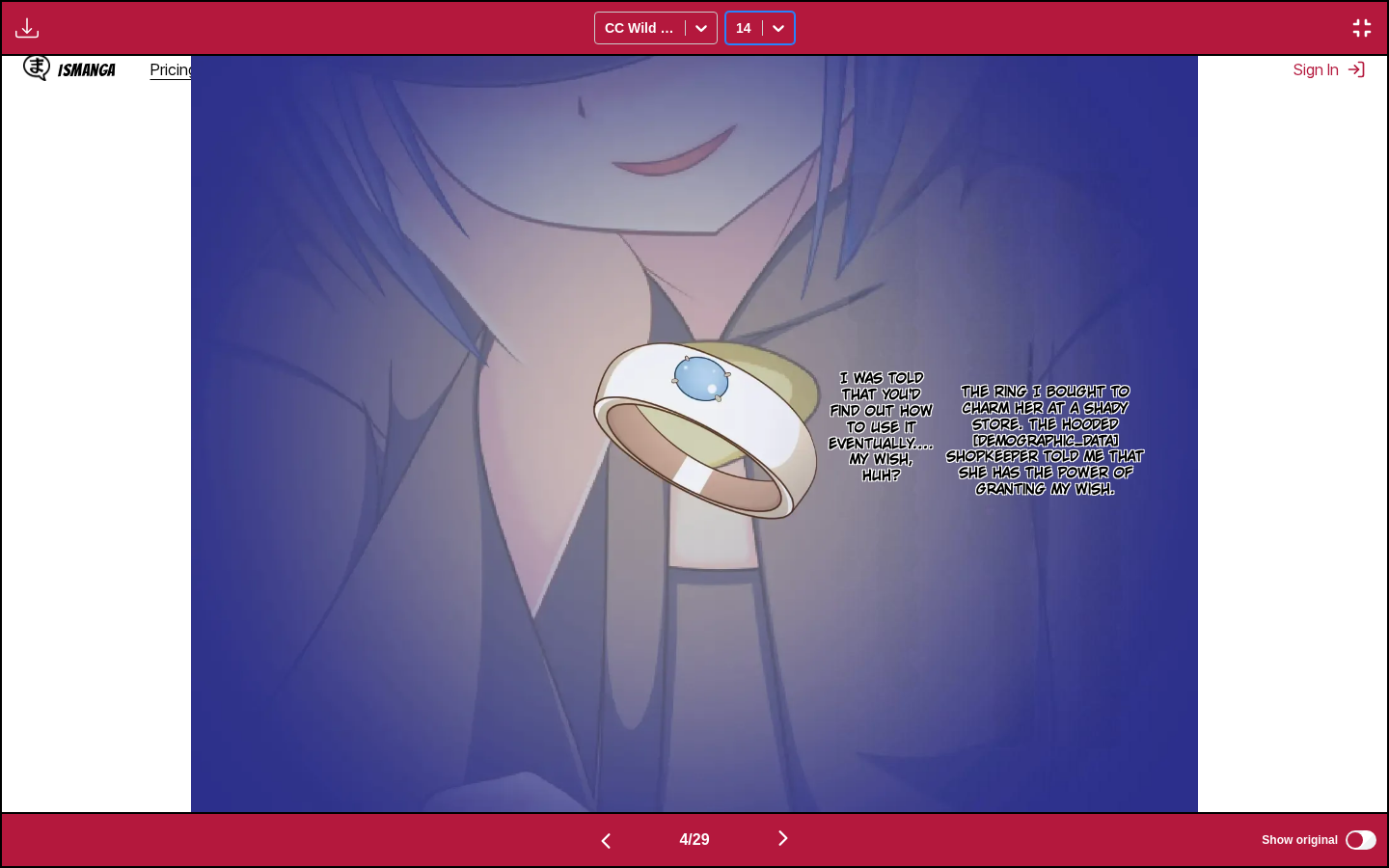 click at bounding box center [778, 28] 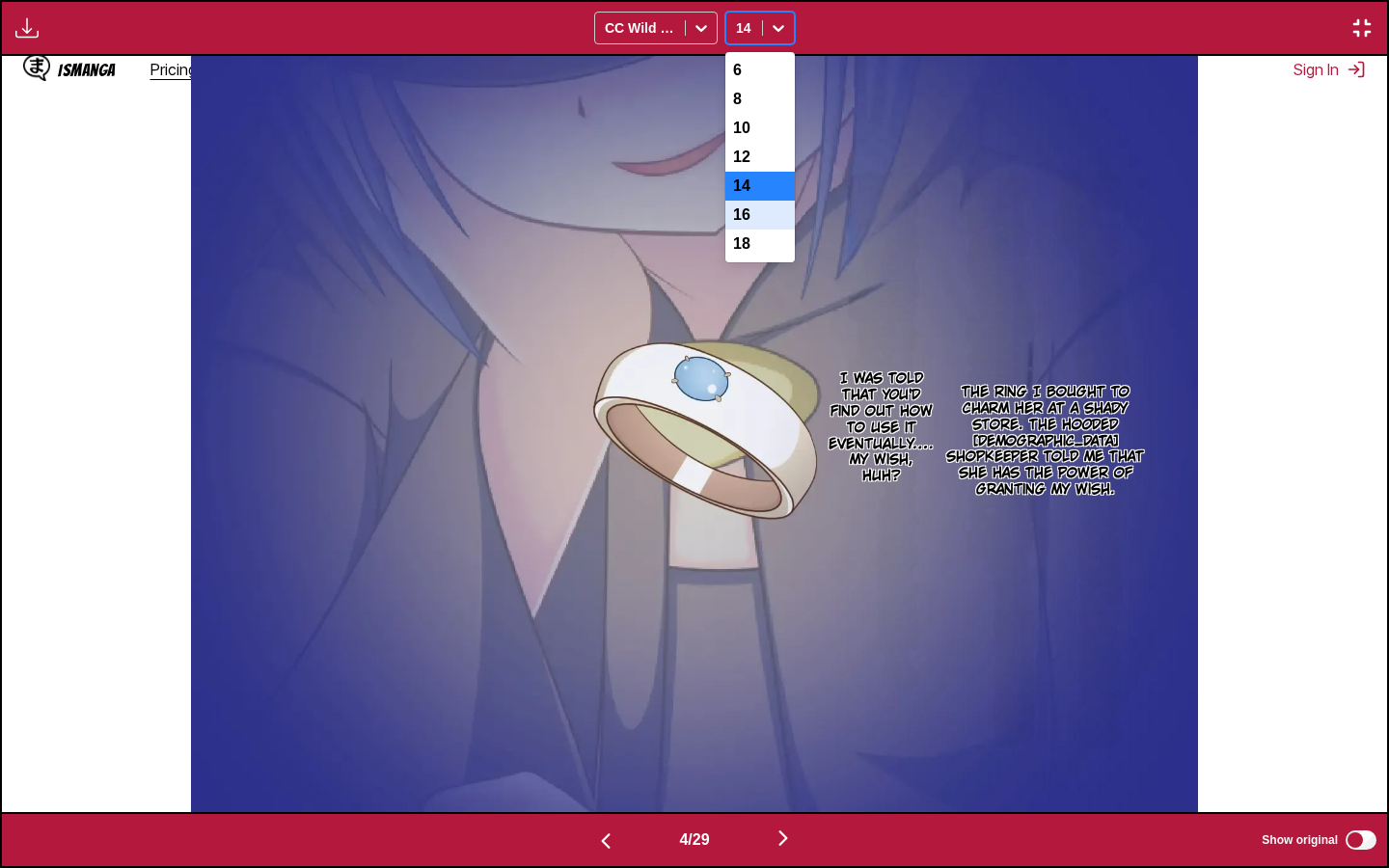 click on "16" at bounding box center (760, 215) 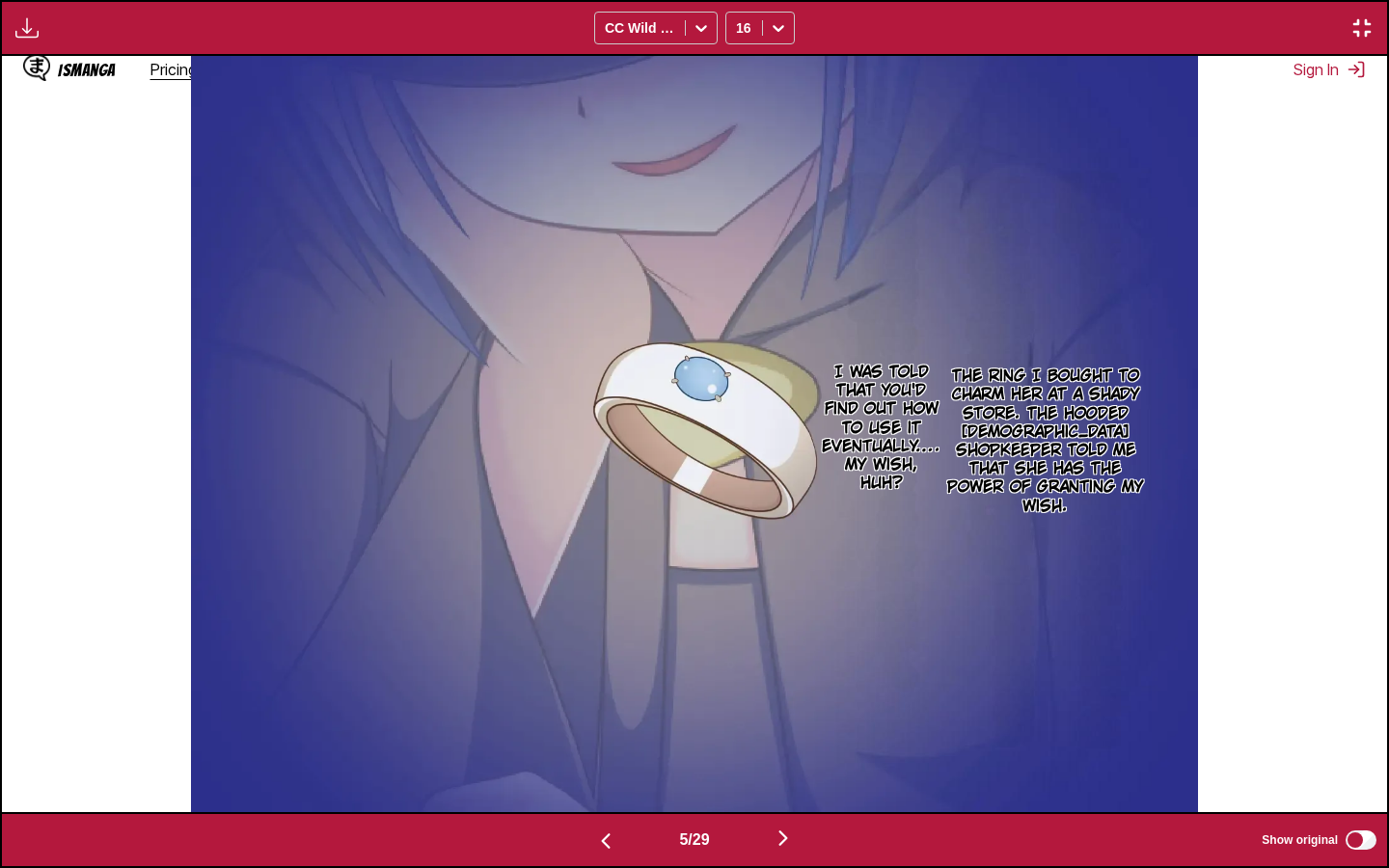 scroll, scrollTop: 0, scrollLeft: 5541, axis: horizontal 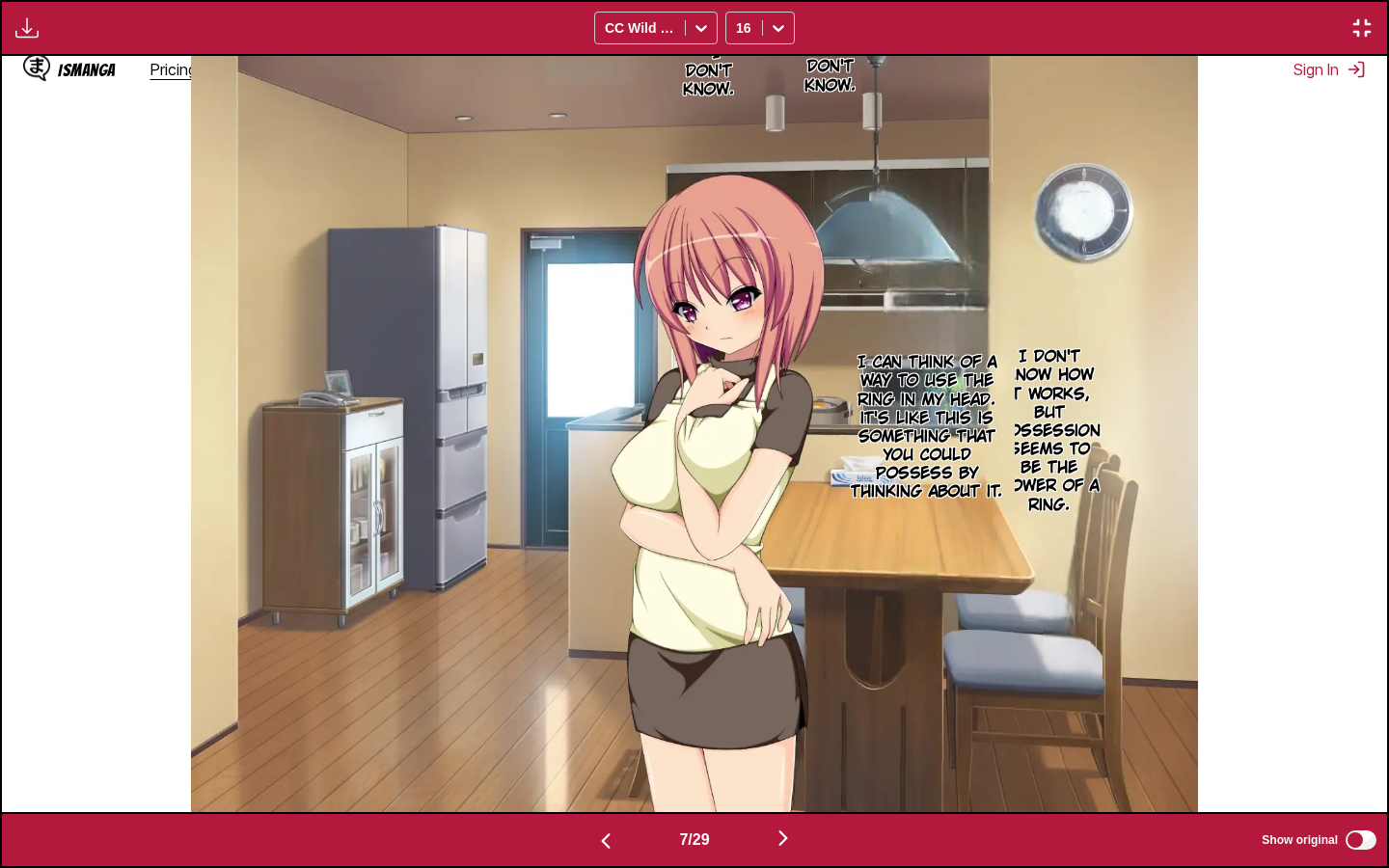 click on "Show original" at bounding box center (1321, 840) 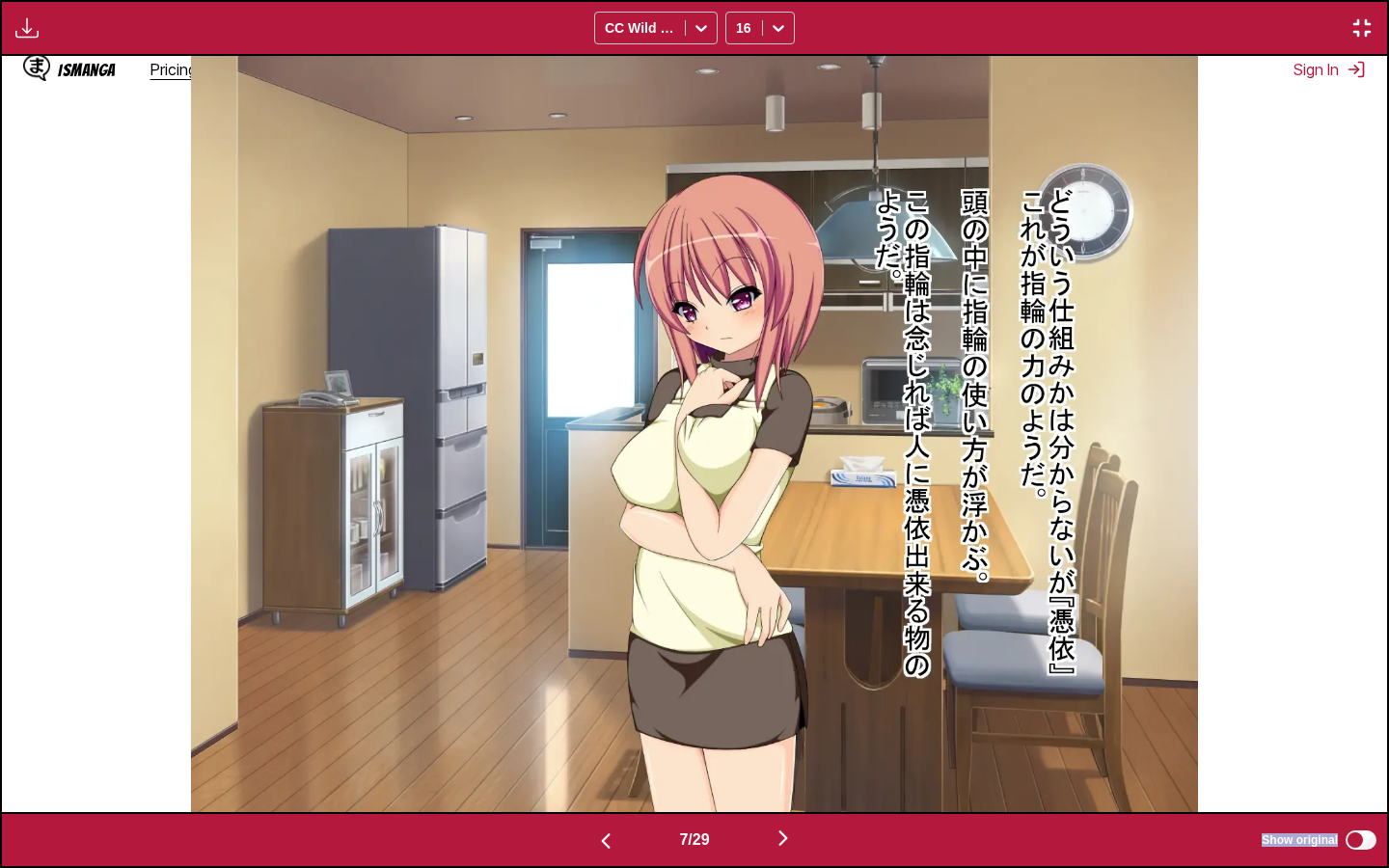 click on "Show original" at bounding box center (1321, 840) 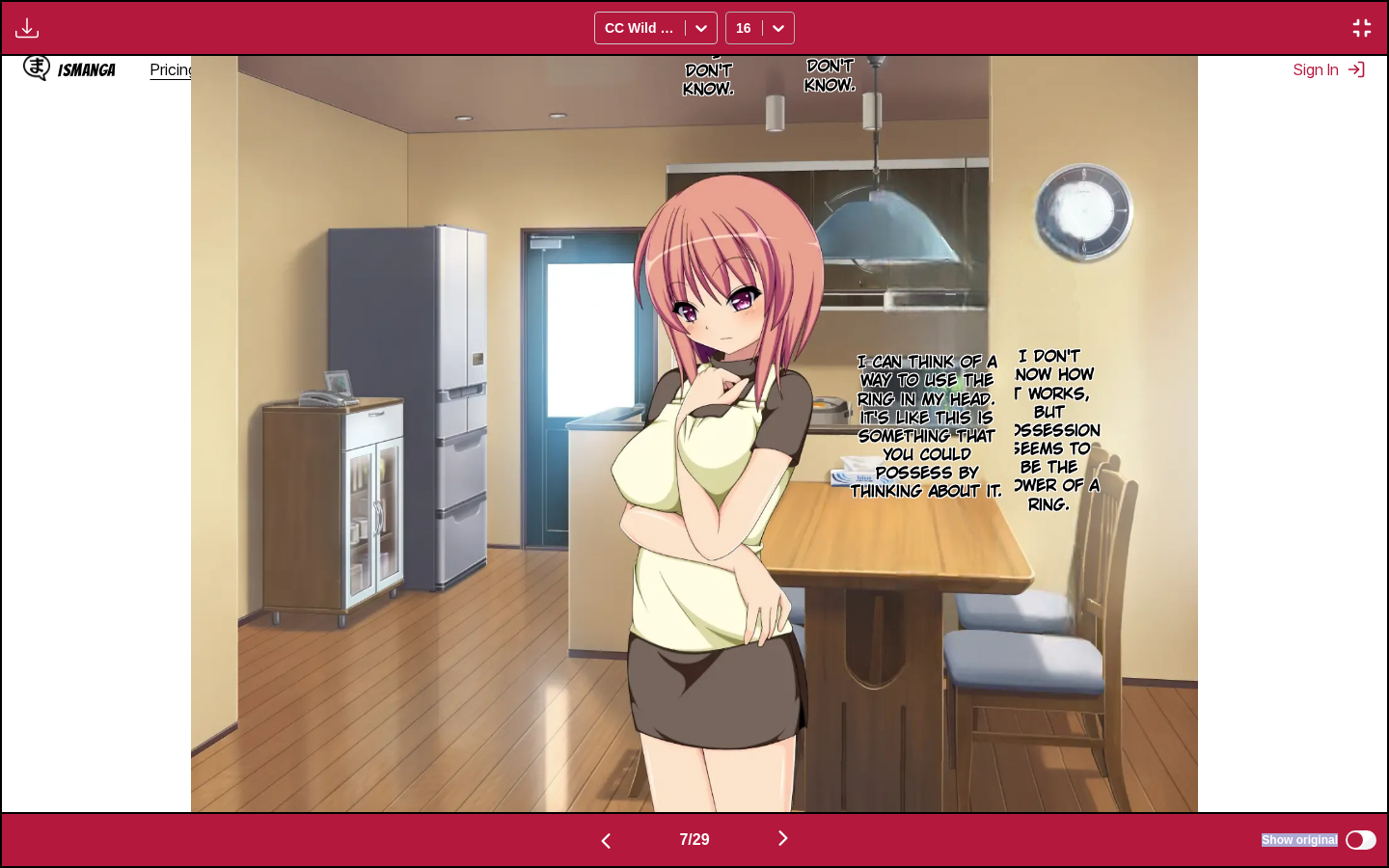 click 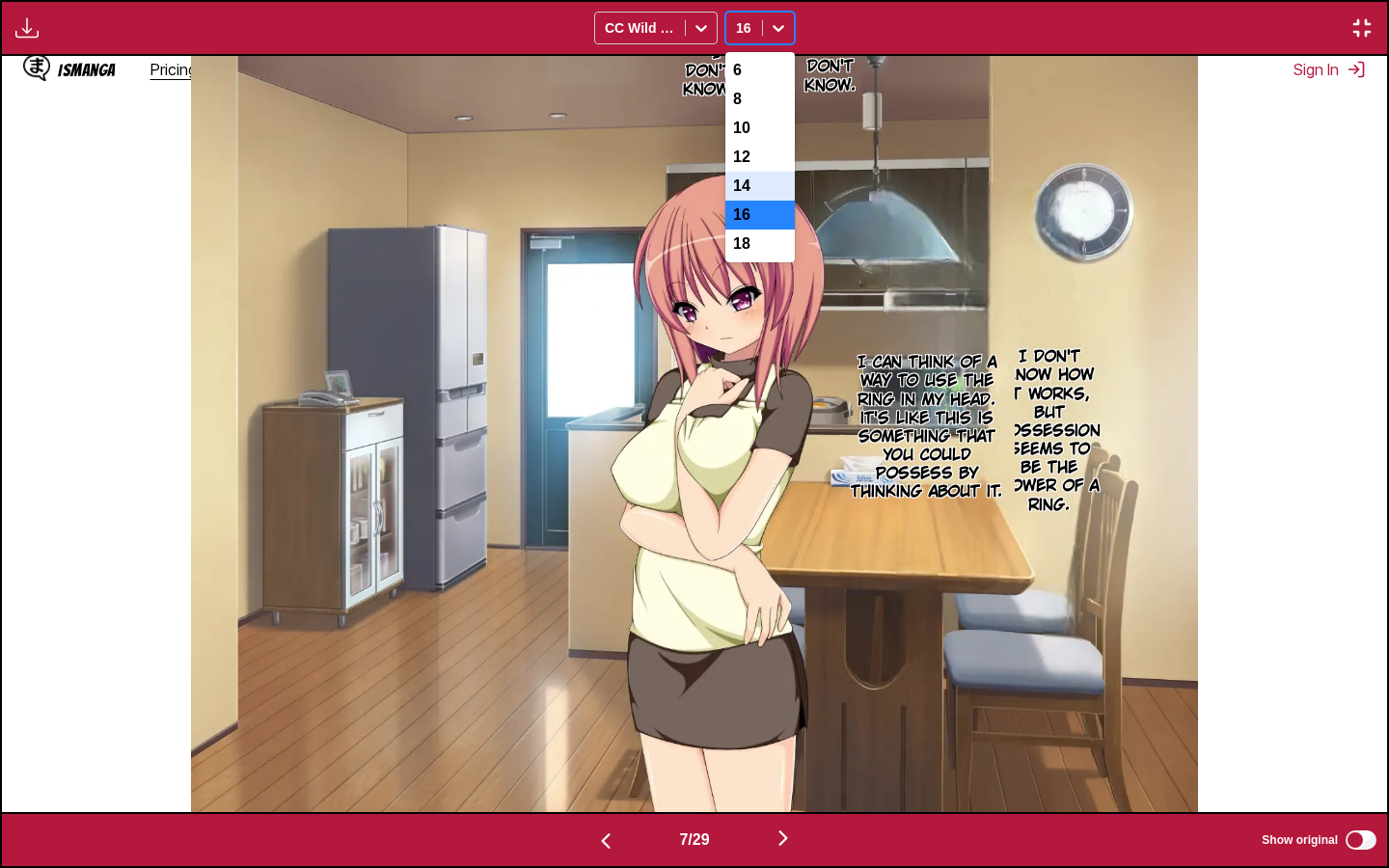 click on "14" at bounding box center (760, 186) 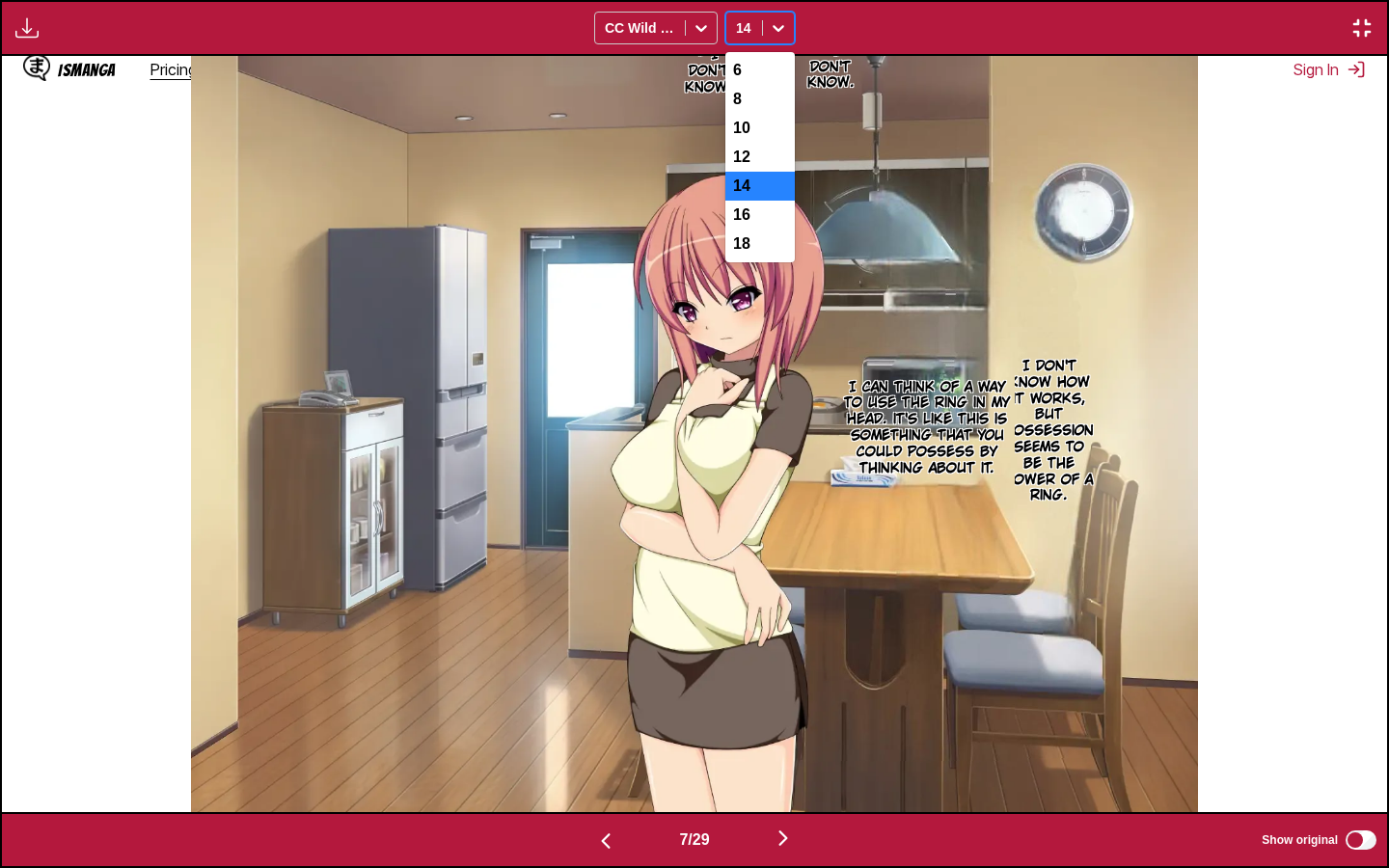 click at bounding box center [778, 28] 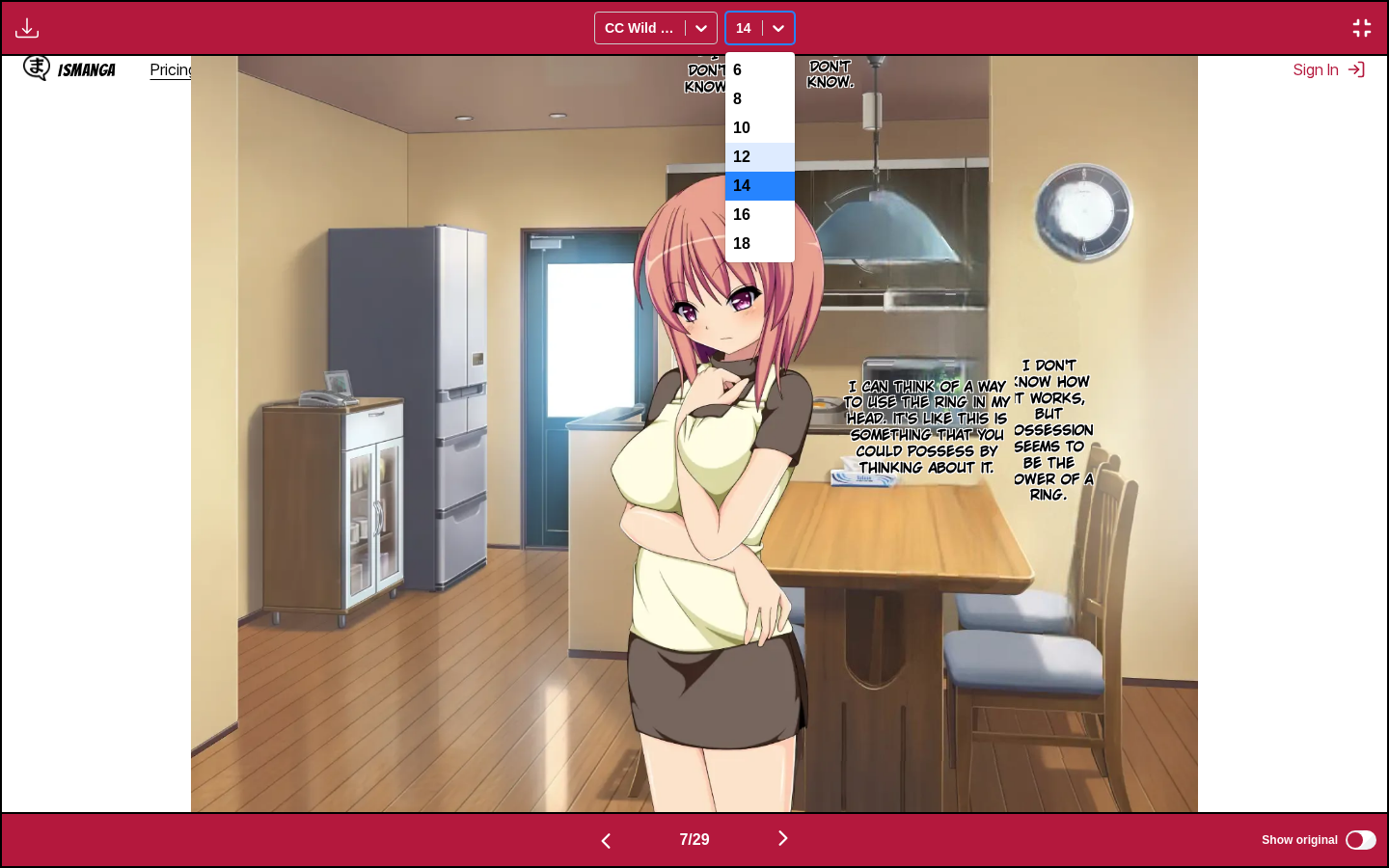 click on "12" at bounding box center (760, 157) 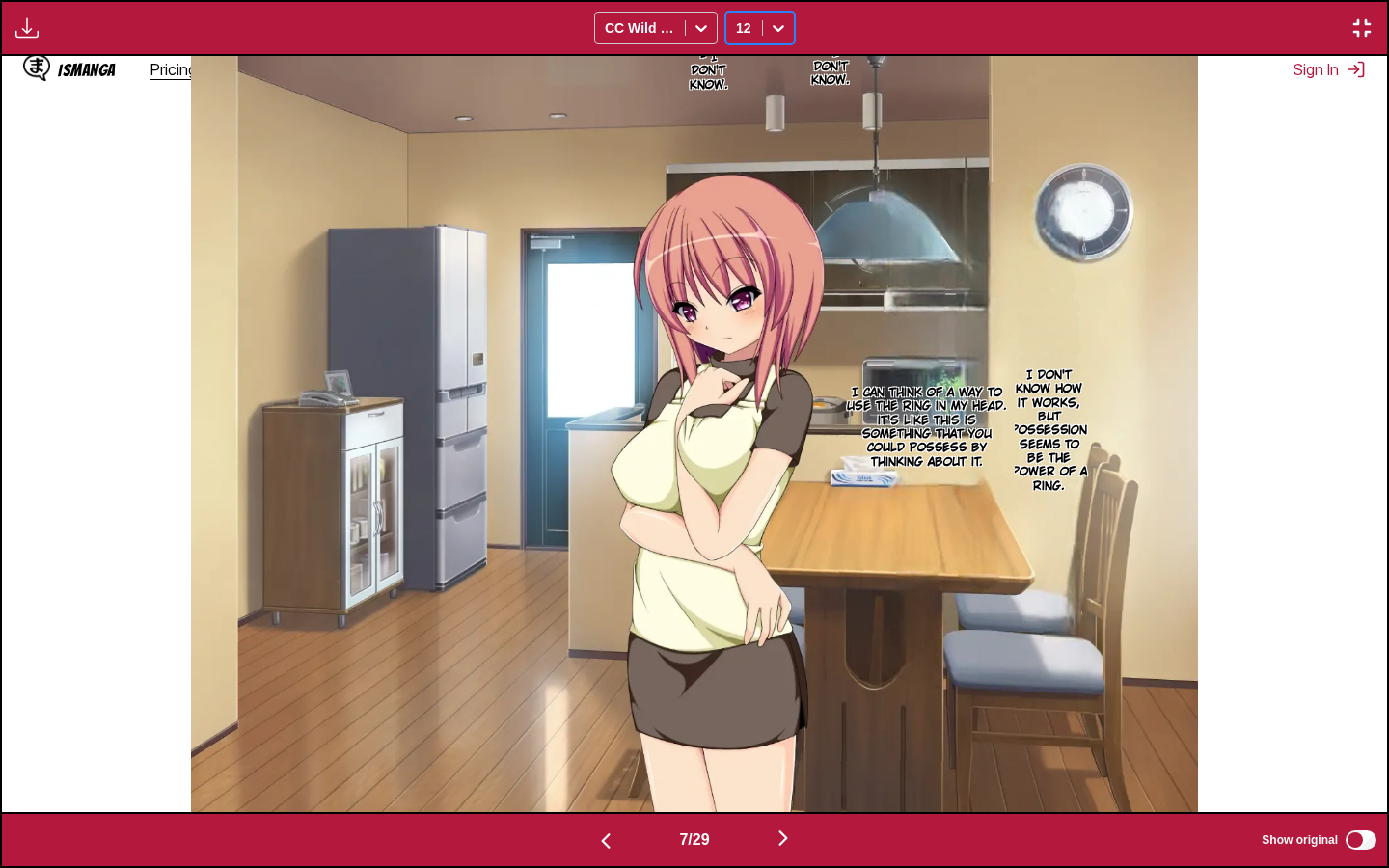 scroll, scrollTop: 0, scrollLeft: 9696, axis: horizontal 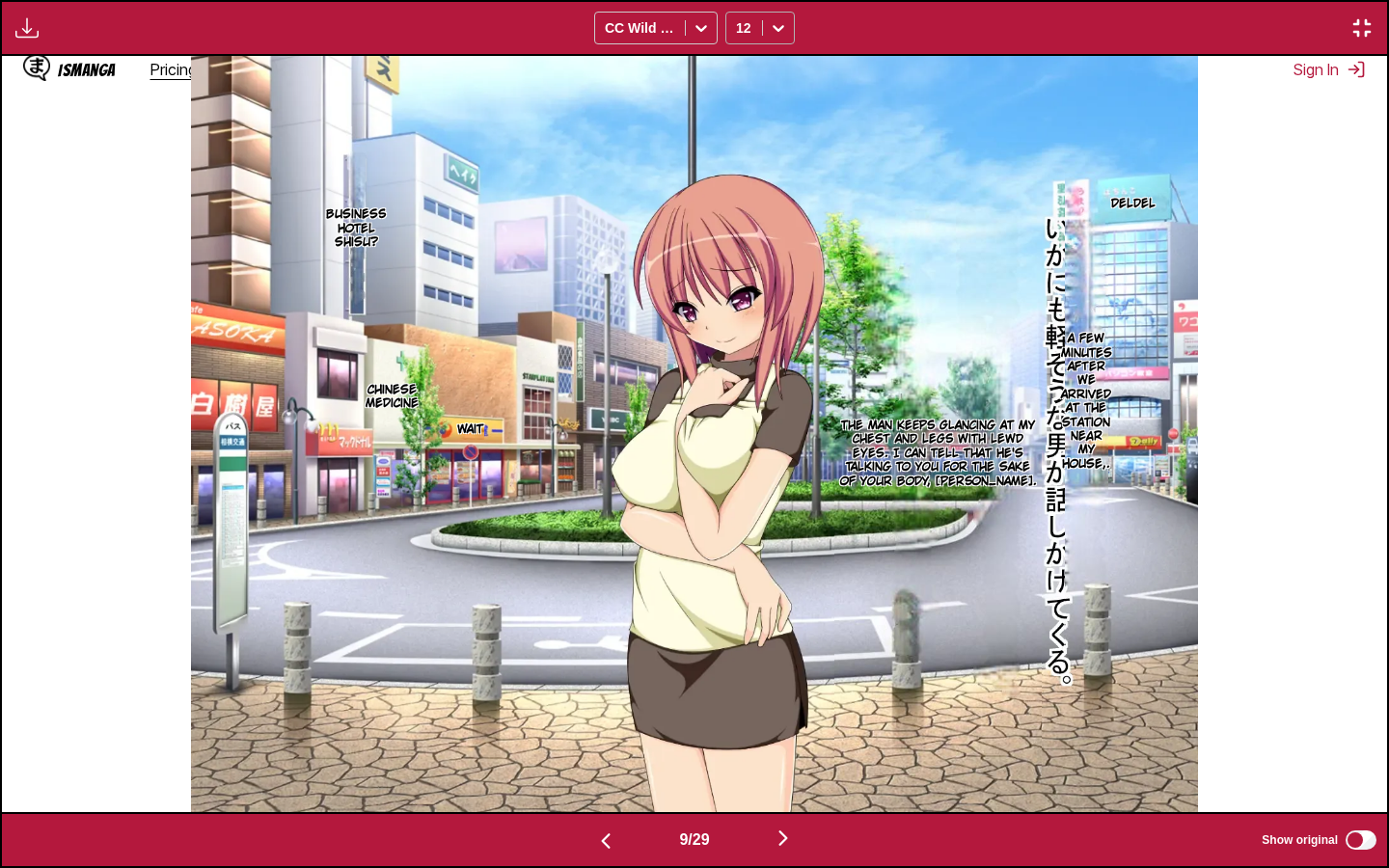 click 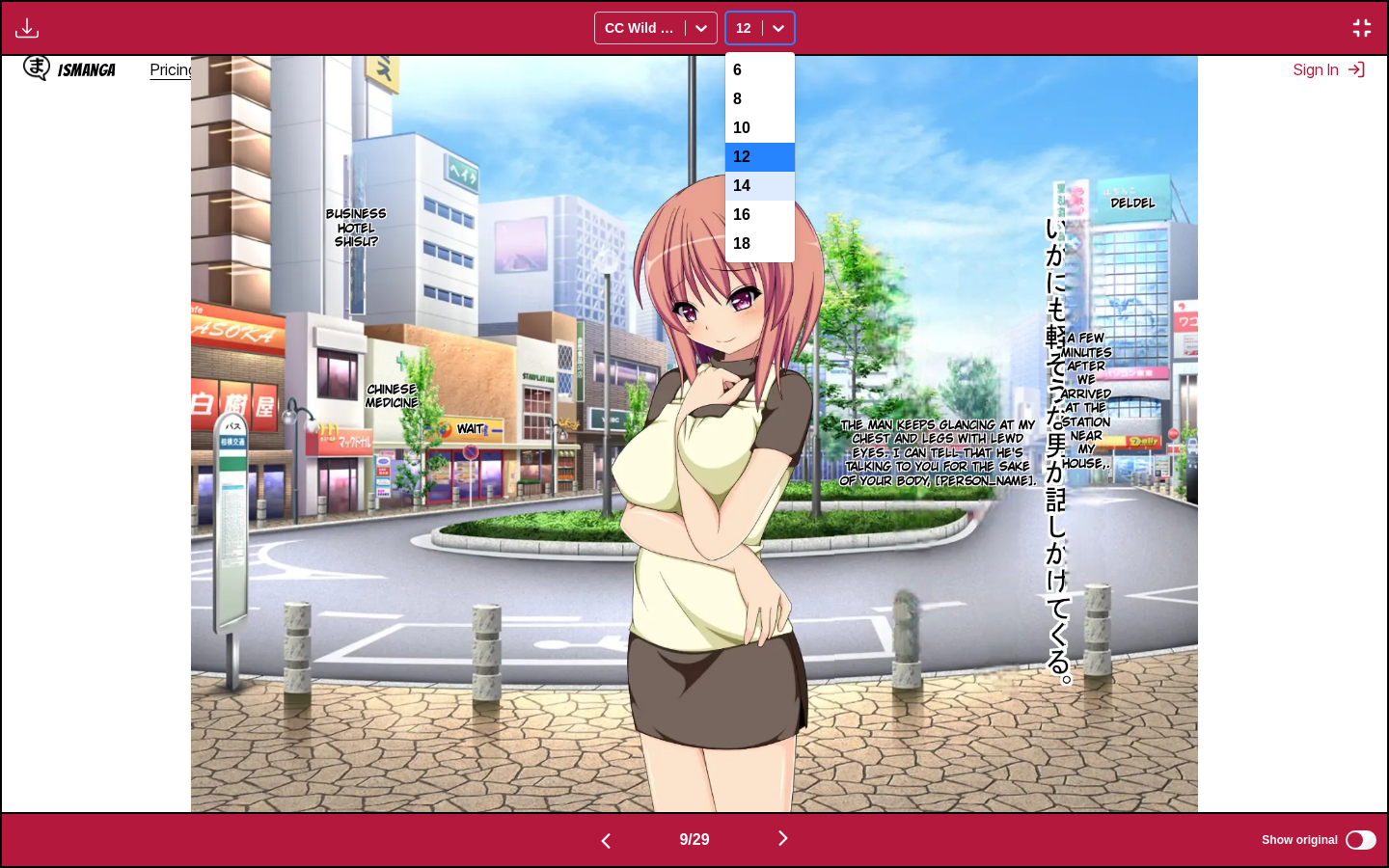 click on "14" at bounding box center (760, 186) 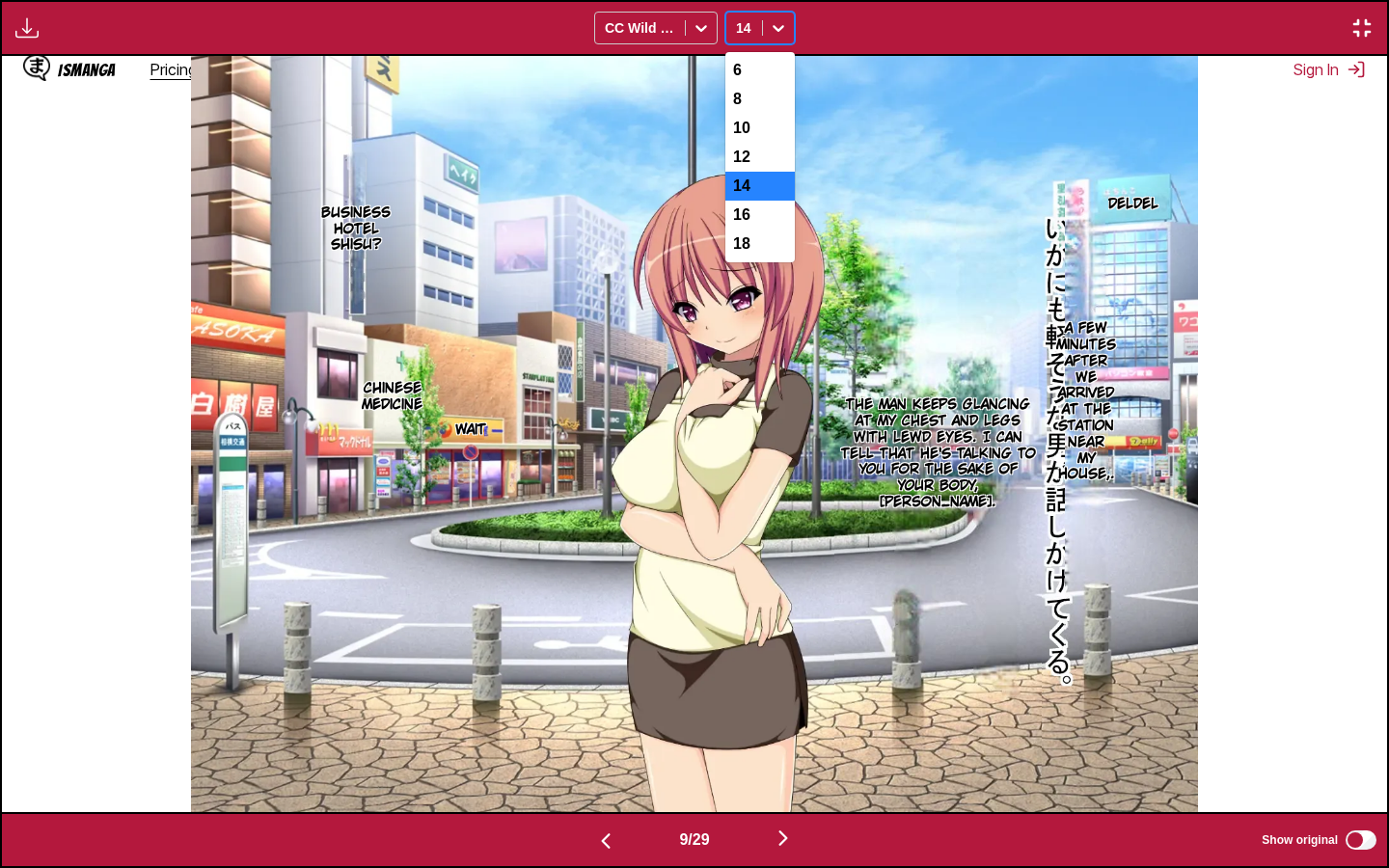 click 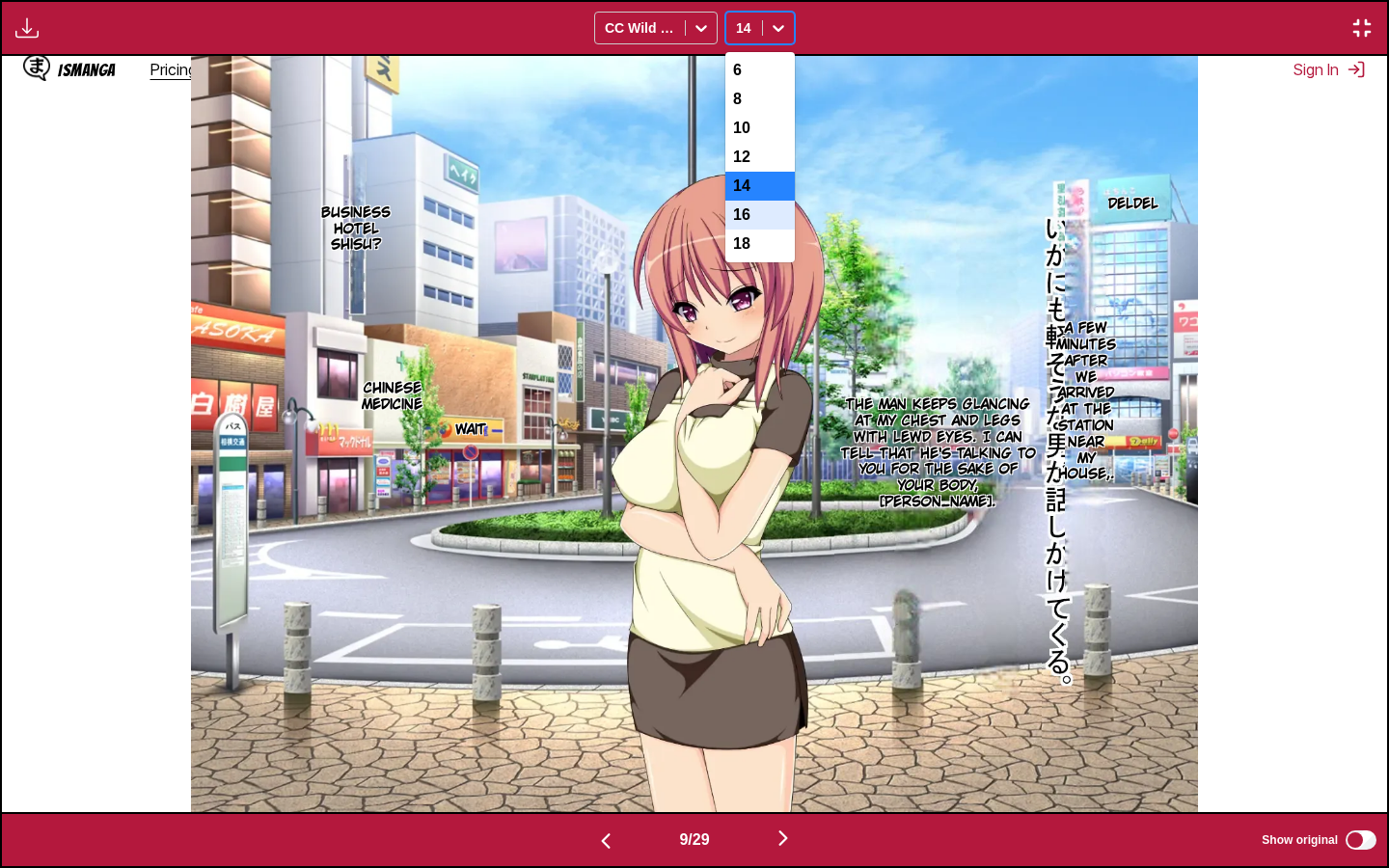 click on "16" at bounding box center [760, 215] 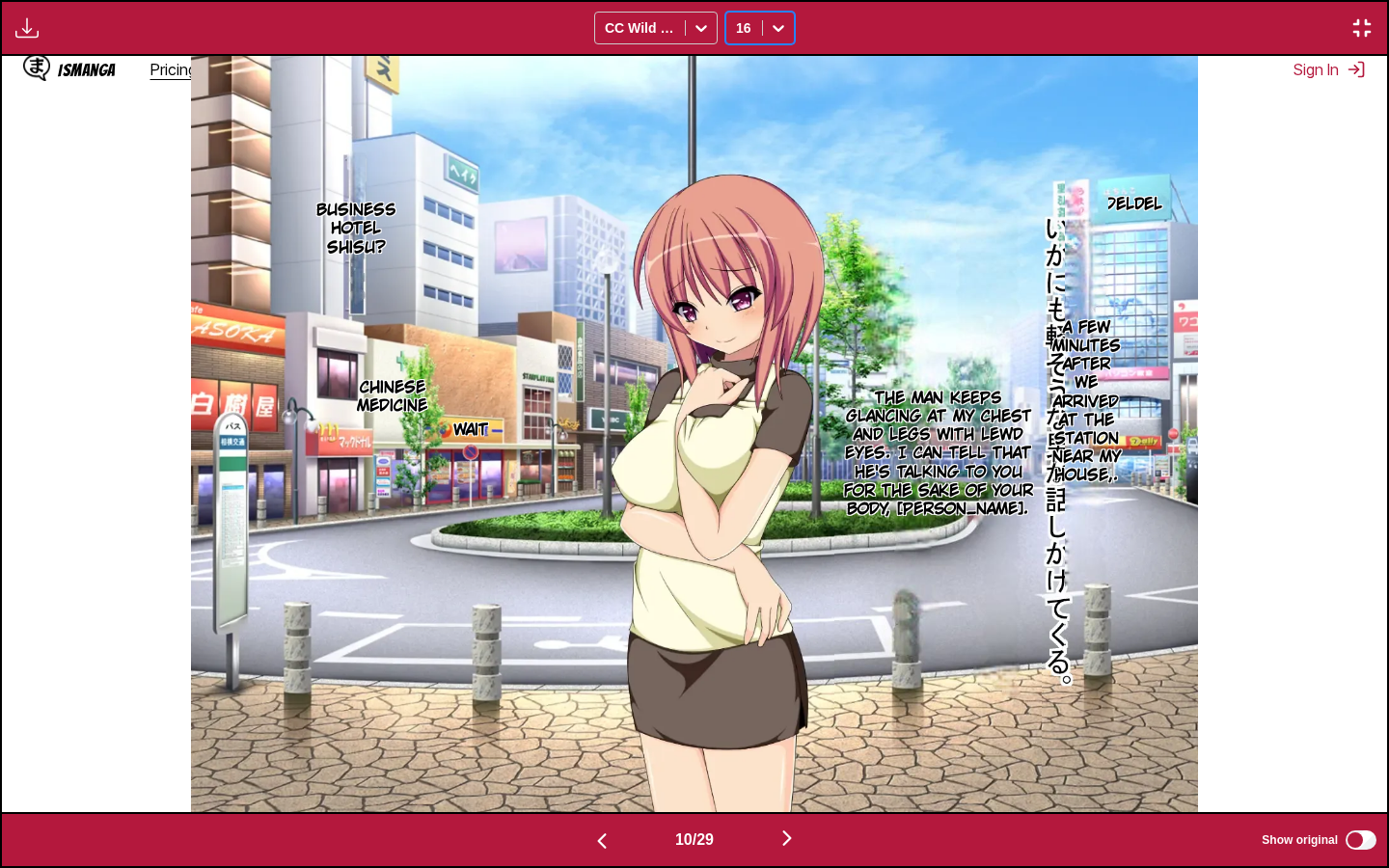 scroll, scrollTop: 0, scrollLeft: 12466, axis: horizontal 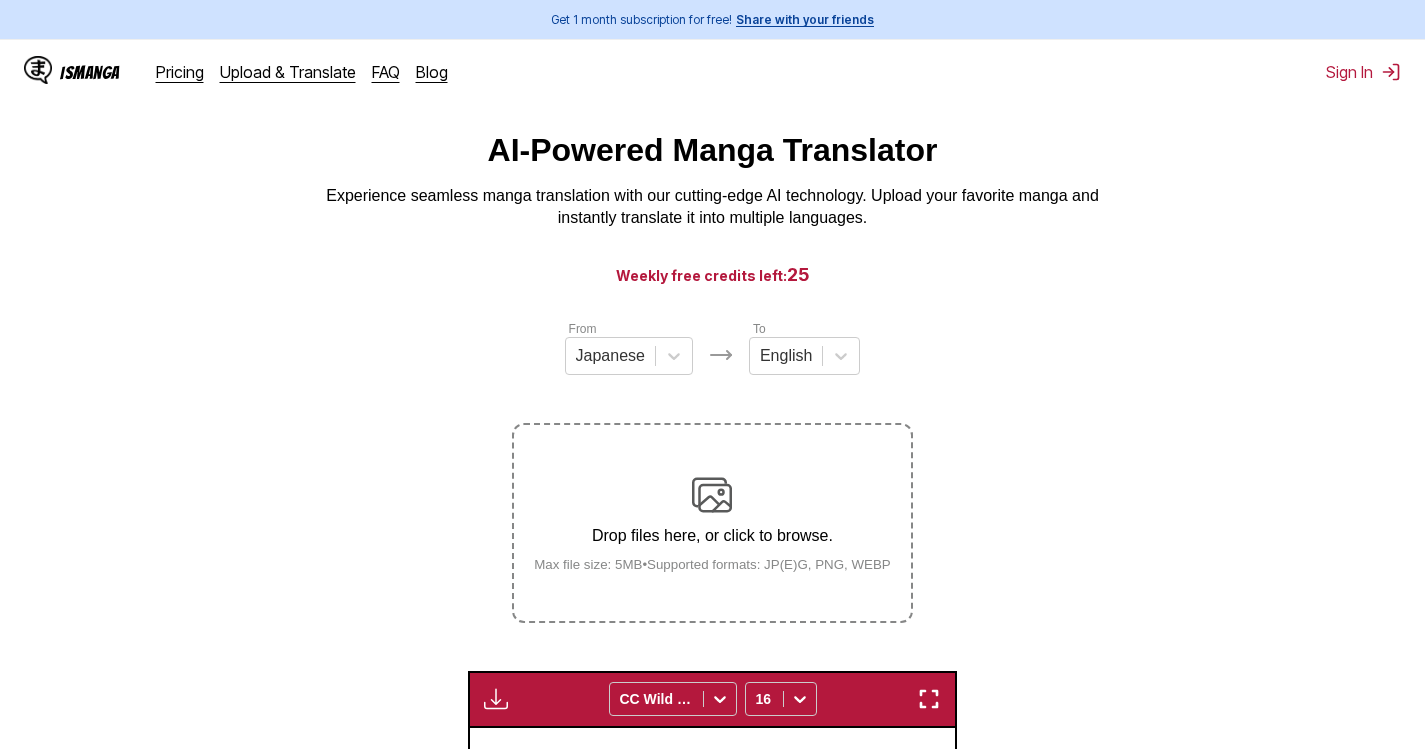 click on "Drop files here, or click to browse. Max file size: 5MB  •  Supported formats: JP(E)G, PNG, WEBP" at bounding box center (712, 523) 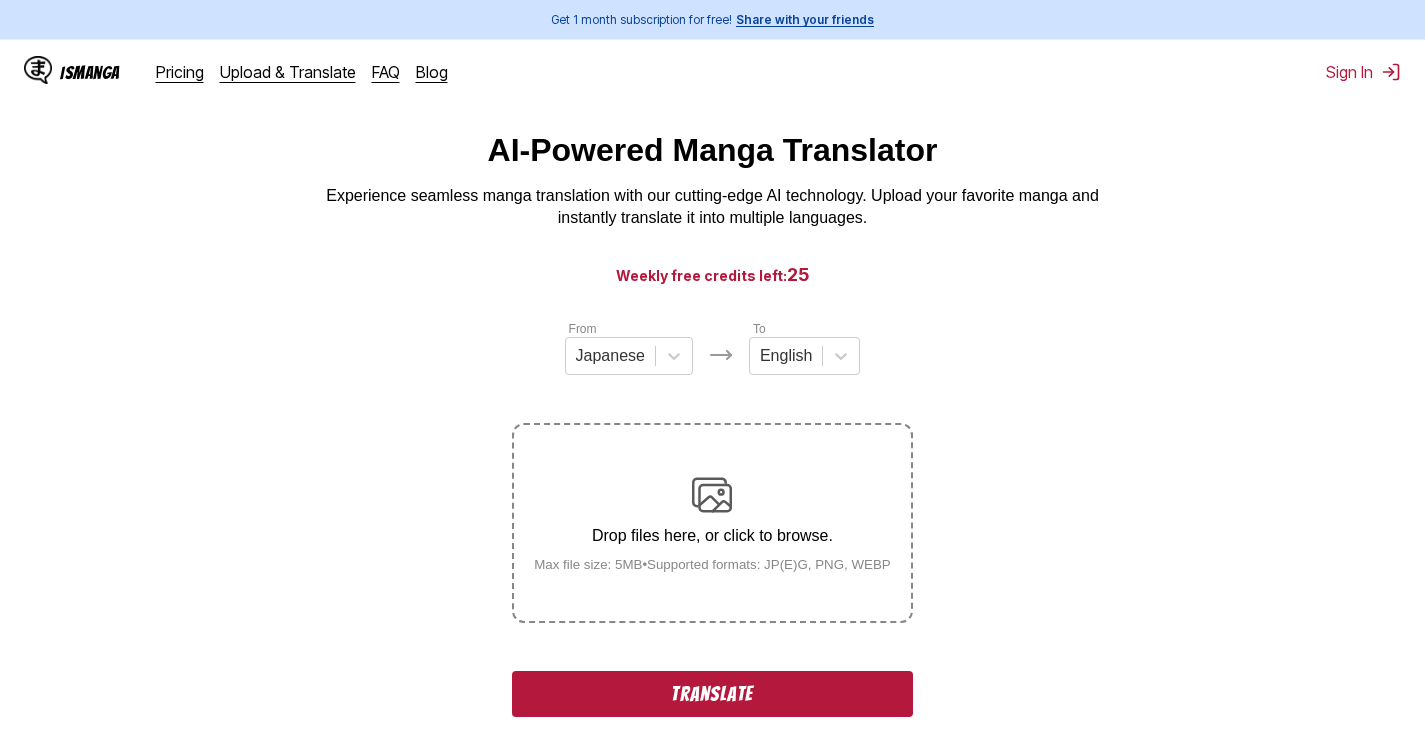 click on "Translate" at bounding box center [712, 694] 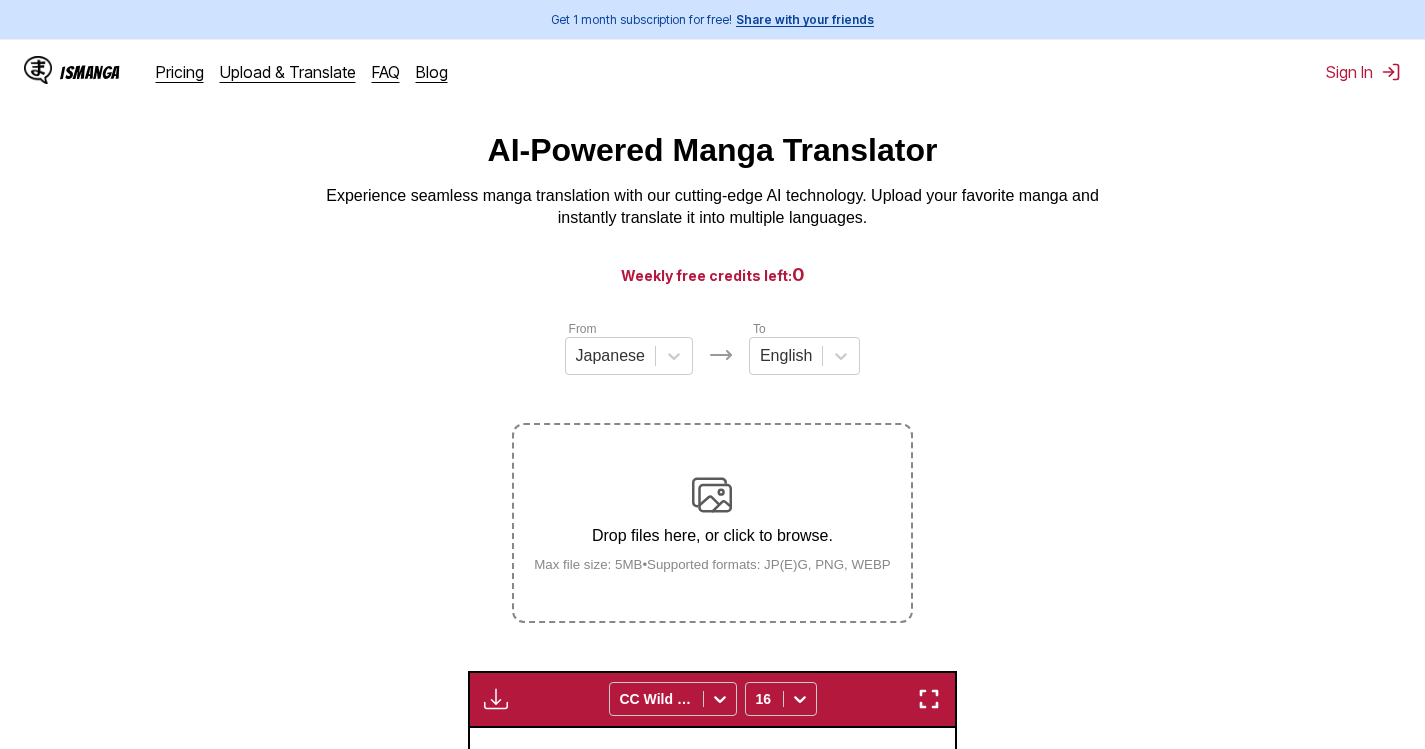 click at bounding box center (929, 699) 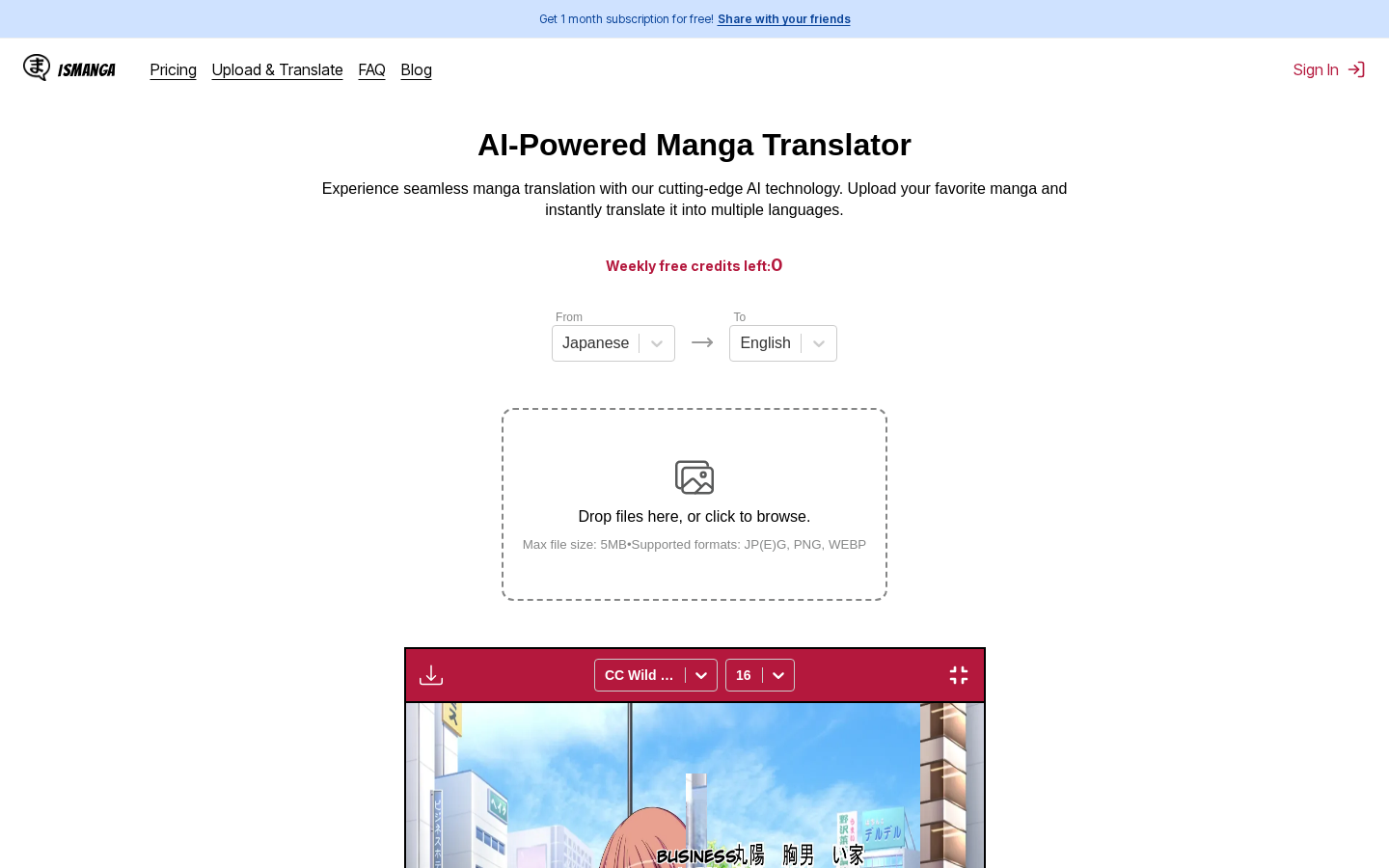 scroll, scrollTop: 0, scrollLeft: 13851, axis: horizontal 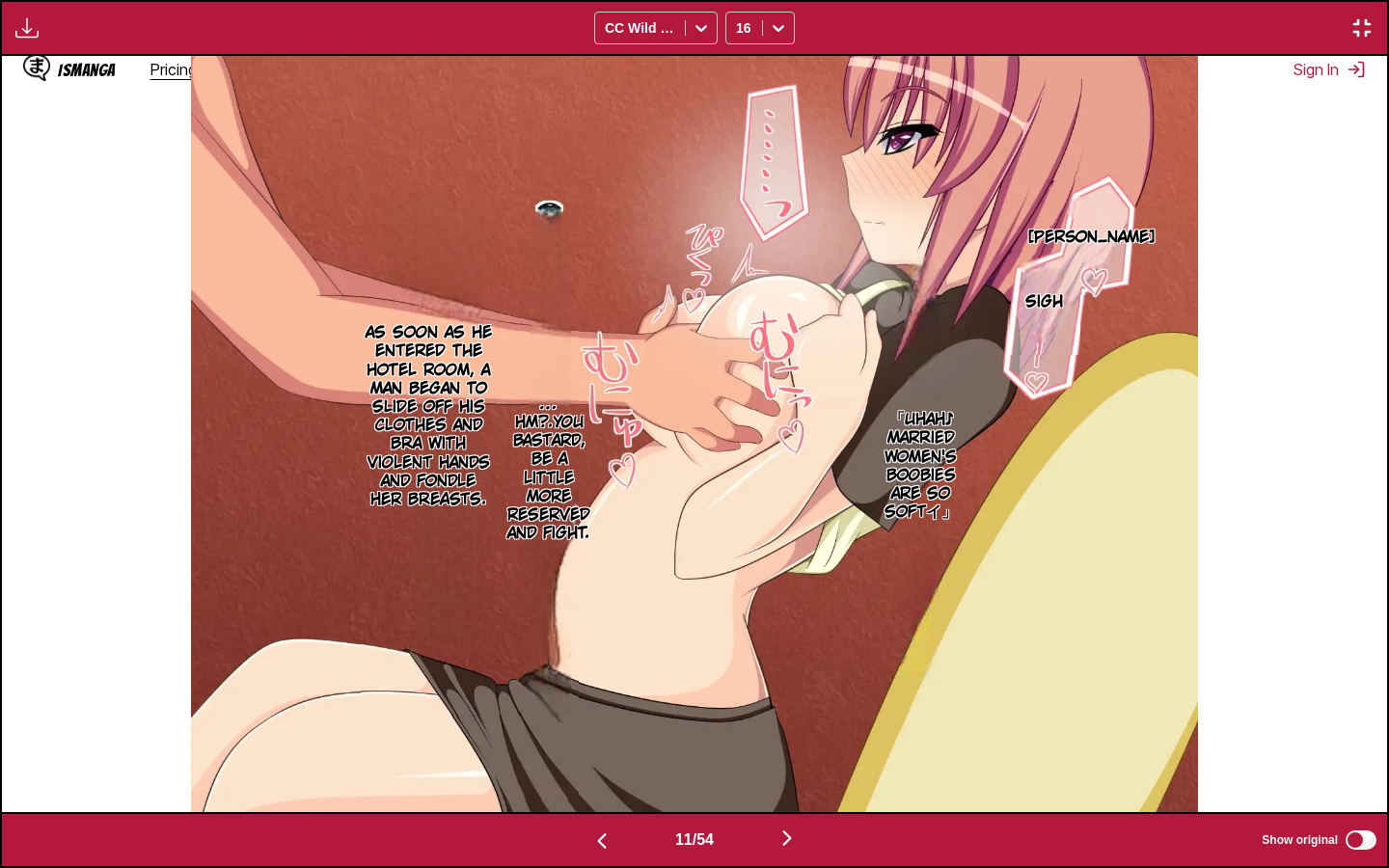 type 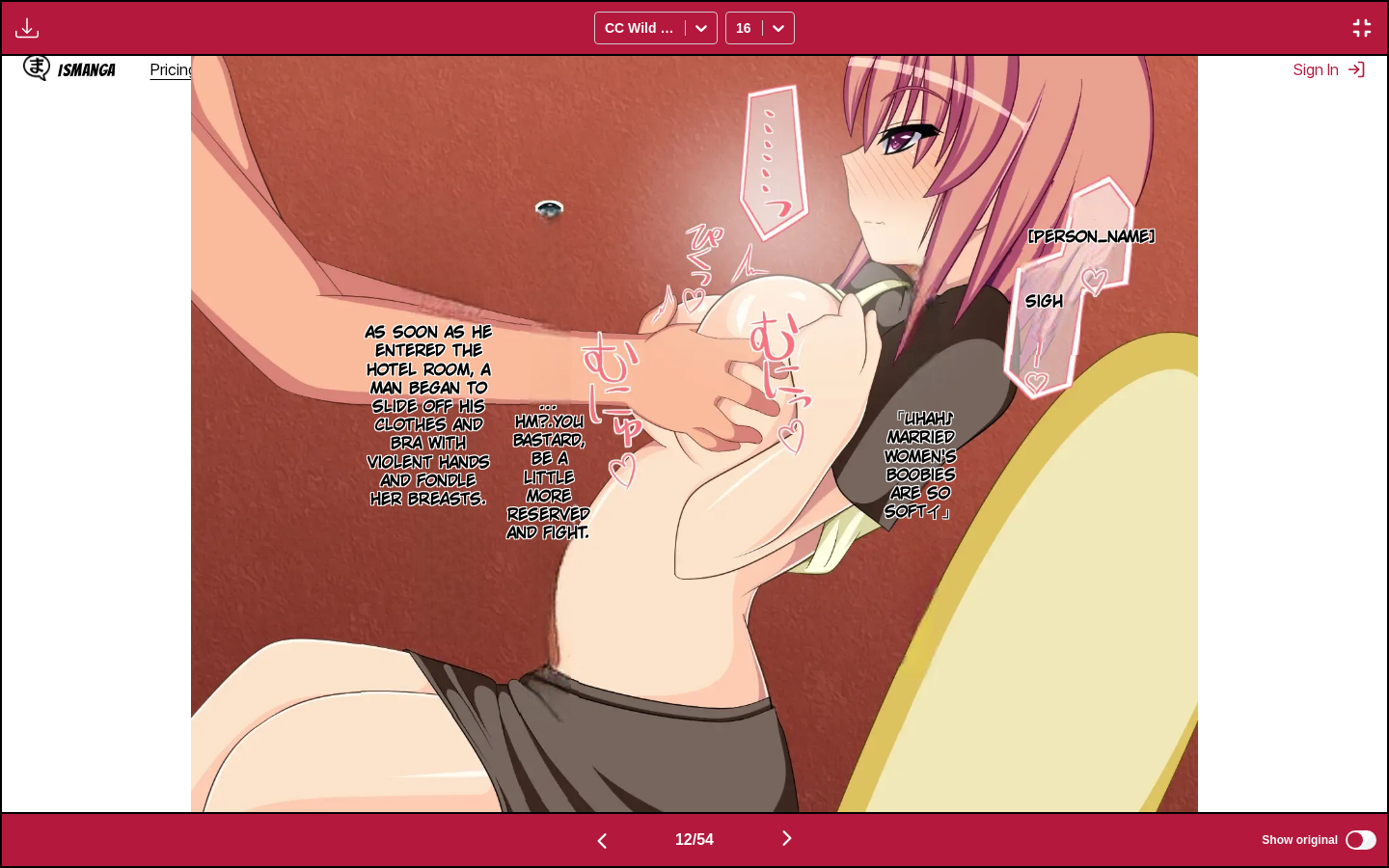 scroll, scrollTop: 0, scrollLeft: 15237, axis: horizontal 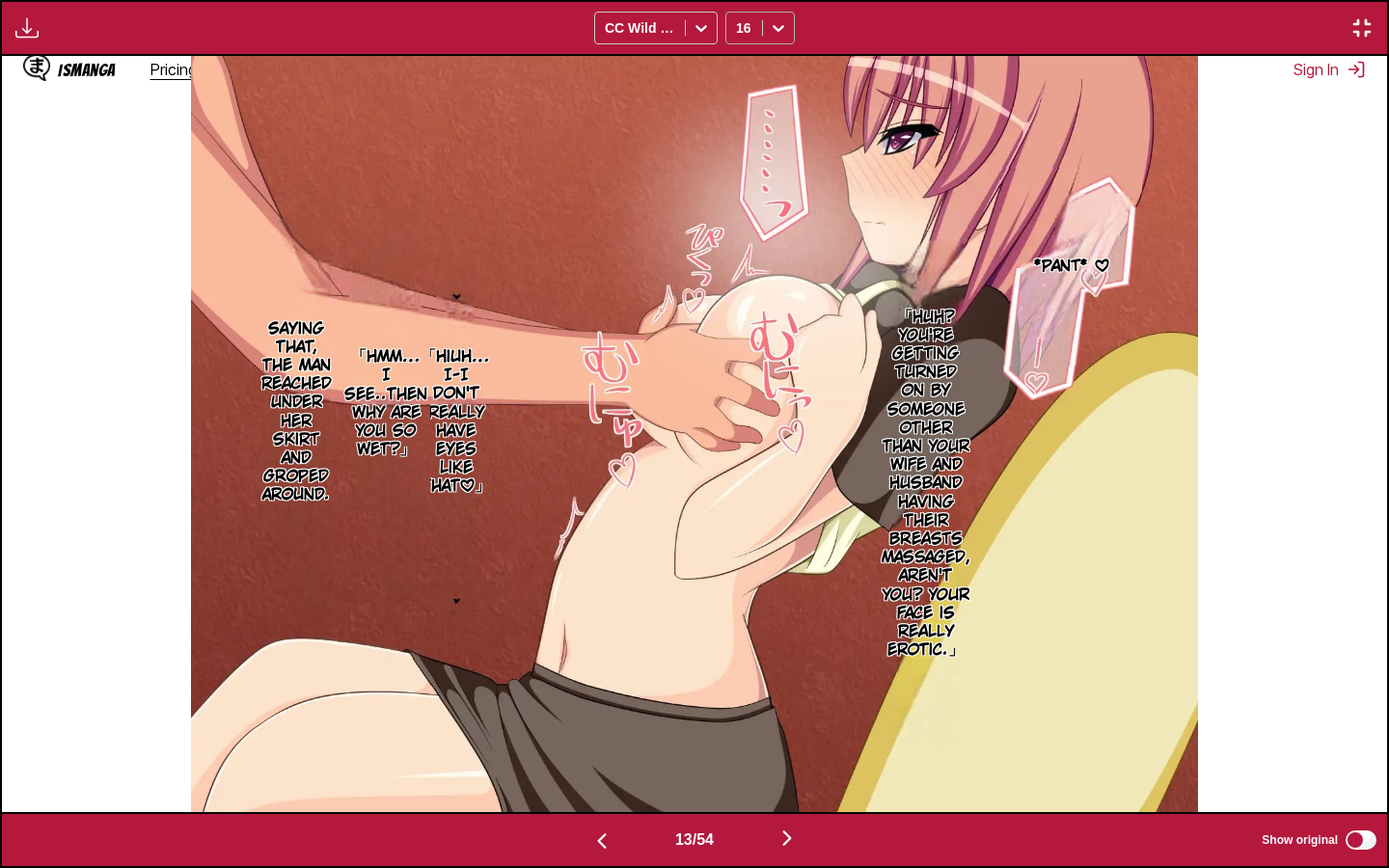 click 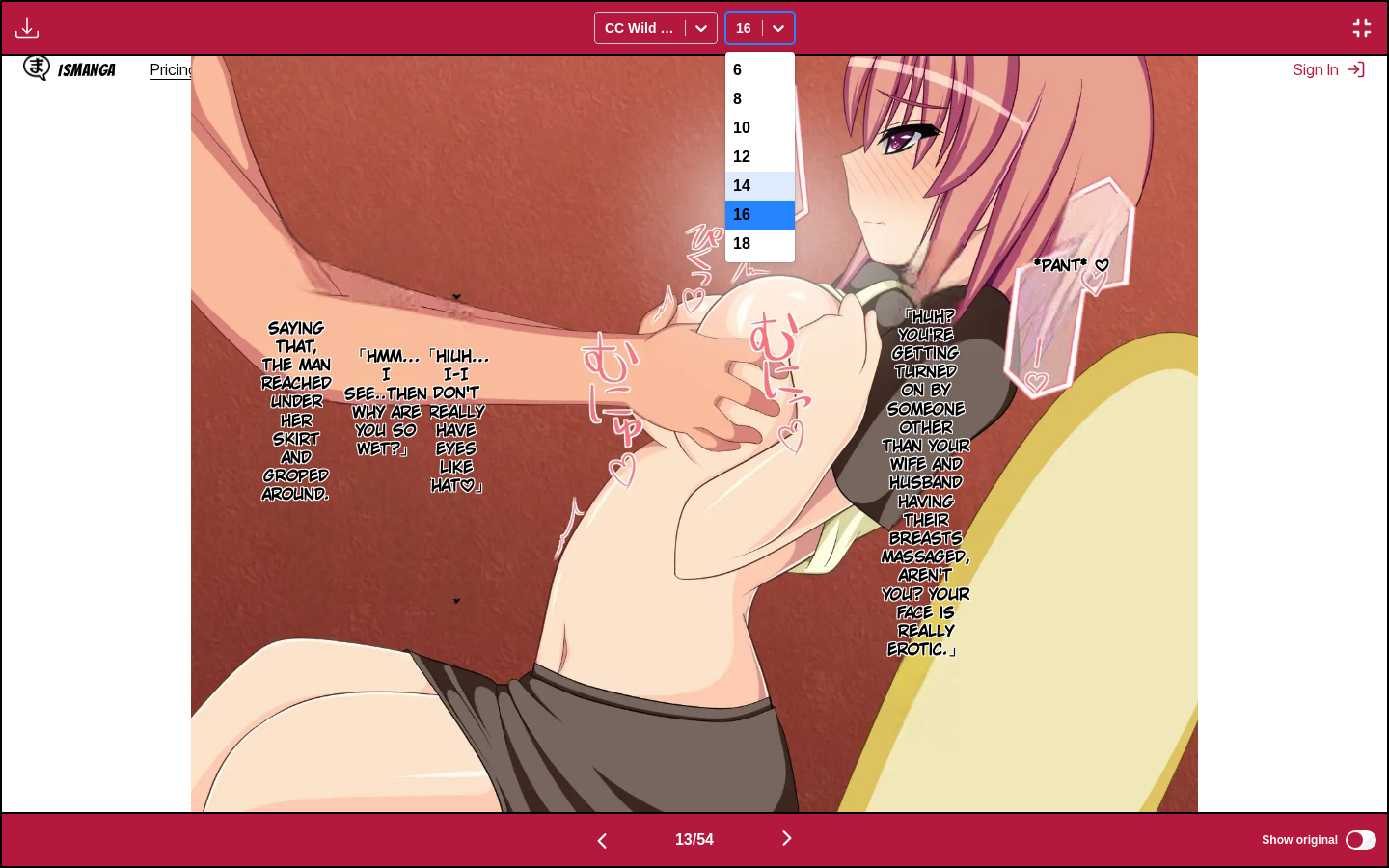 click on "14" at bounding box center (760, 186) 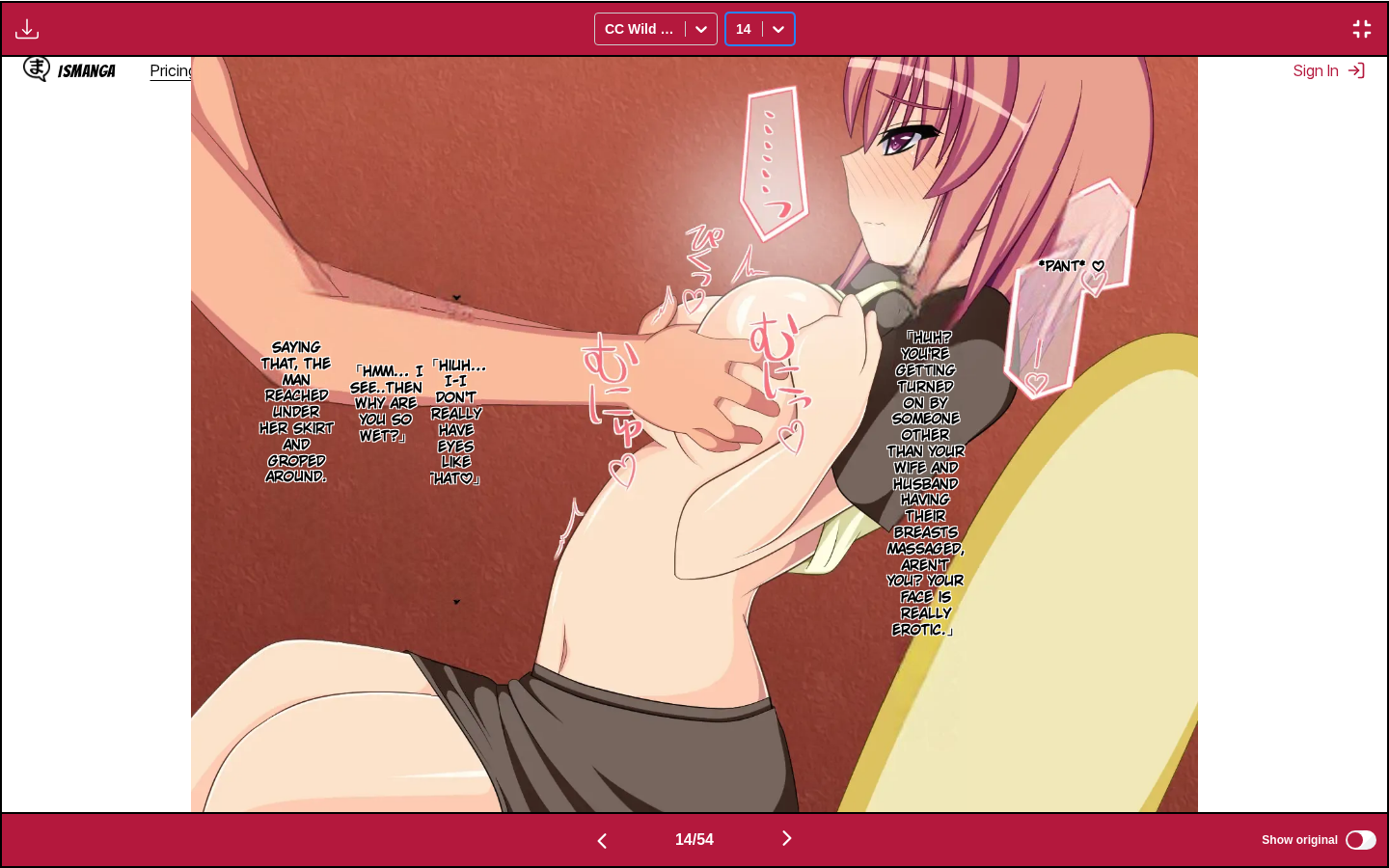 scroll, scrollTop: 0, scrollLeft: 18007, axis: horizontal 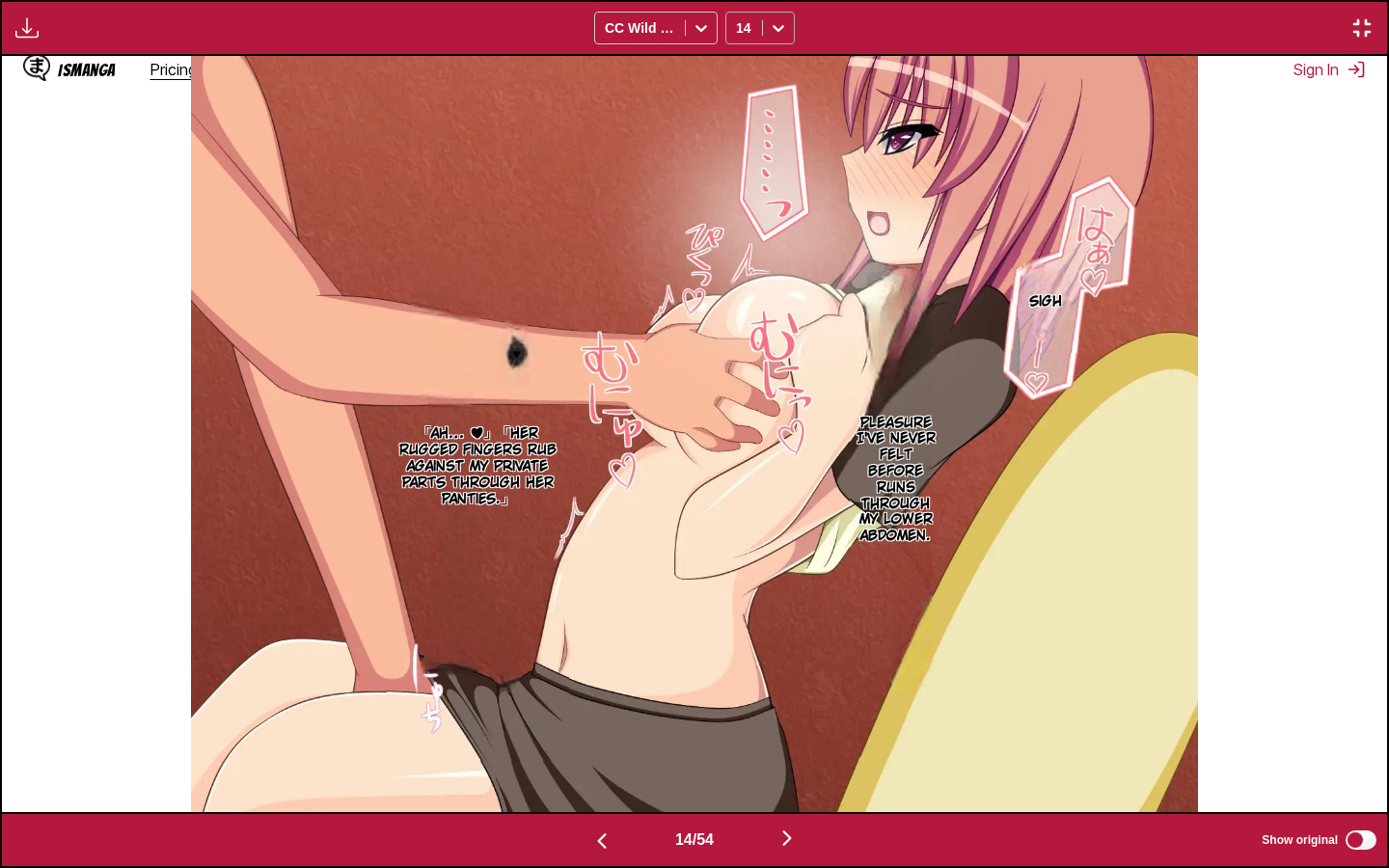click at bounding box center [778, 28] 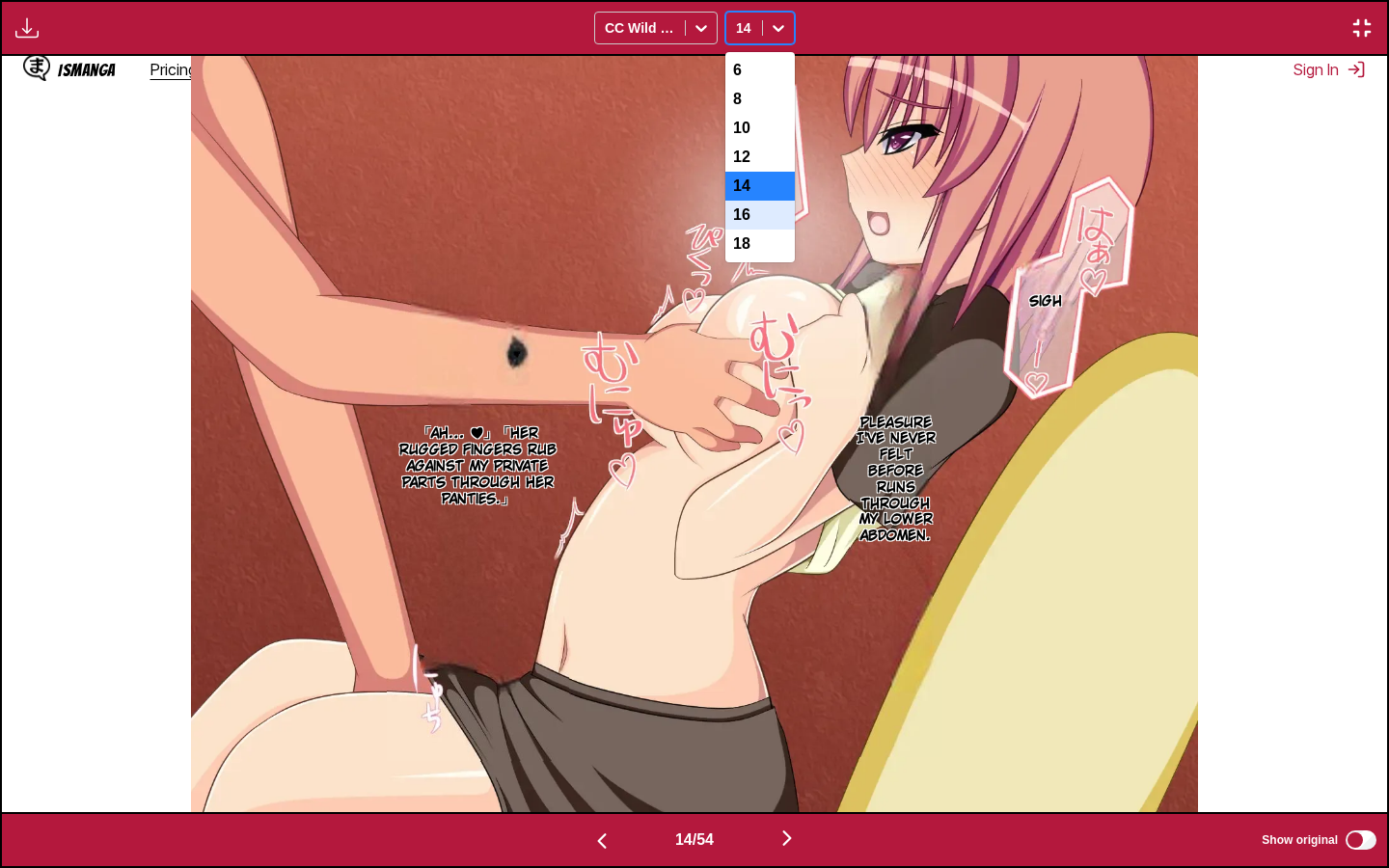 click on "16" at bounding box center (760, 215) 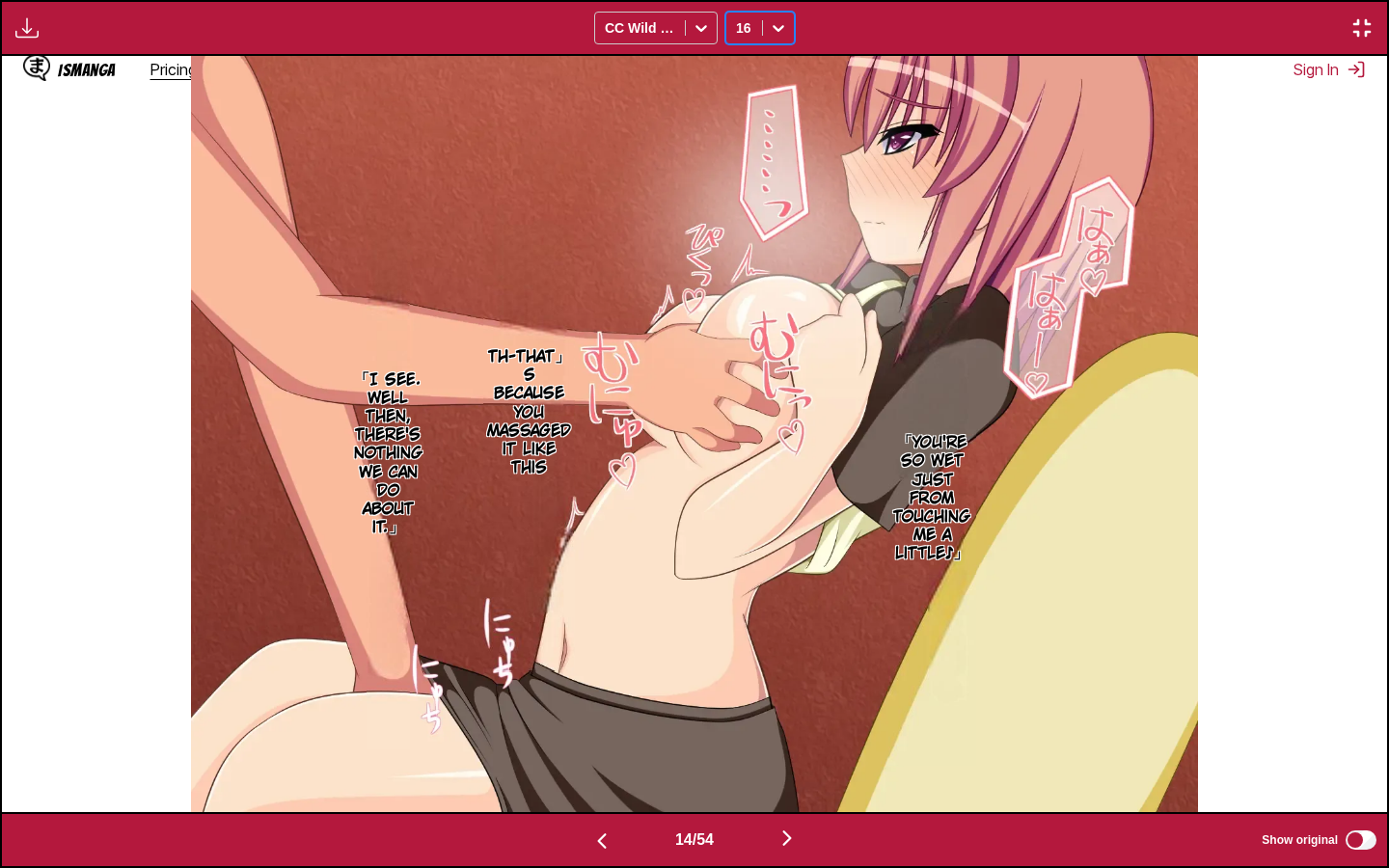 scroll, scrollTop: 0, scrollLeft: 18007, axis: horizontal 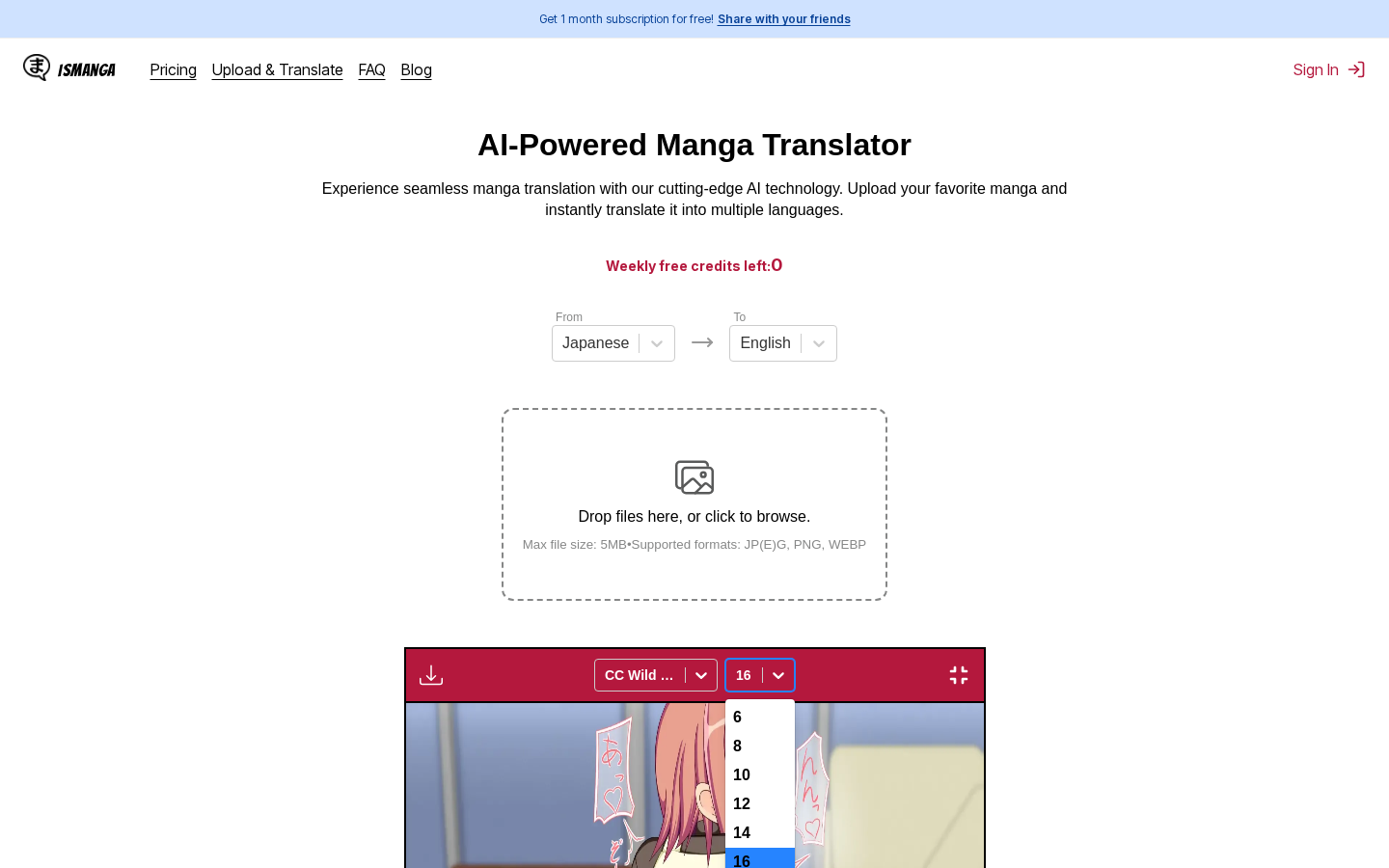 click 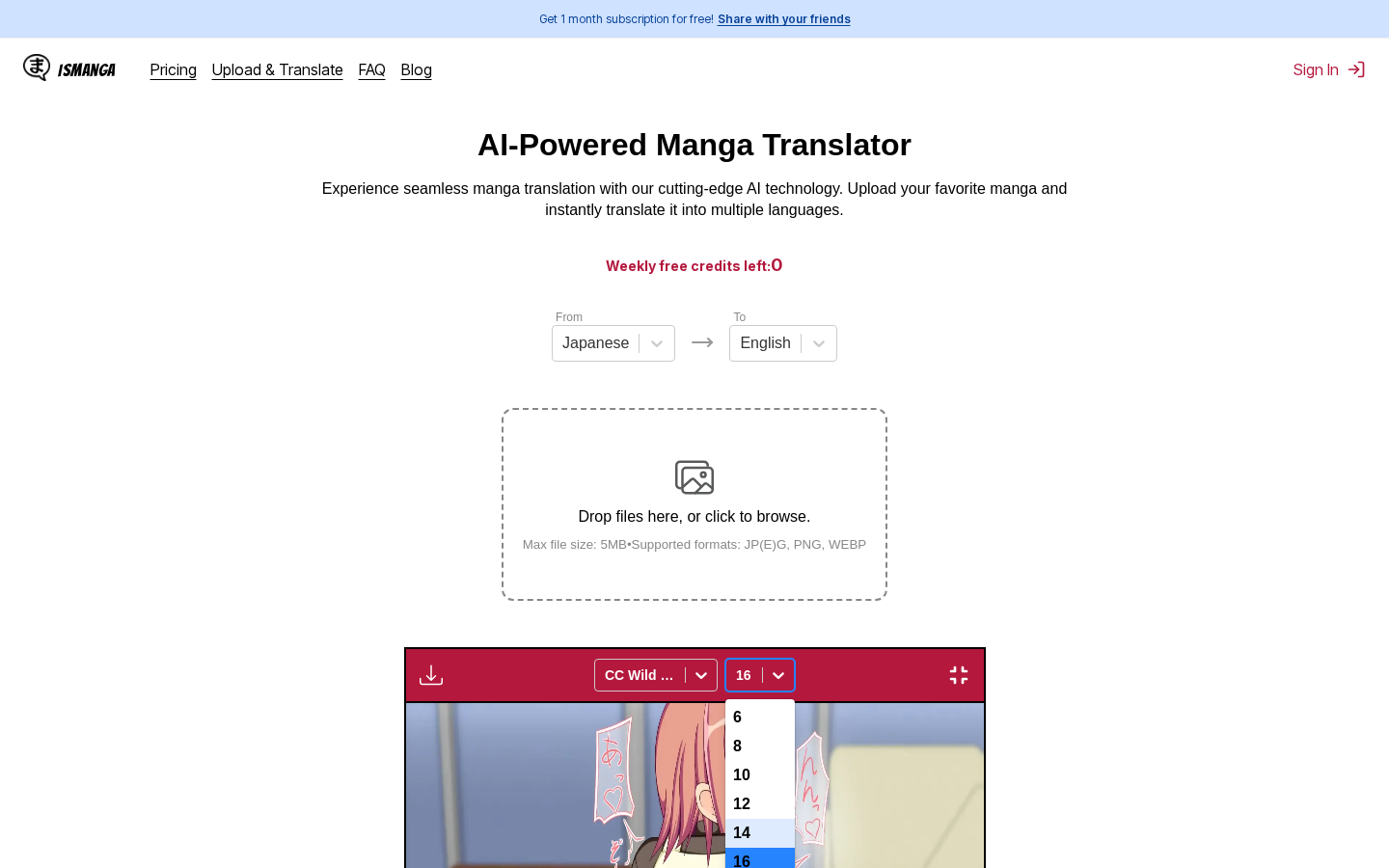 click on "14" at bounding box center (760, 833) 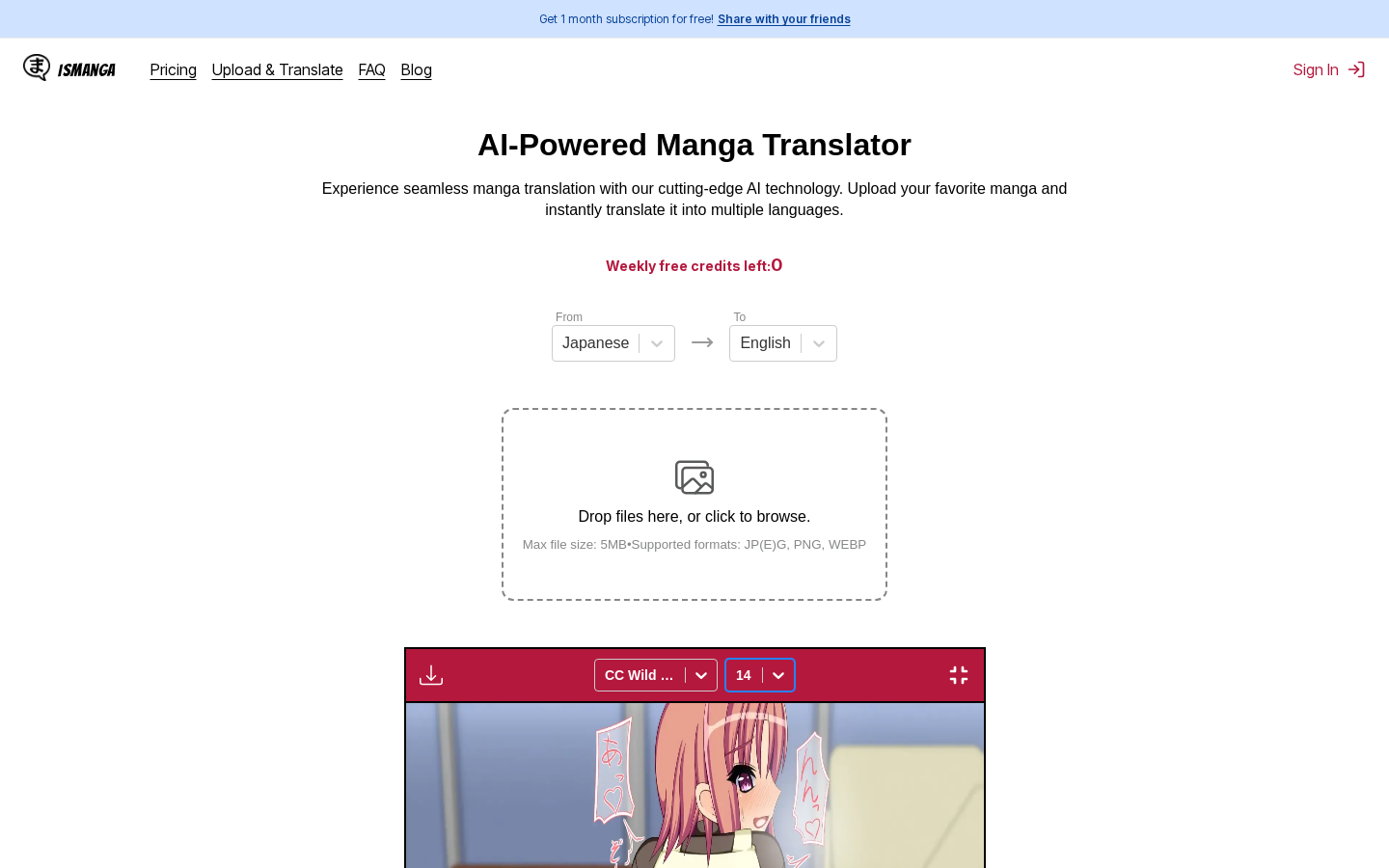 click 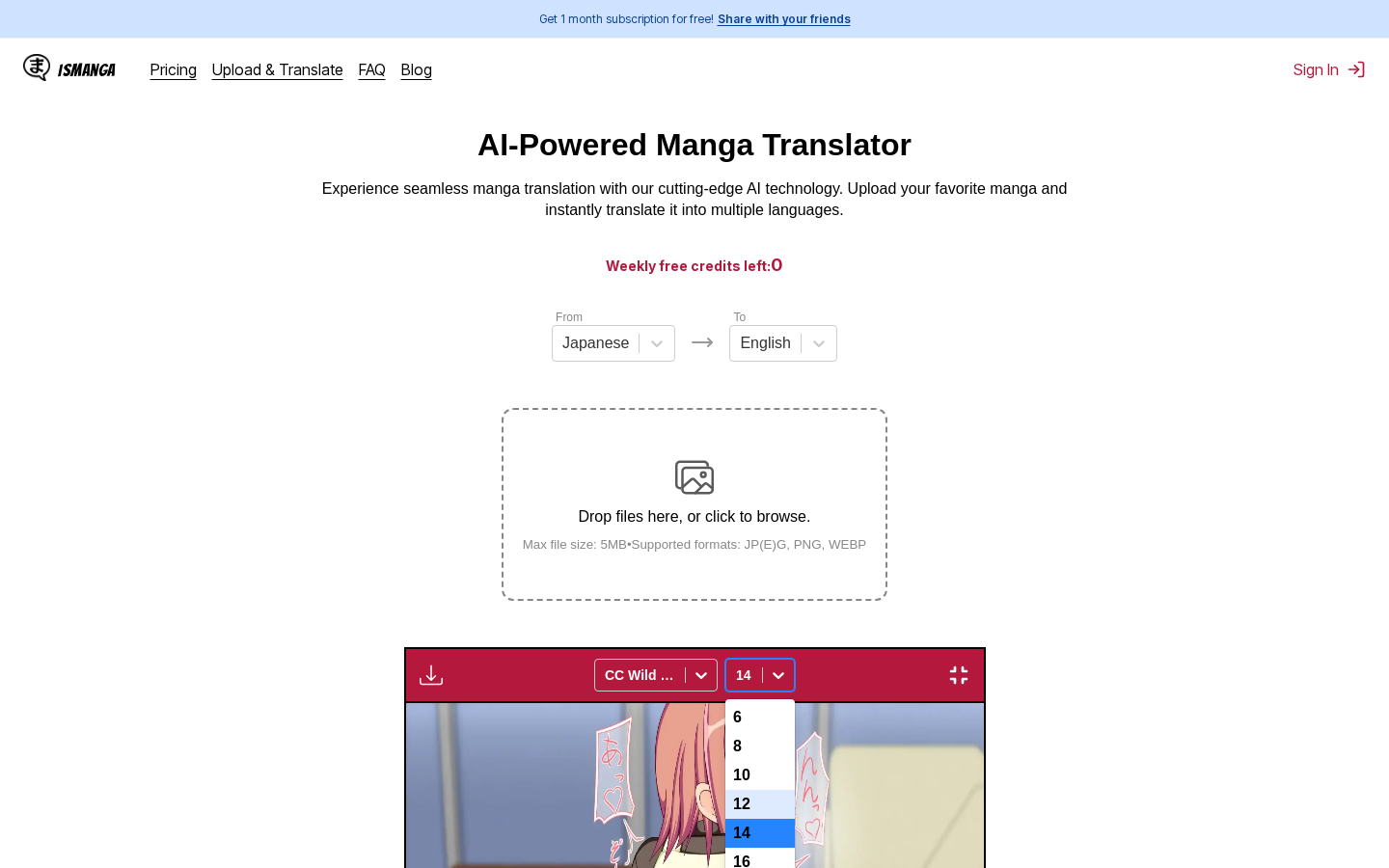click on "12" at bounding box center (760, 804) 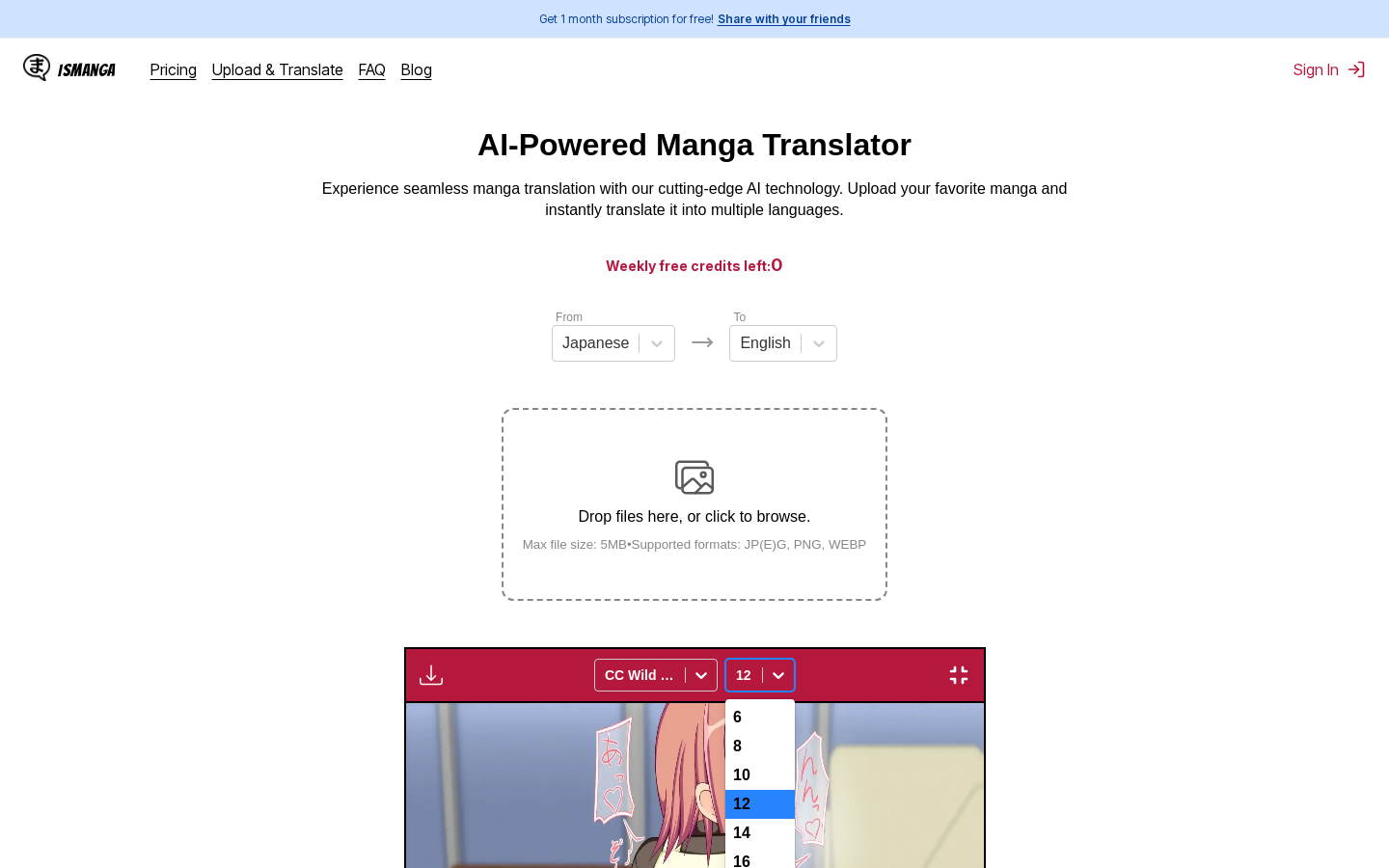 click on "12" at bounding box center (760, 675) 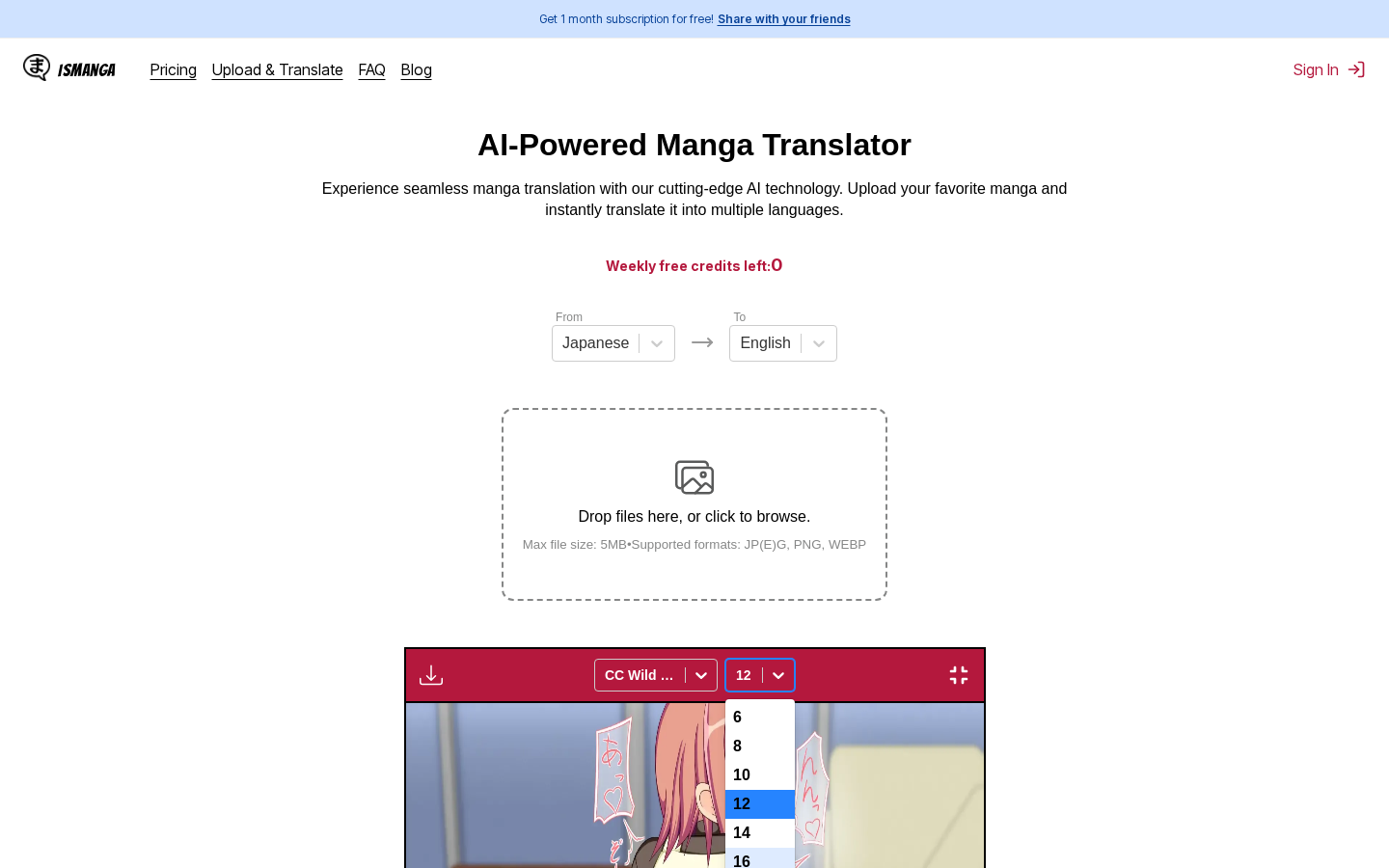 click on "16" at bounding box center [760, 862] 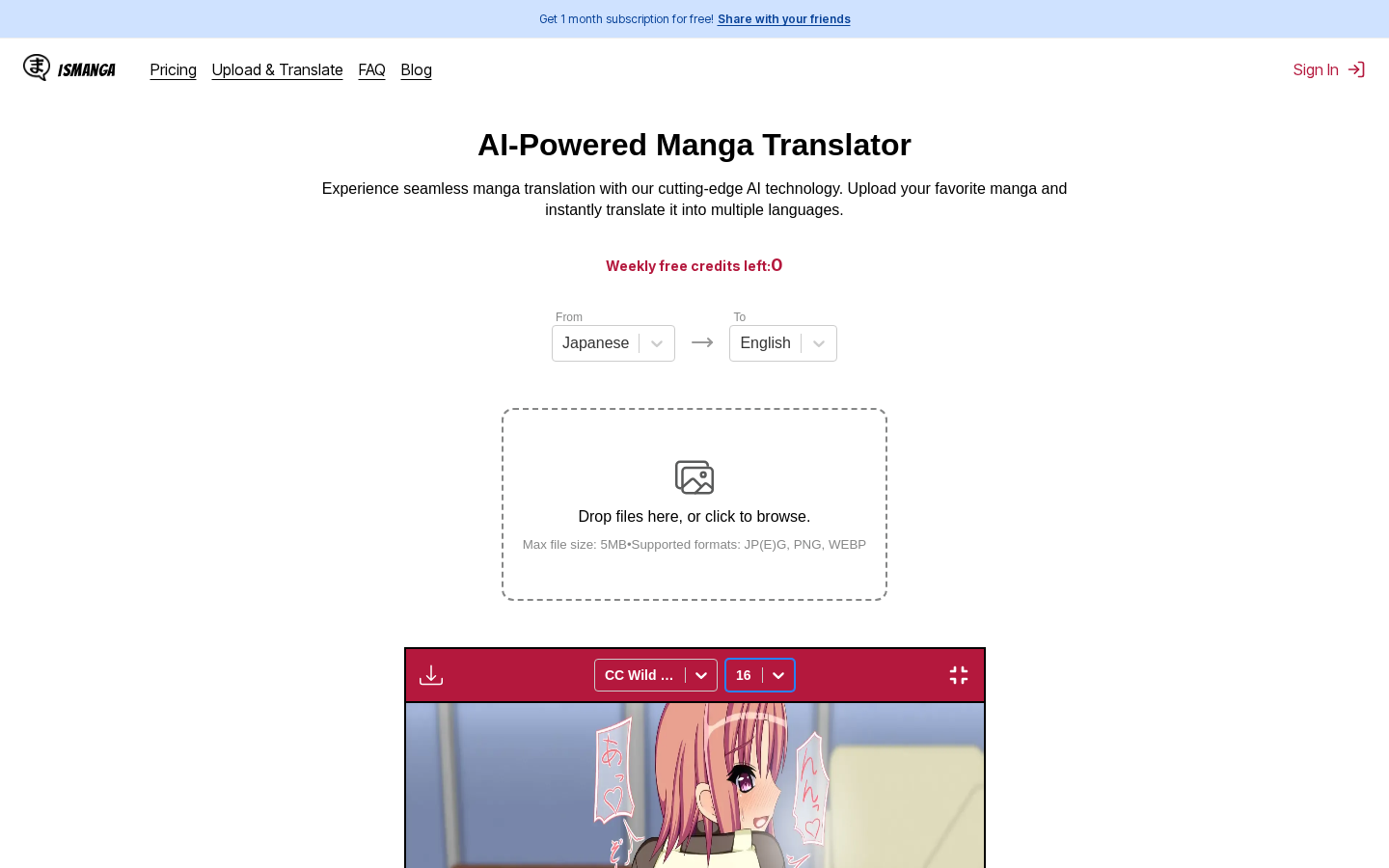 scroll, scrollTop: 0, scrollLeft: 40169, axis: horizontal 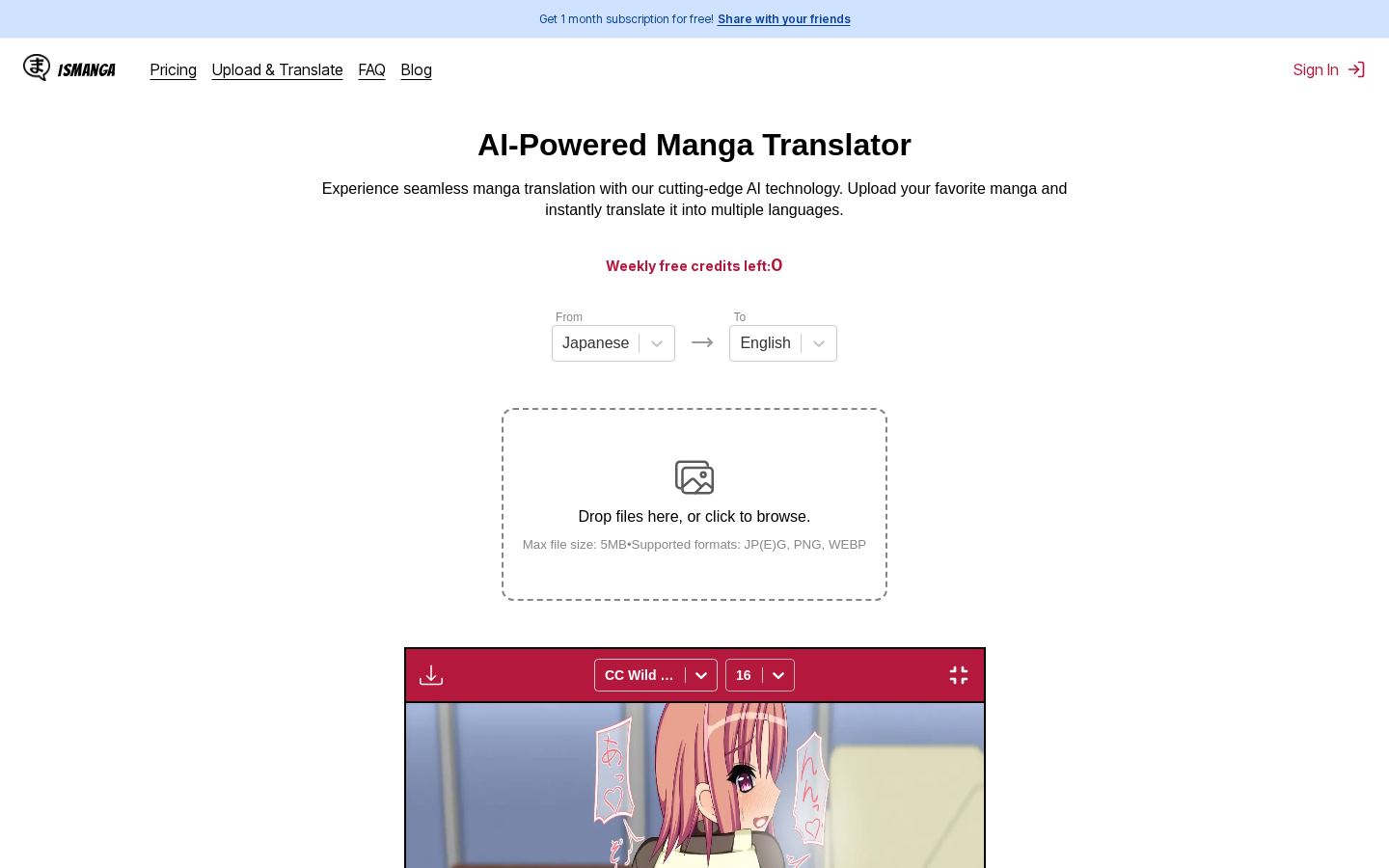 click at bounding box center [778, 675] 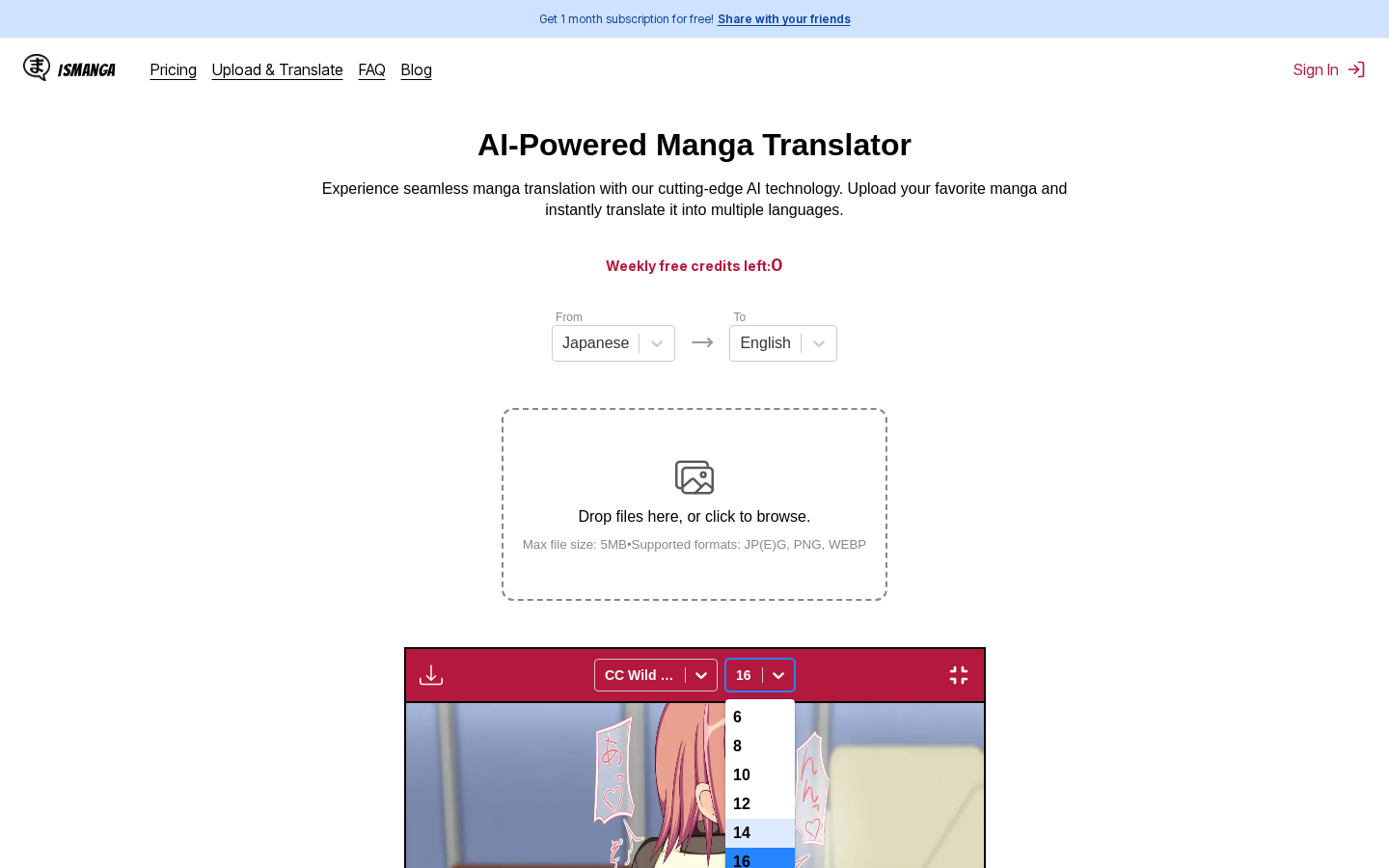 click on "14" at bounding box center [760, 833] 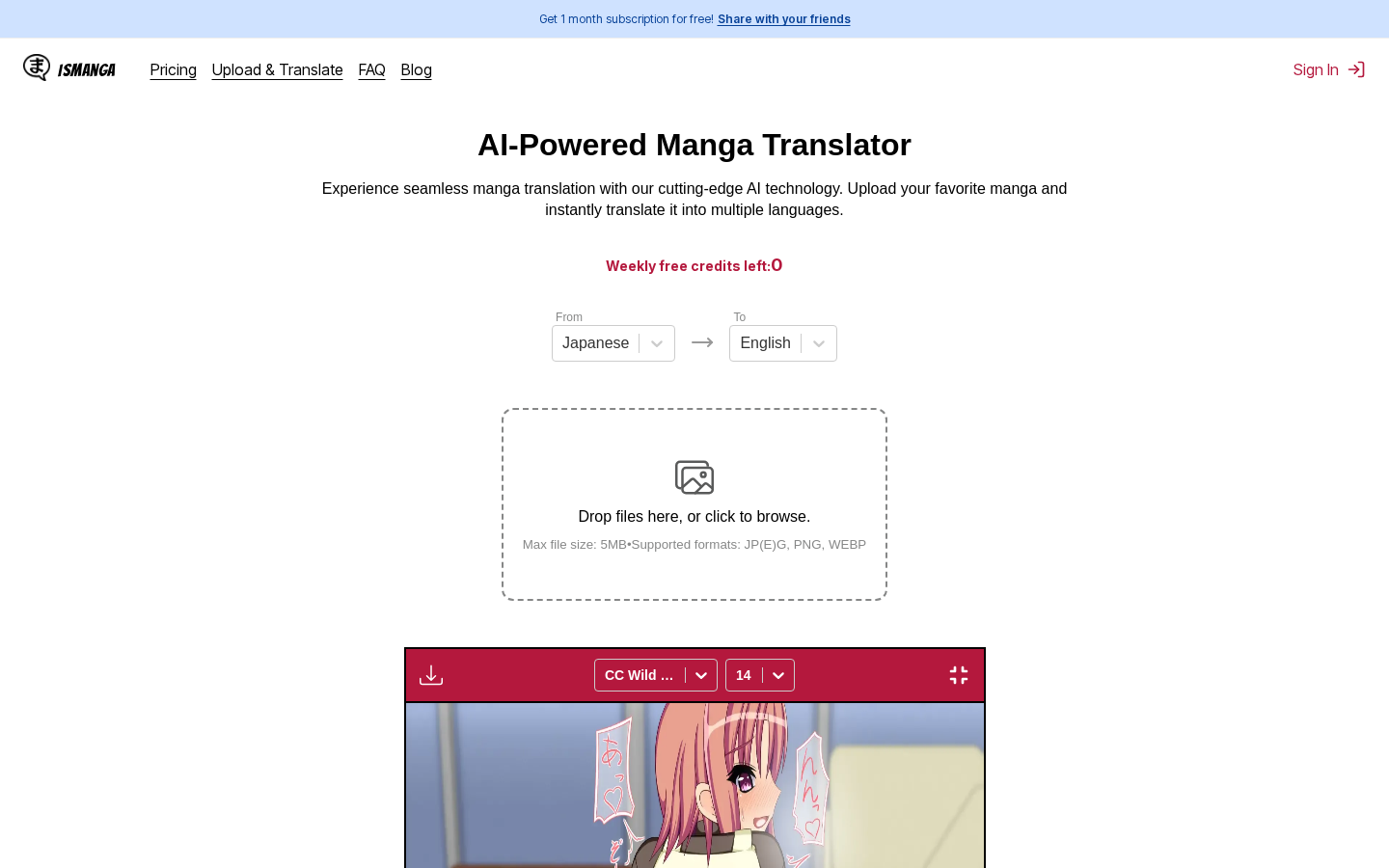 scroll, scrollTop: 0, scrollLeft: 54021, axis: horizontal 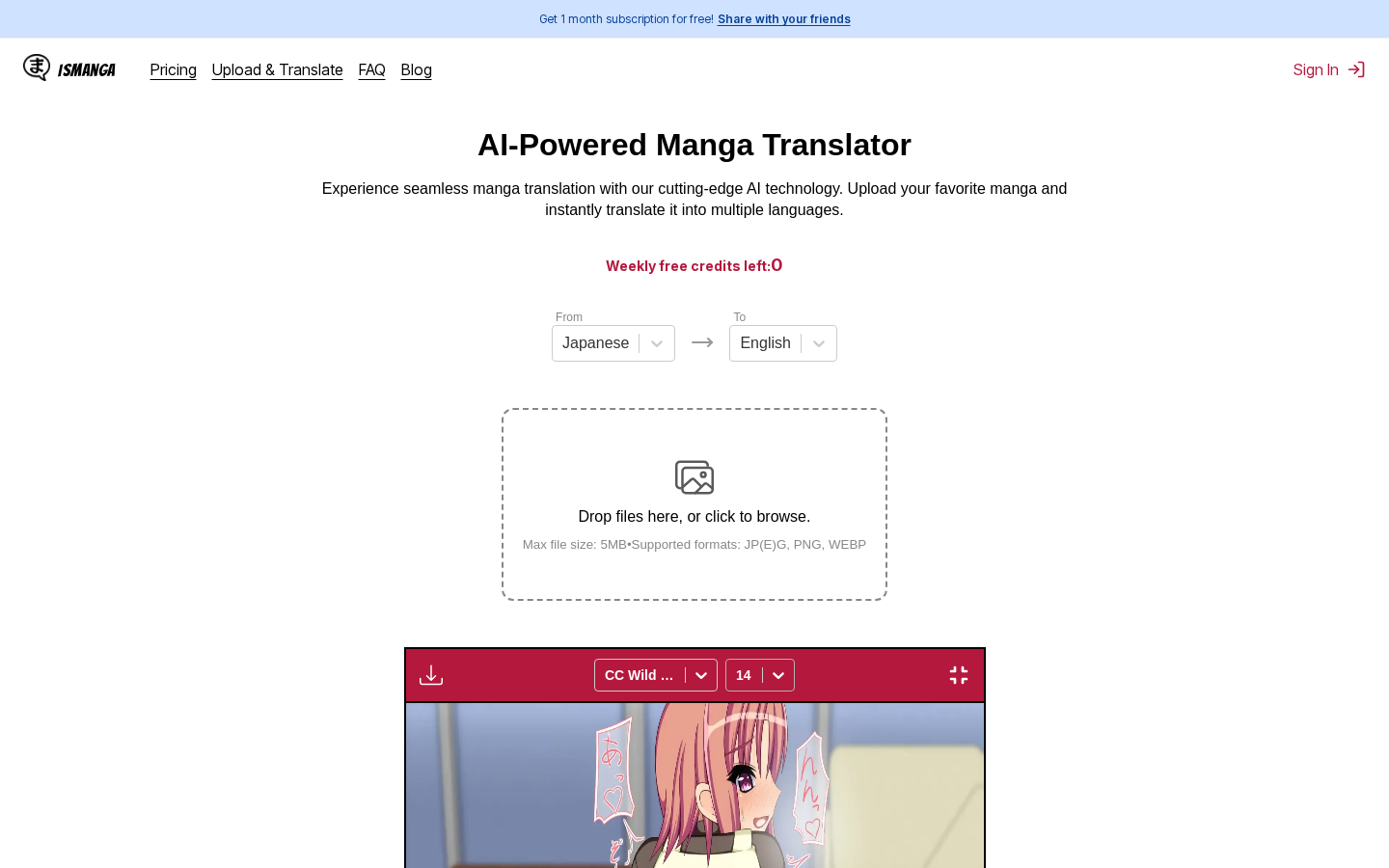click 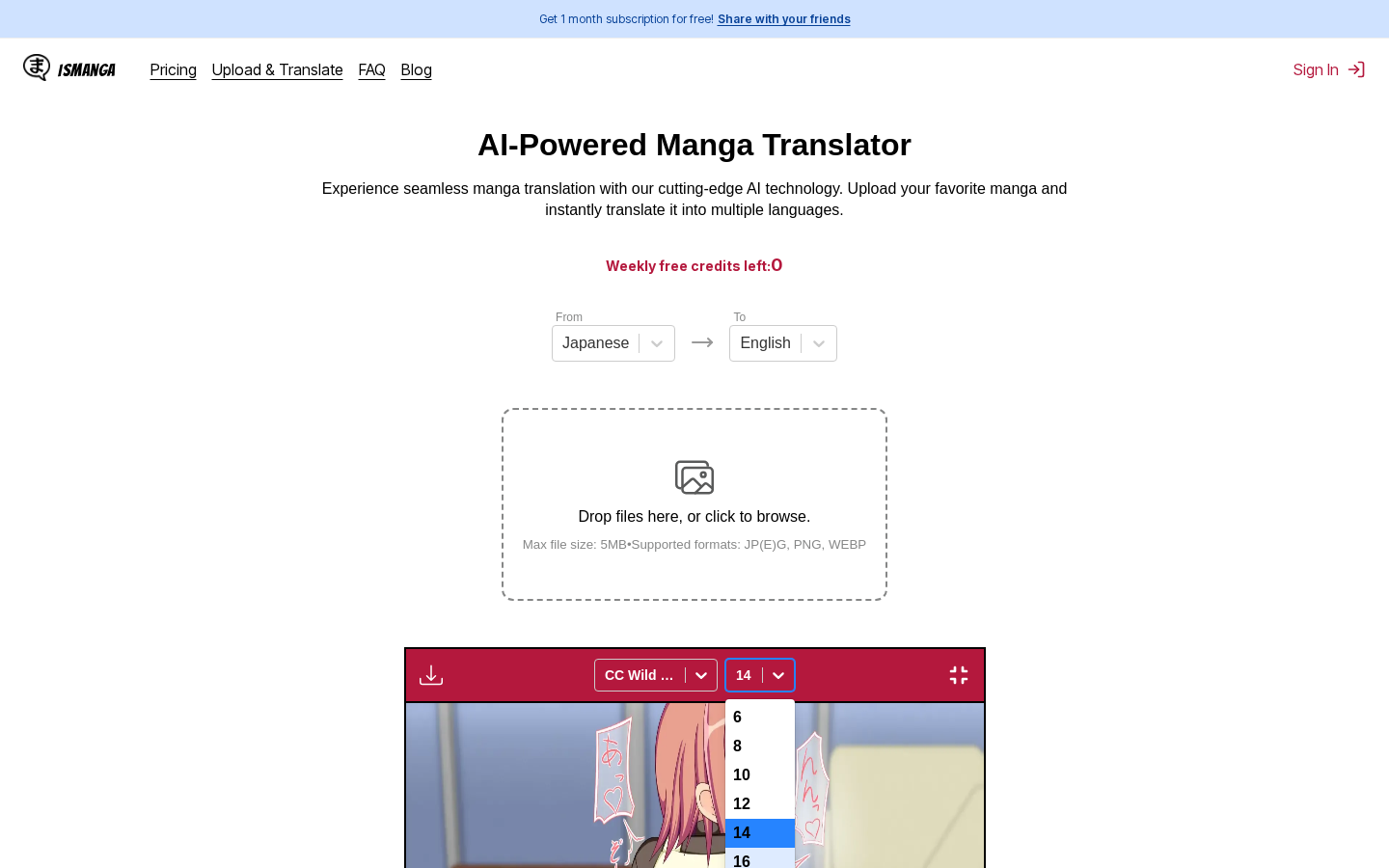 click on "16" at bounding box center (760, 862) 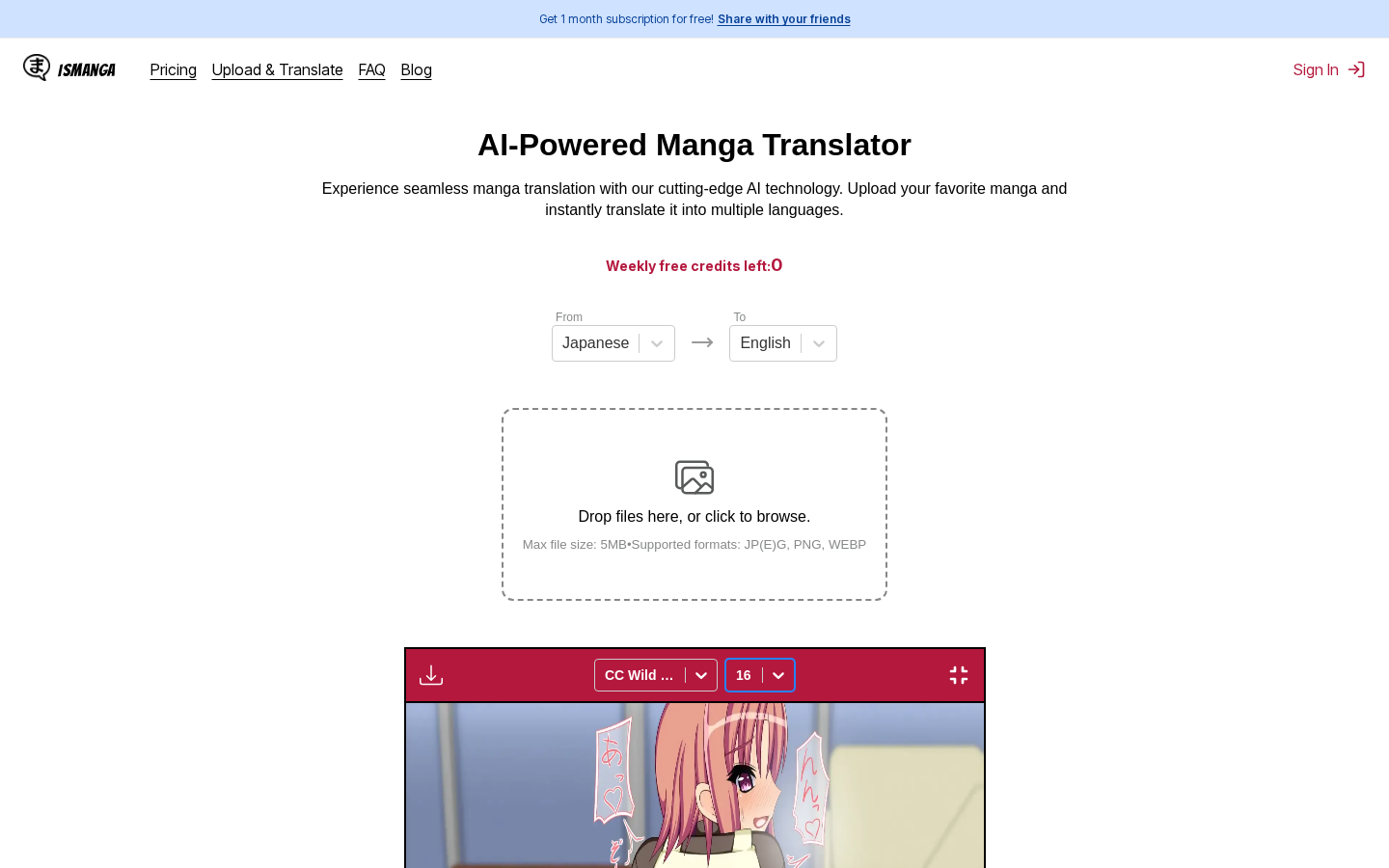 scroll, scrollTop: 0, scrollLeft: 55406, axis: horizontal 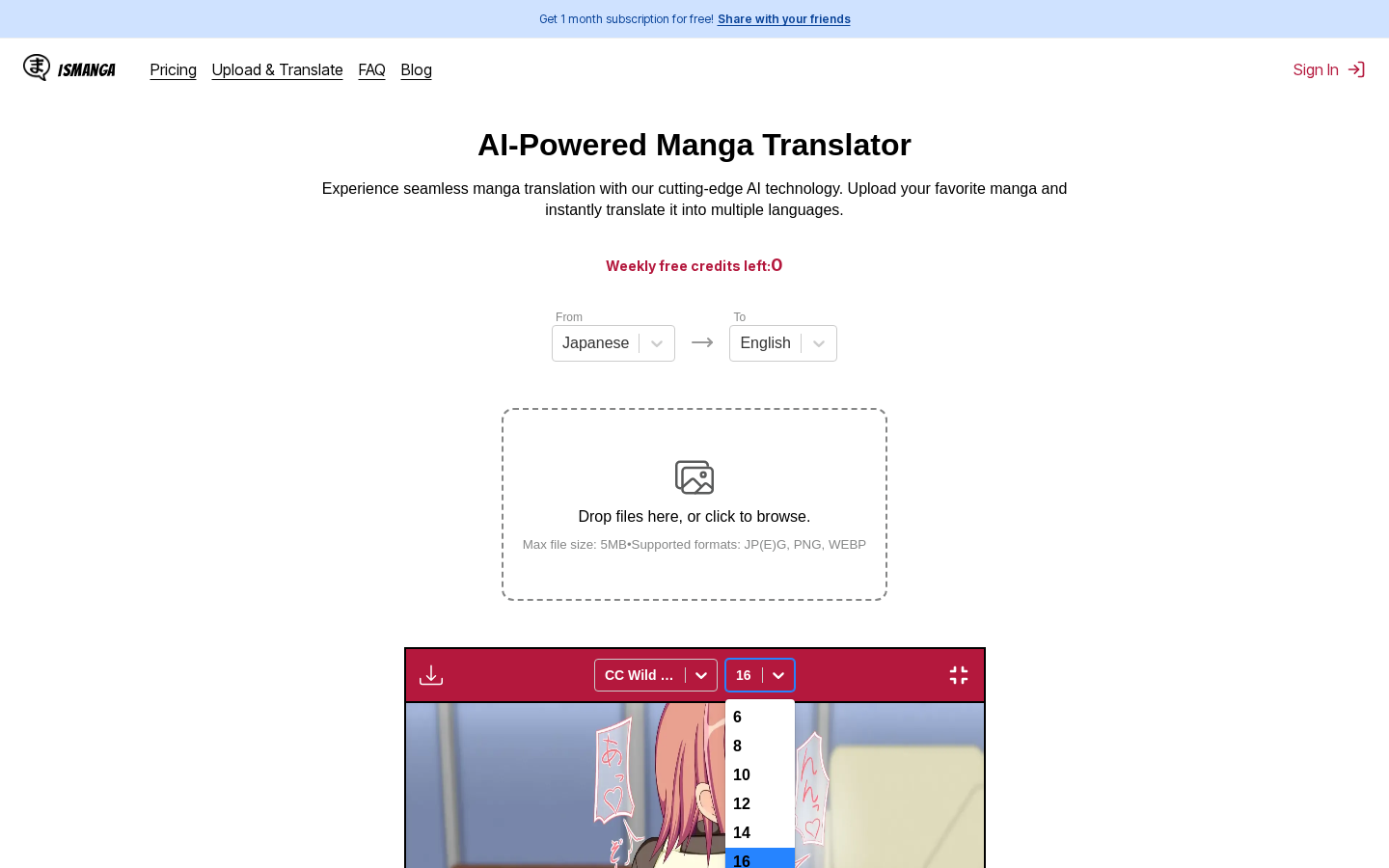 click 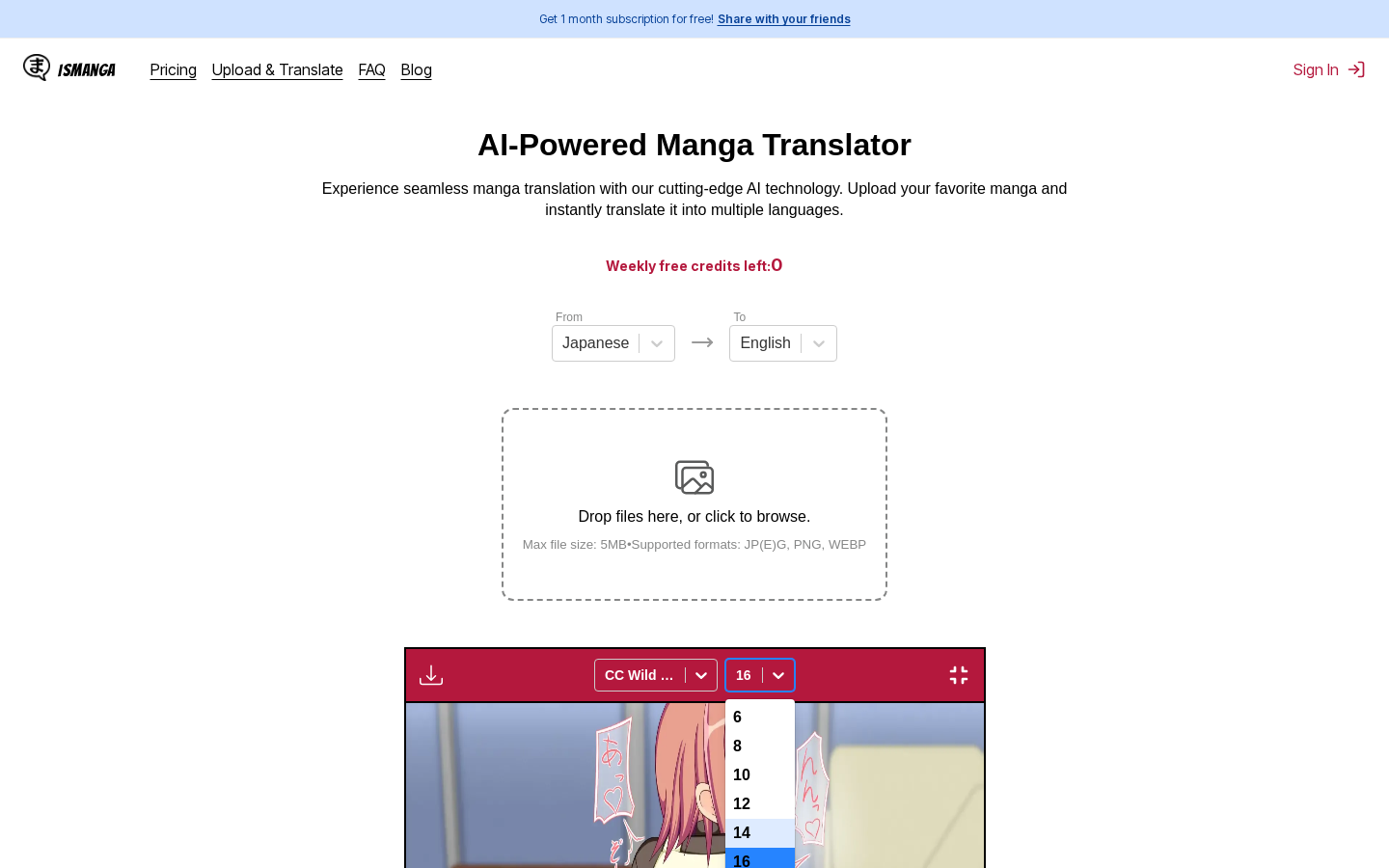 click on "14" at bounding box center (760, 833) 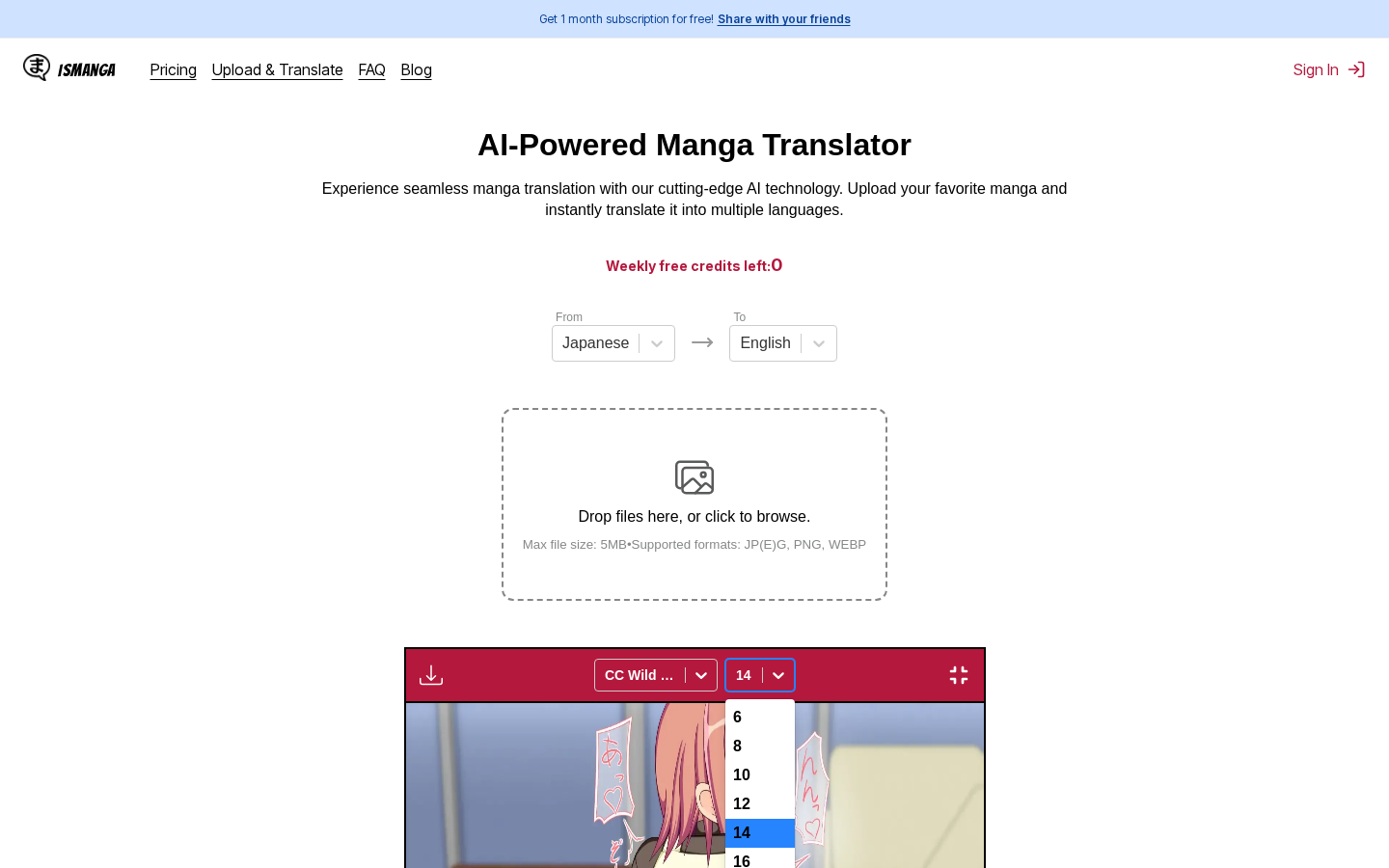 click 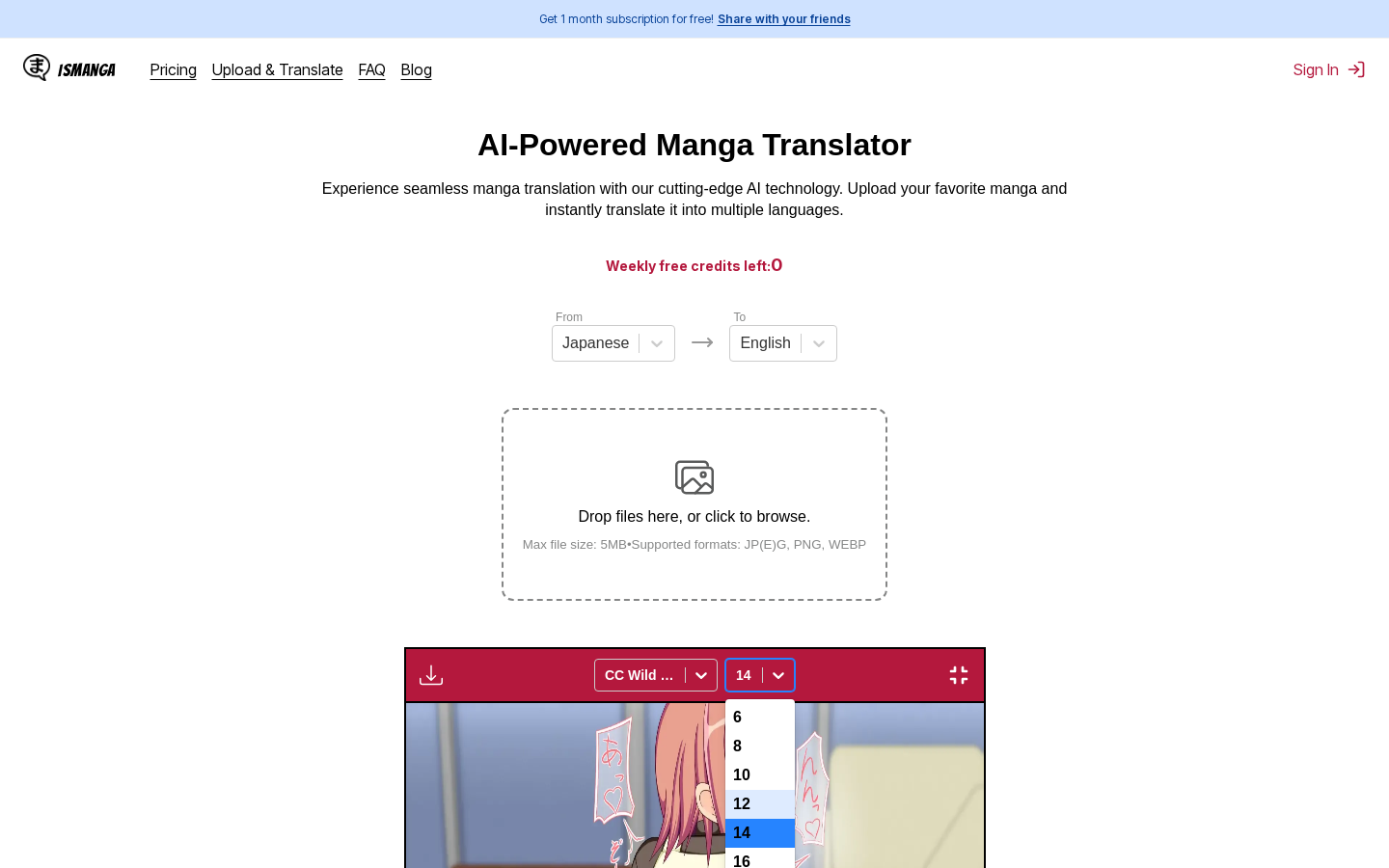 click on "12" at bounding box center [760, 804] 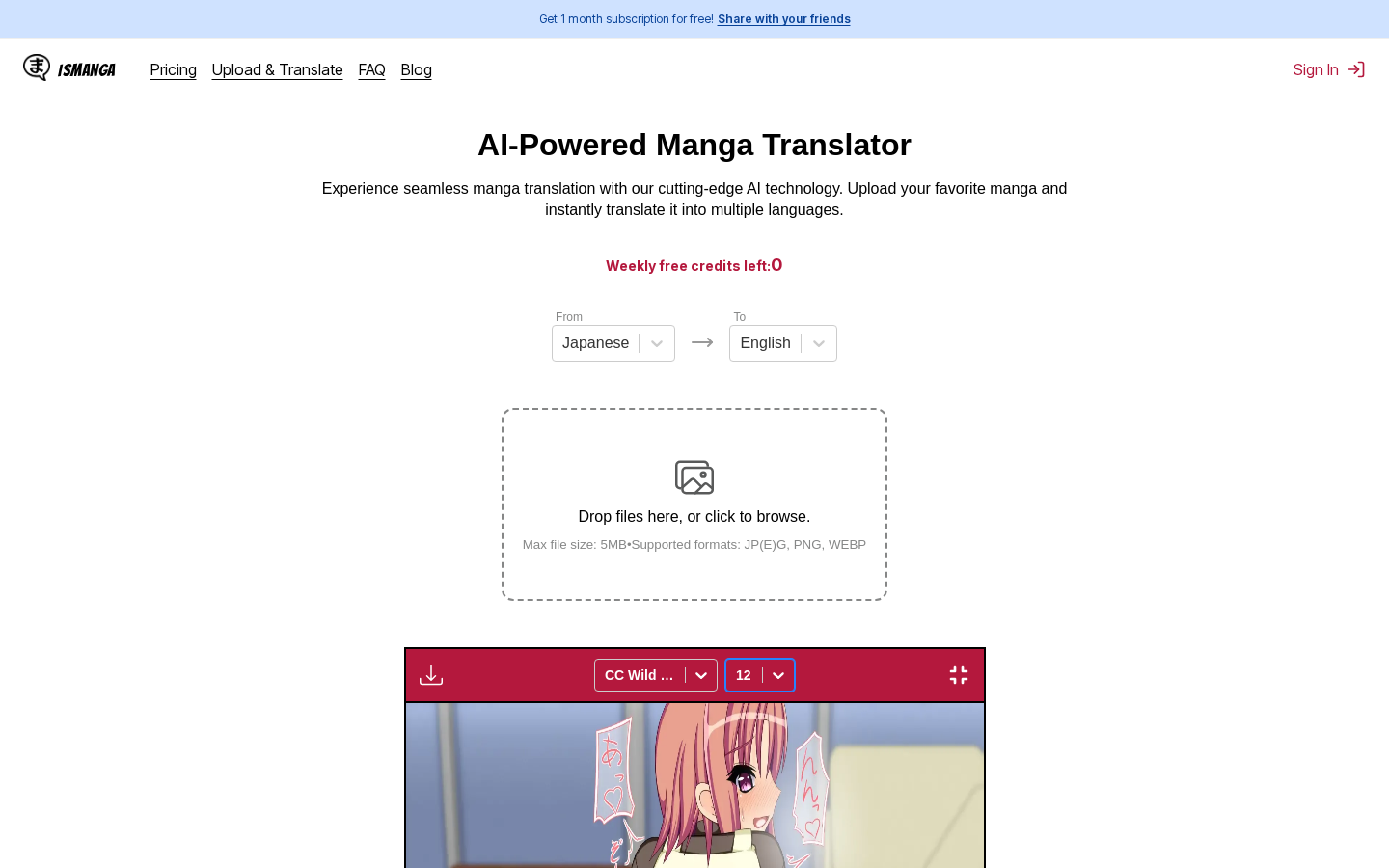 click at bounding box center [778, 675] 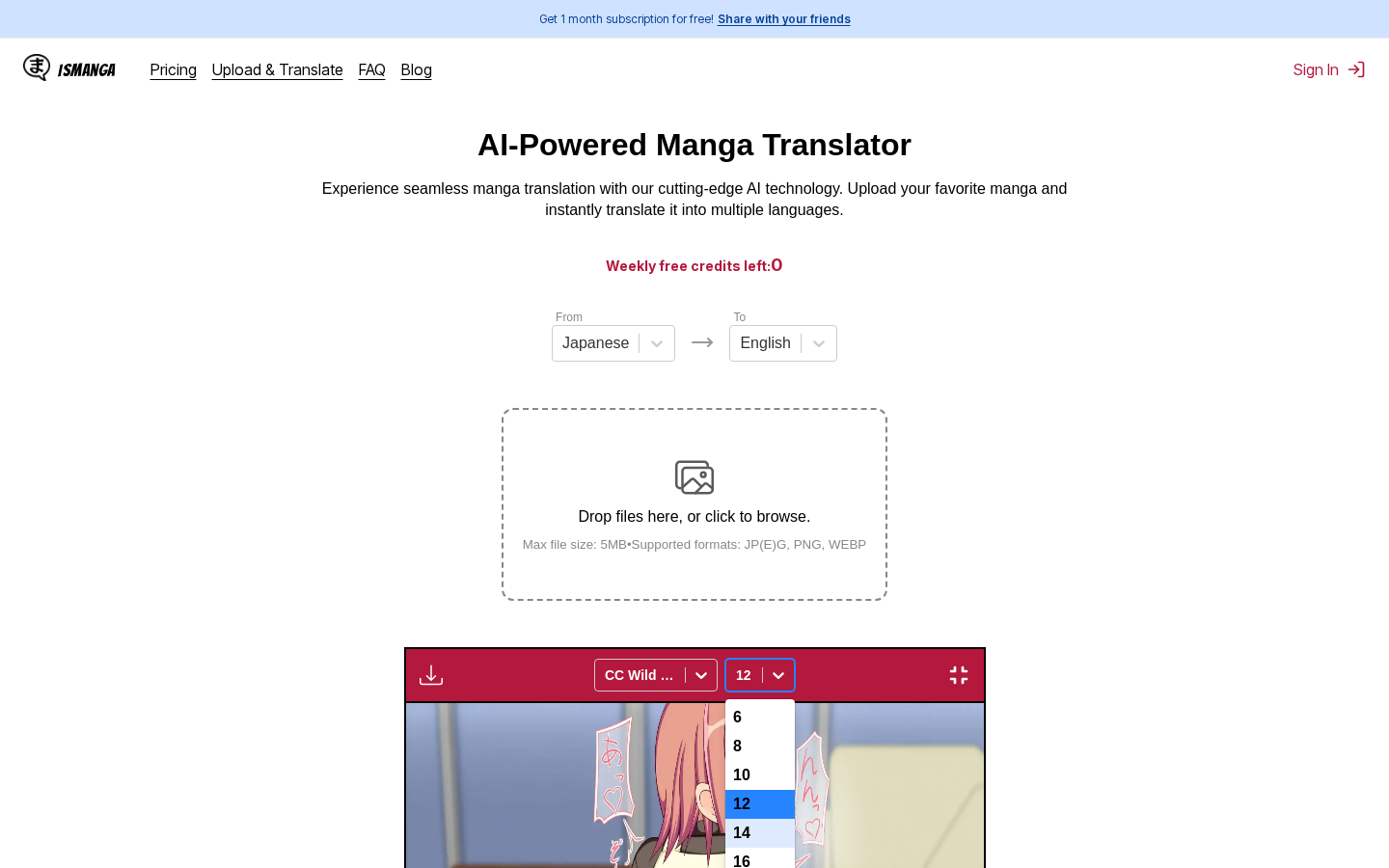 click on "14" at bounding box center (760, 833) 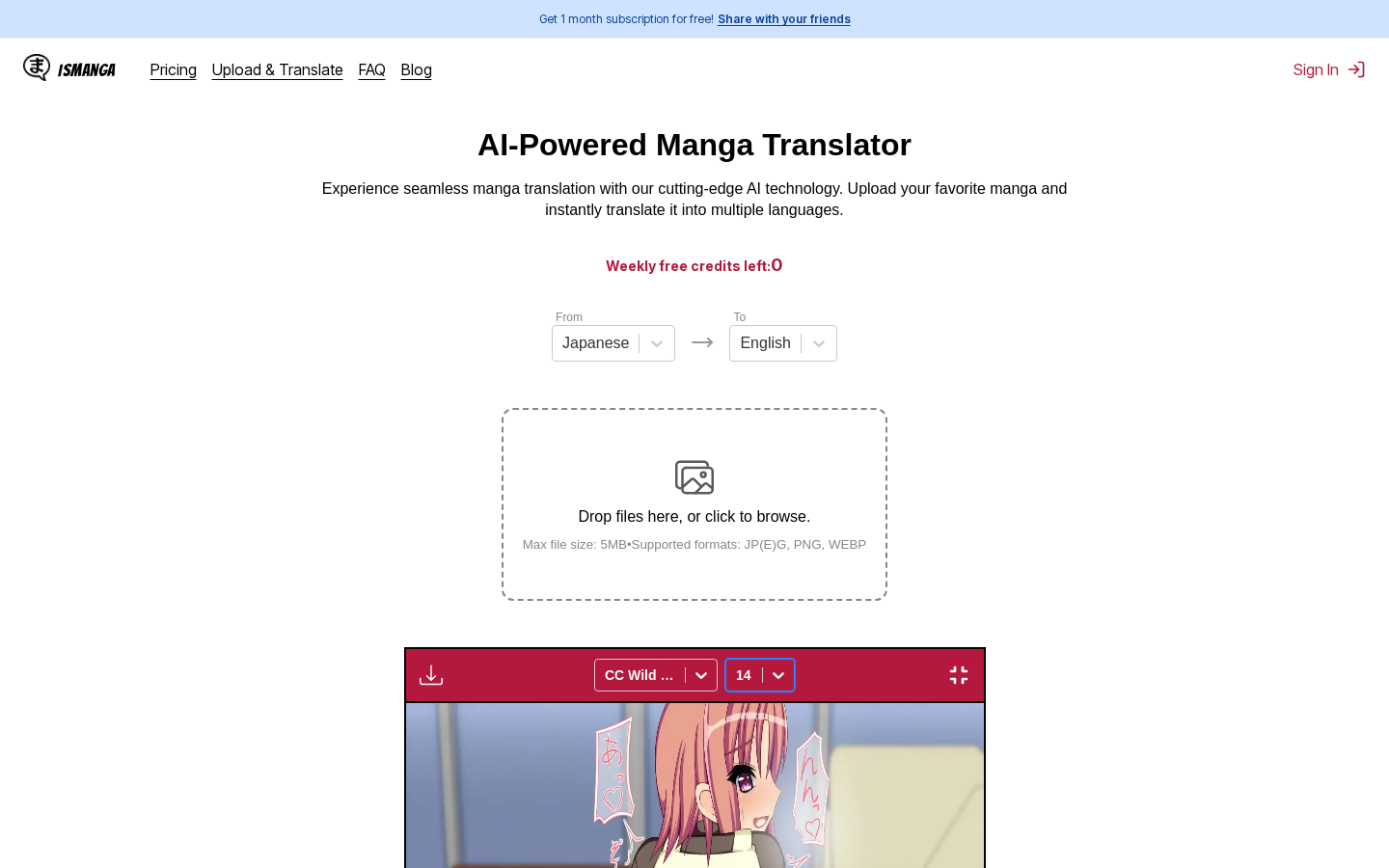 click 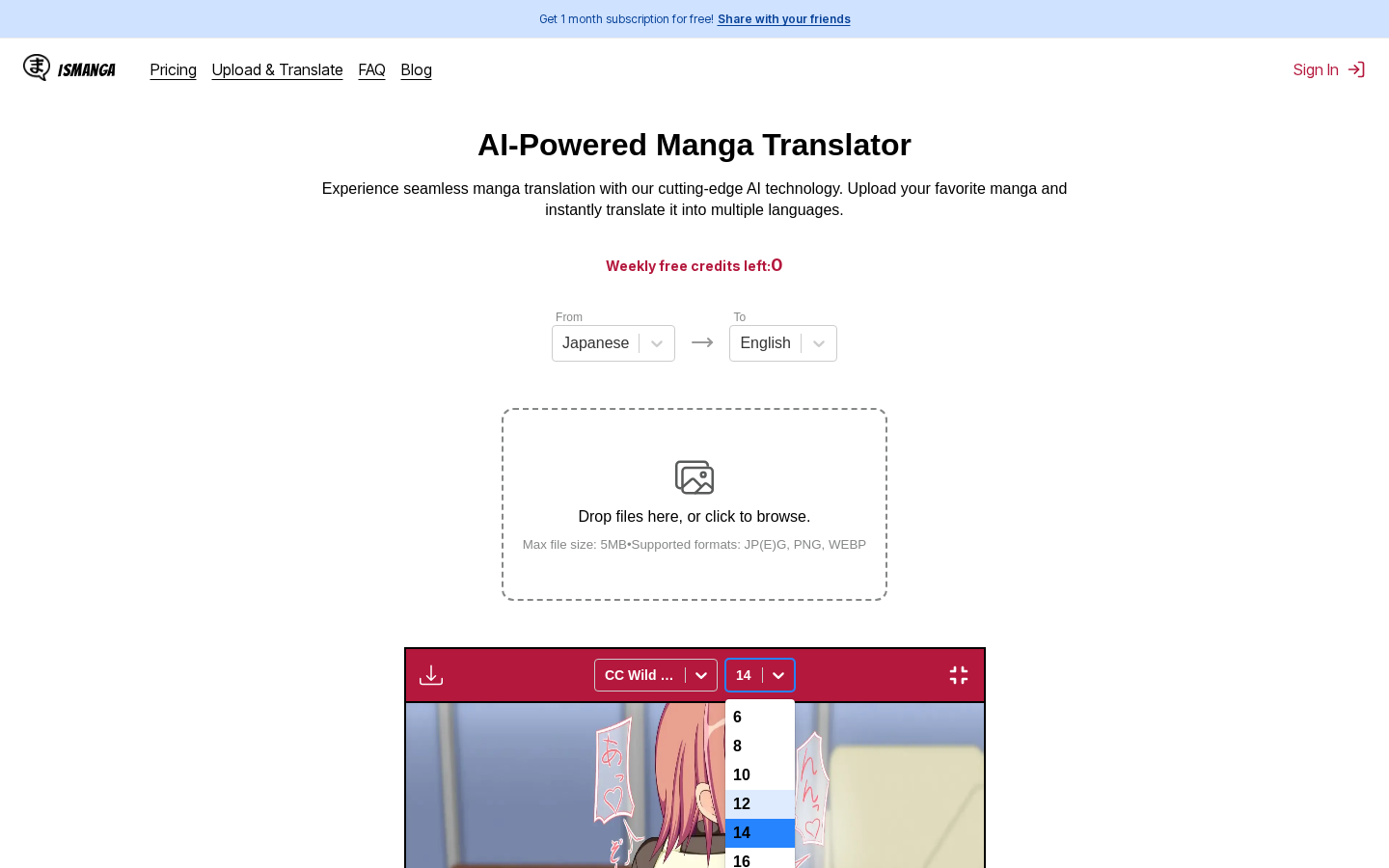 click on "12" at bounding box center [760, 804] 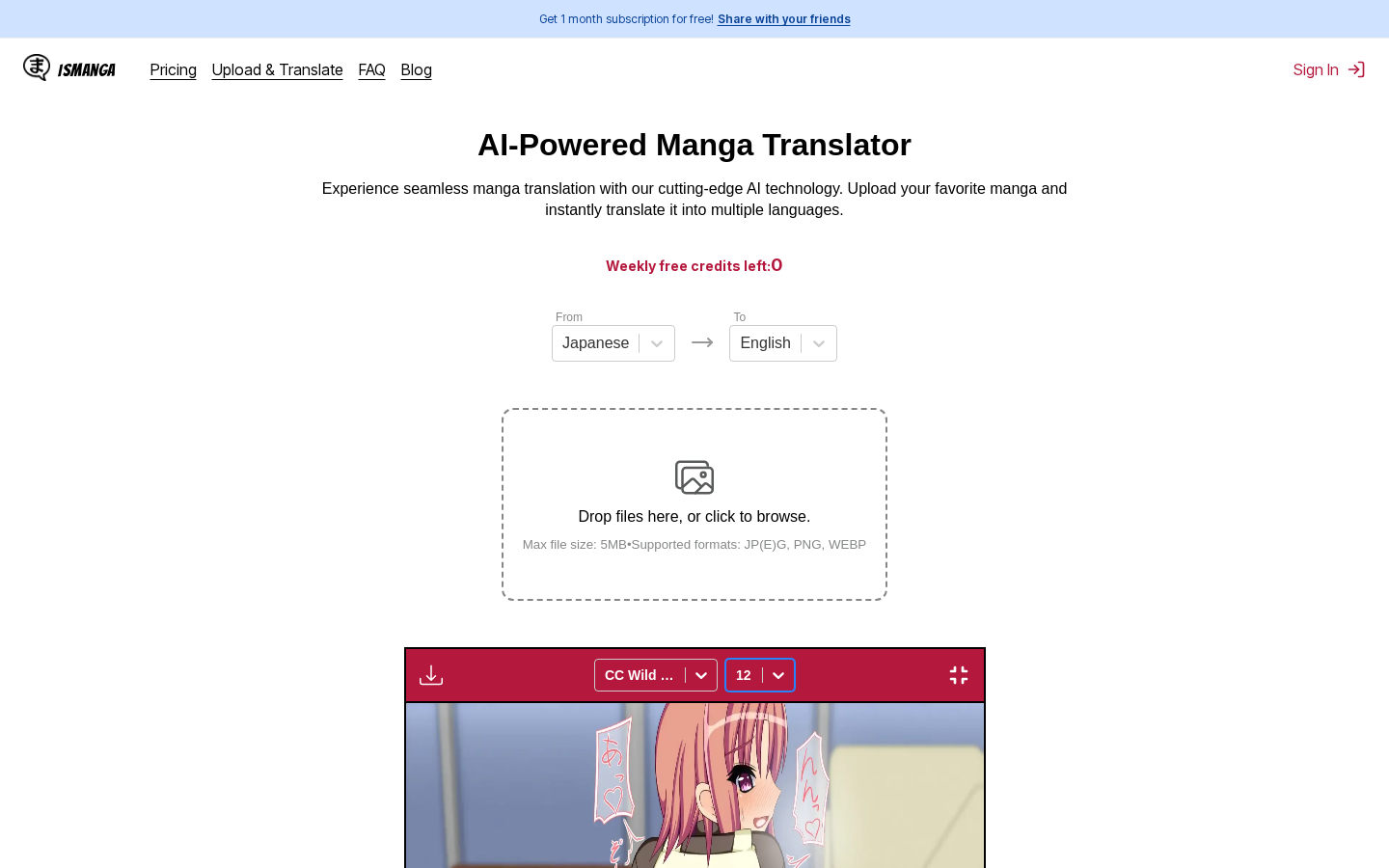 scroll, scrollTop: 0, scrollLeft: 56791, axis: horizontal 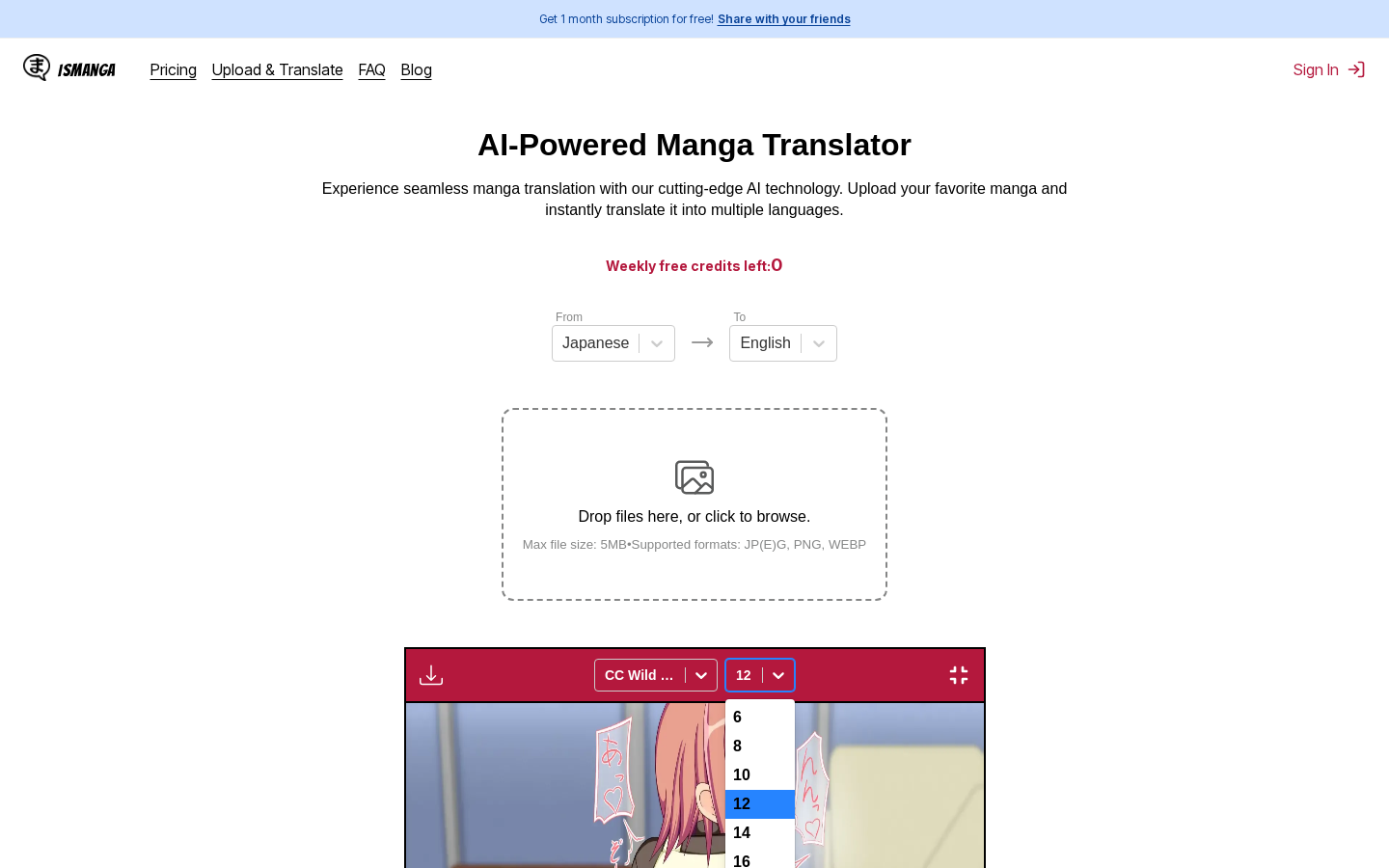 click 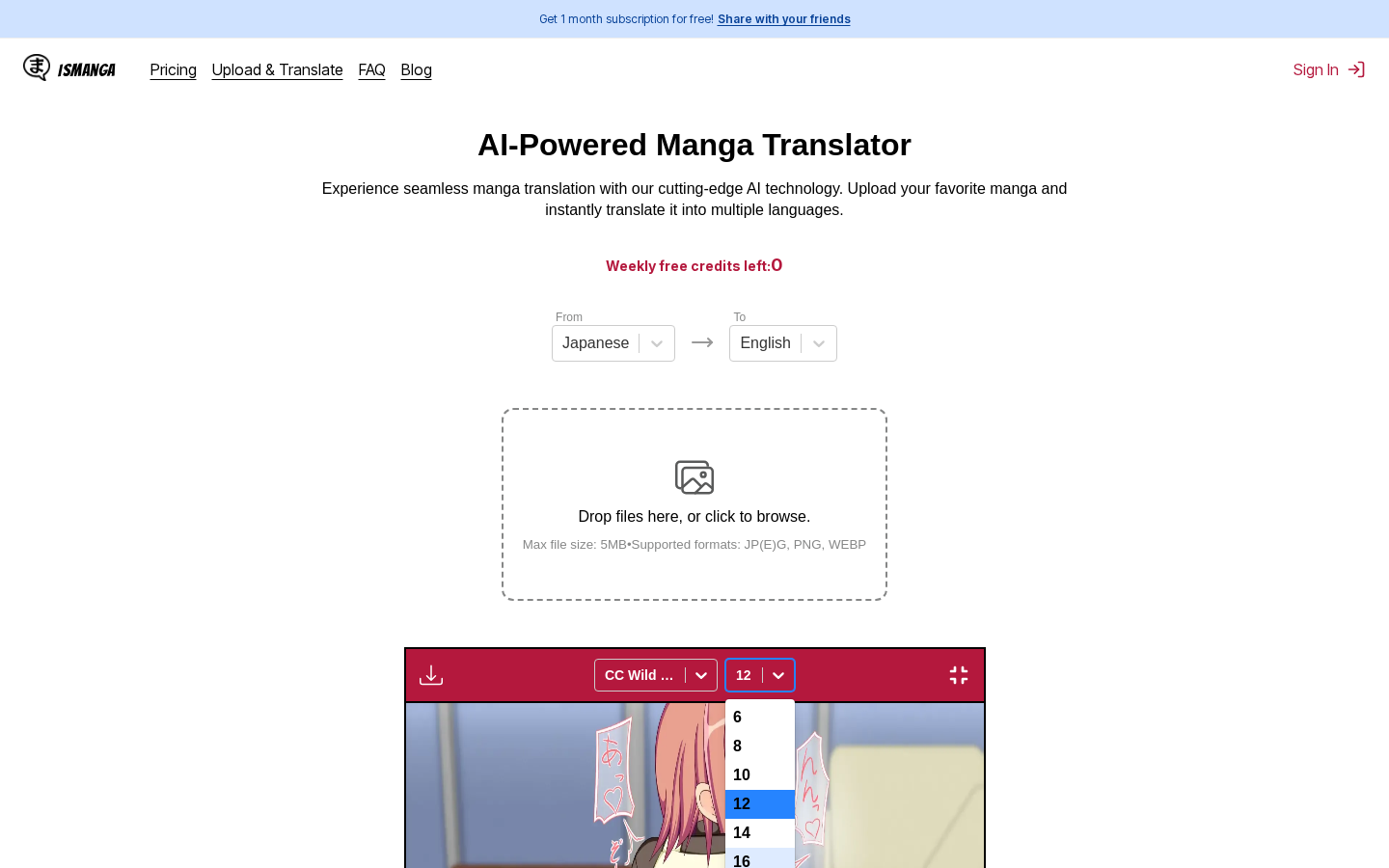 click on "16" at bounding box center [760, 862] 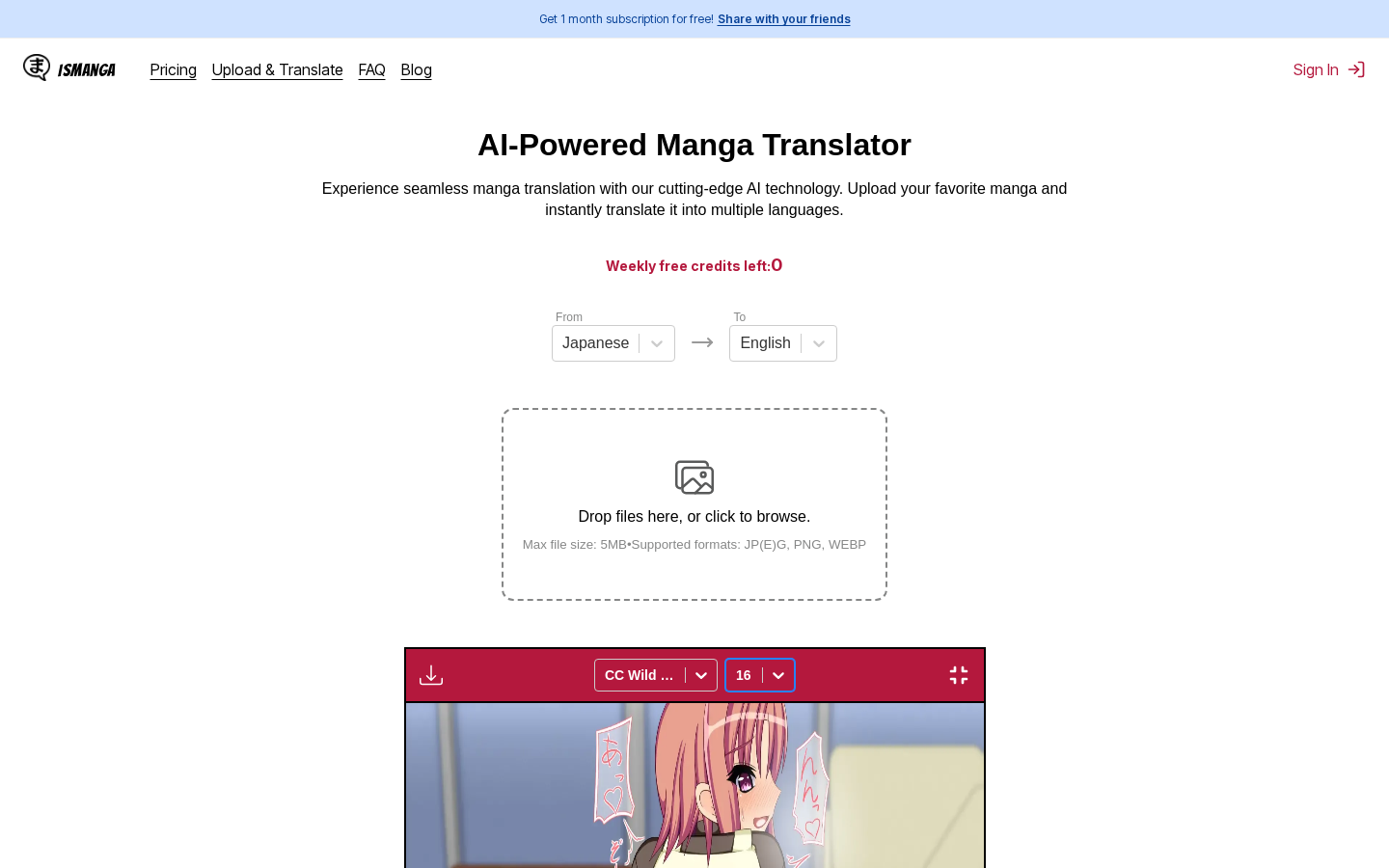 click on "「Sorry, sorry♪ It felt so good that I came once」" at bounding box center [-5599, 1099] 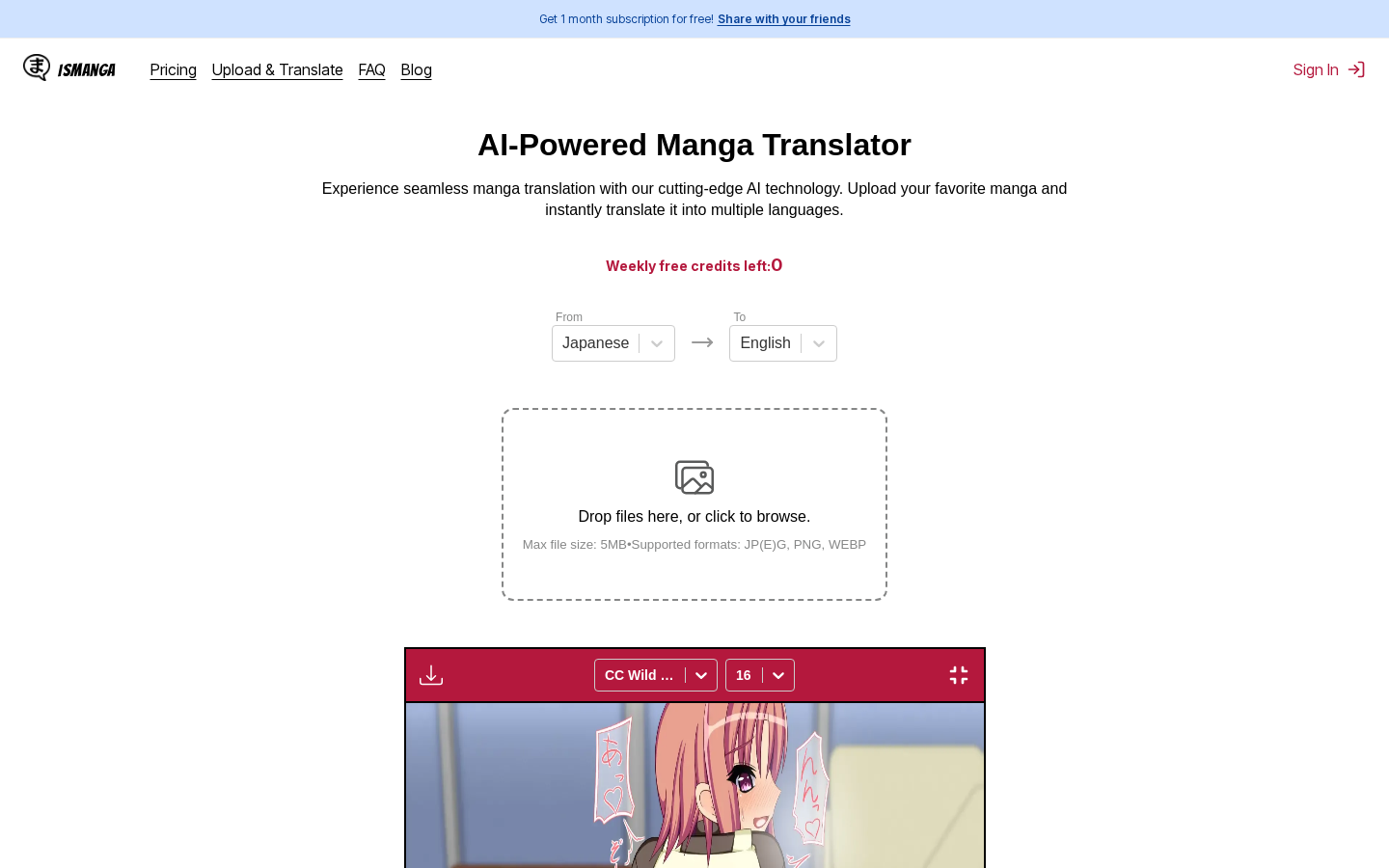 click at bounding box center (-5346, 806) 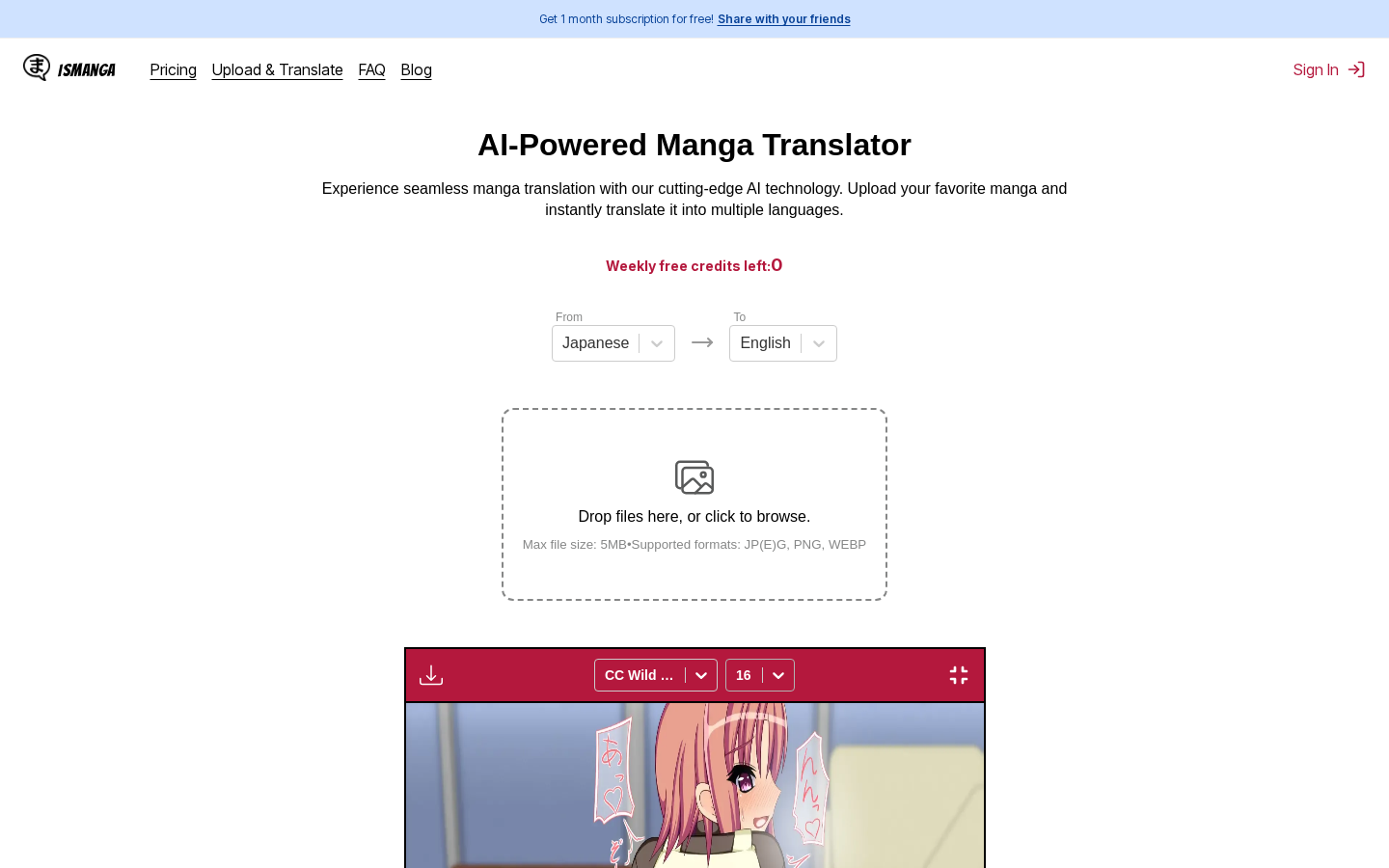 click at bounding box center [778, 675] 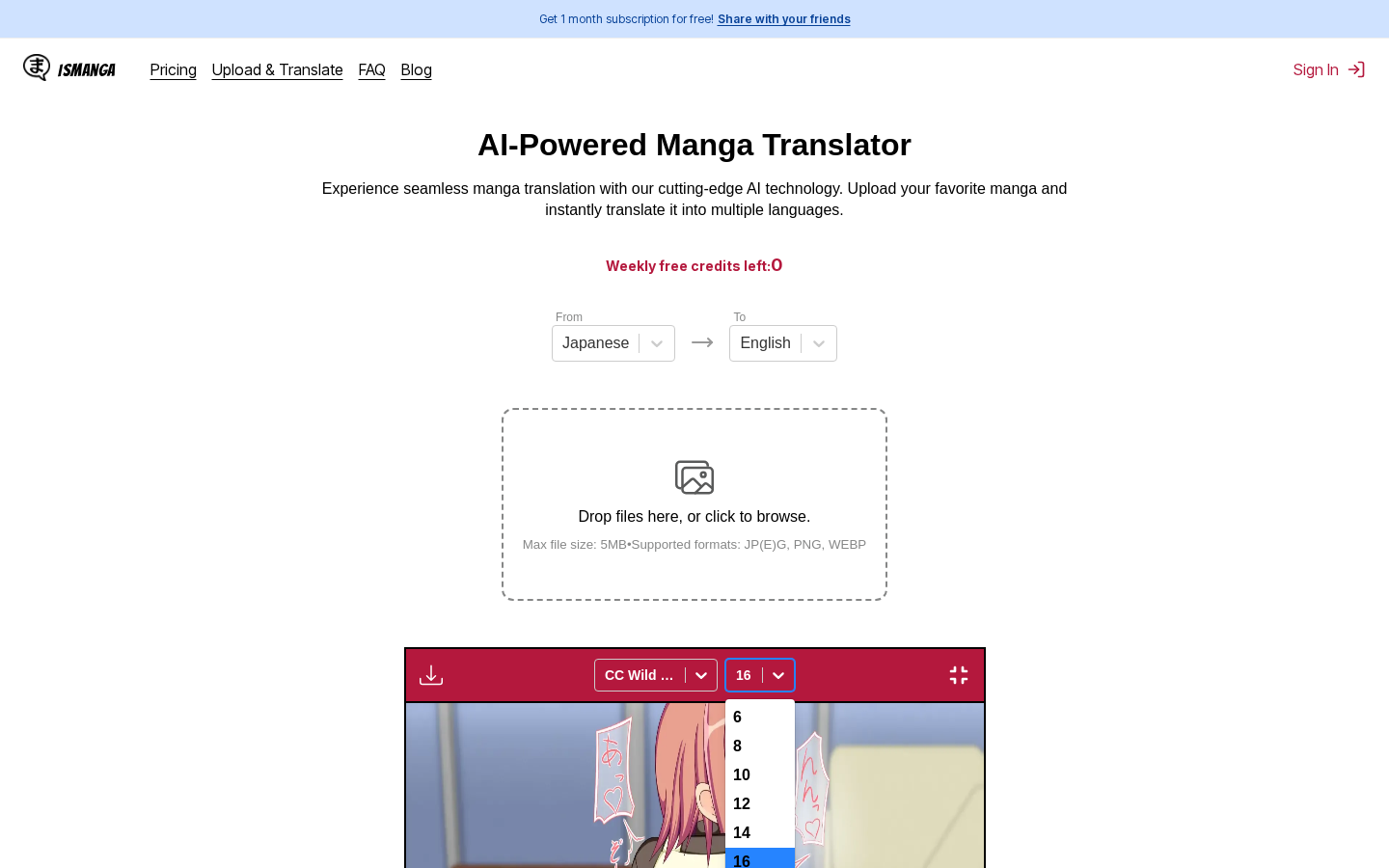 click on "18" at bounding box center (760, 891) 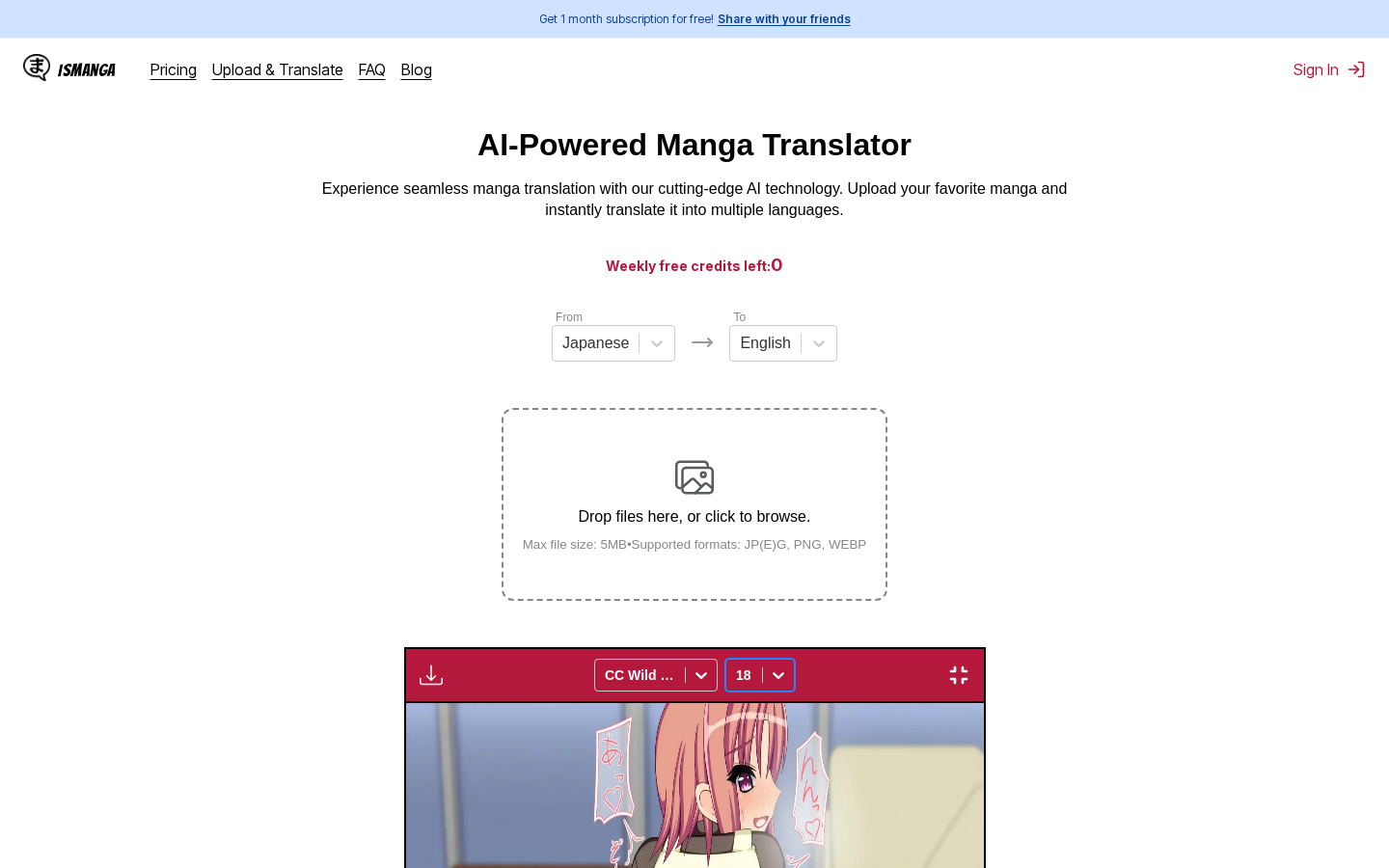 click 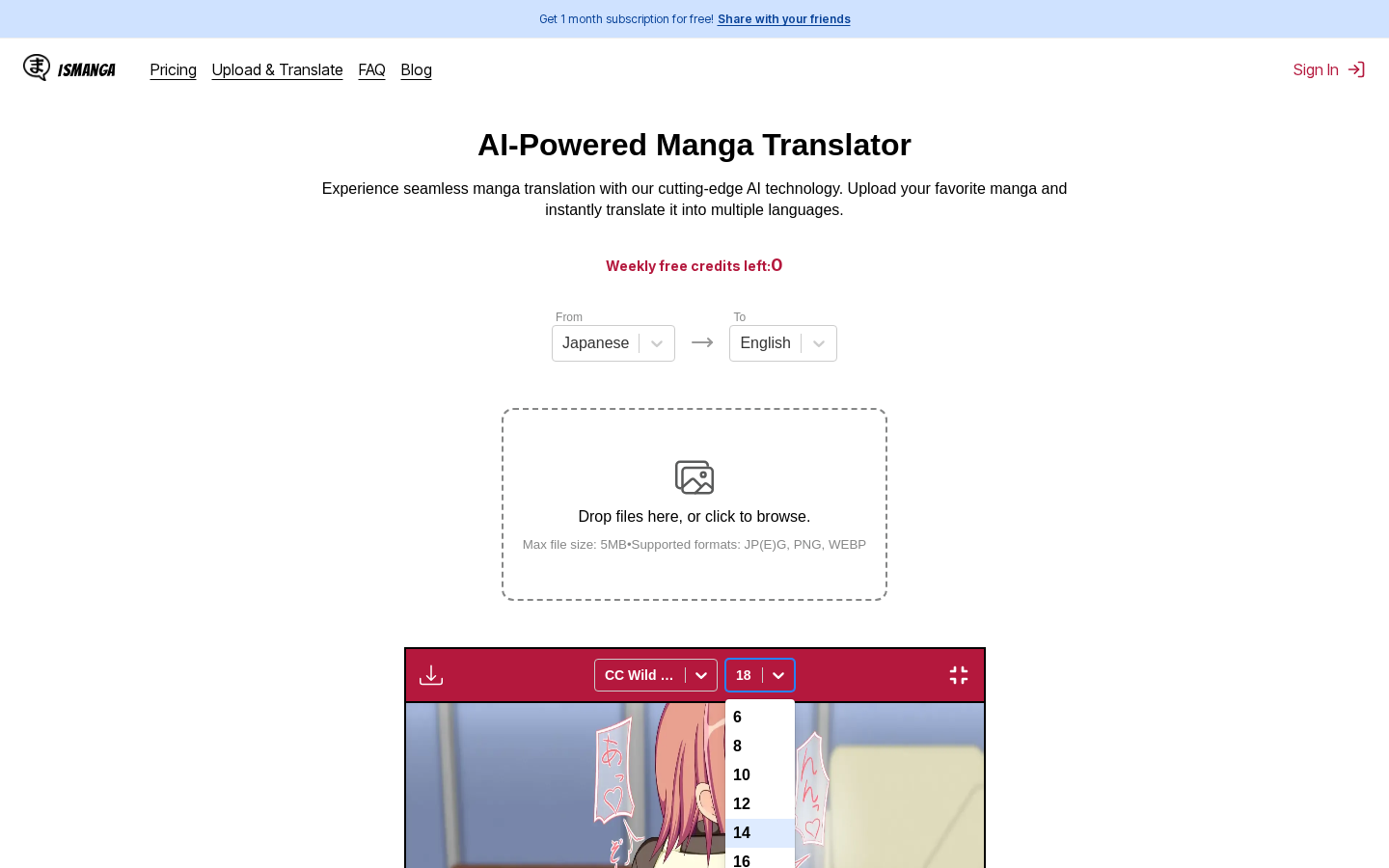 click on "14" at bounding box center [760, 833] 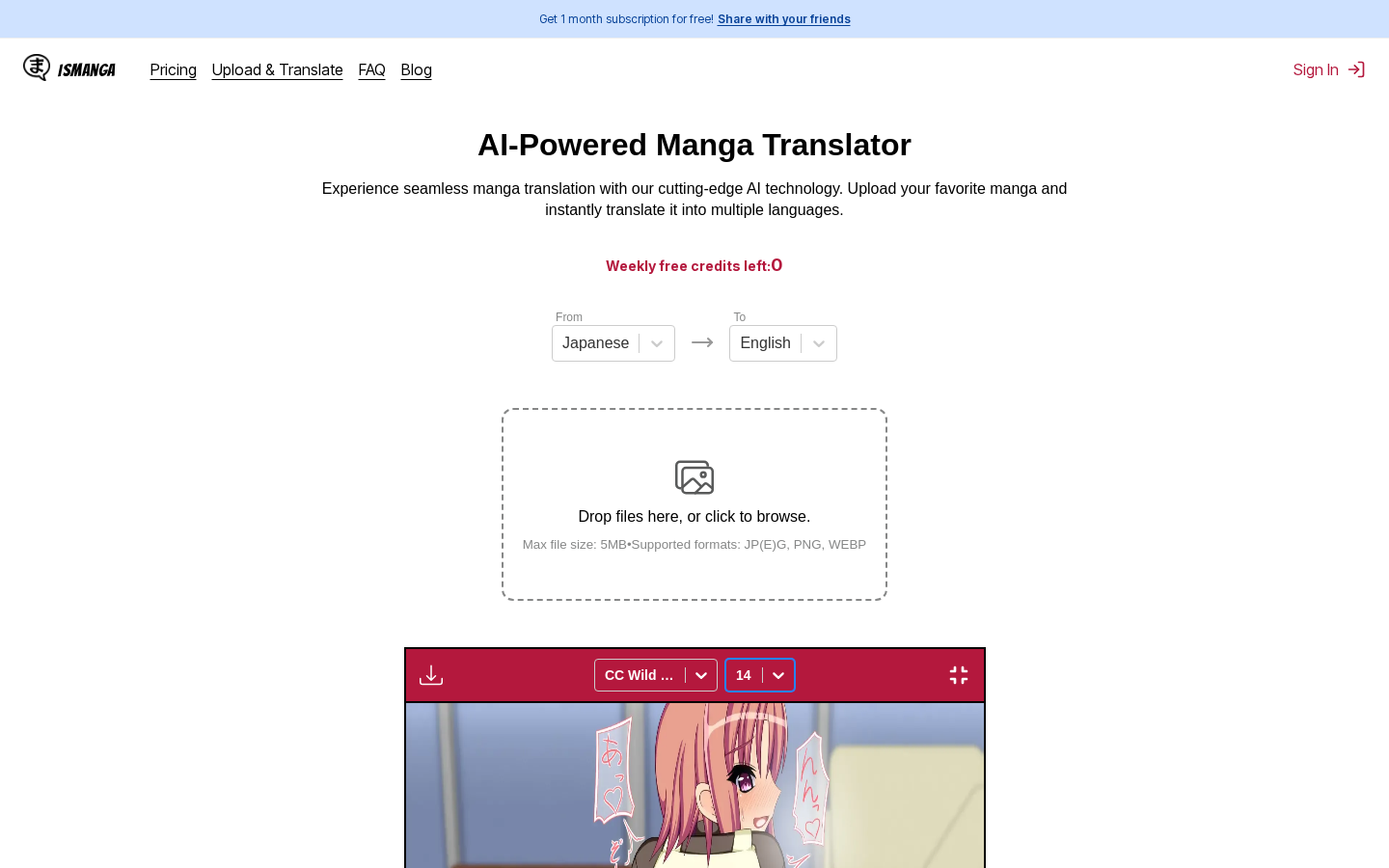 scroll, scrollTop: 0, scrollLeft: 58176, axis: horizontal 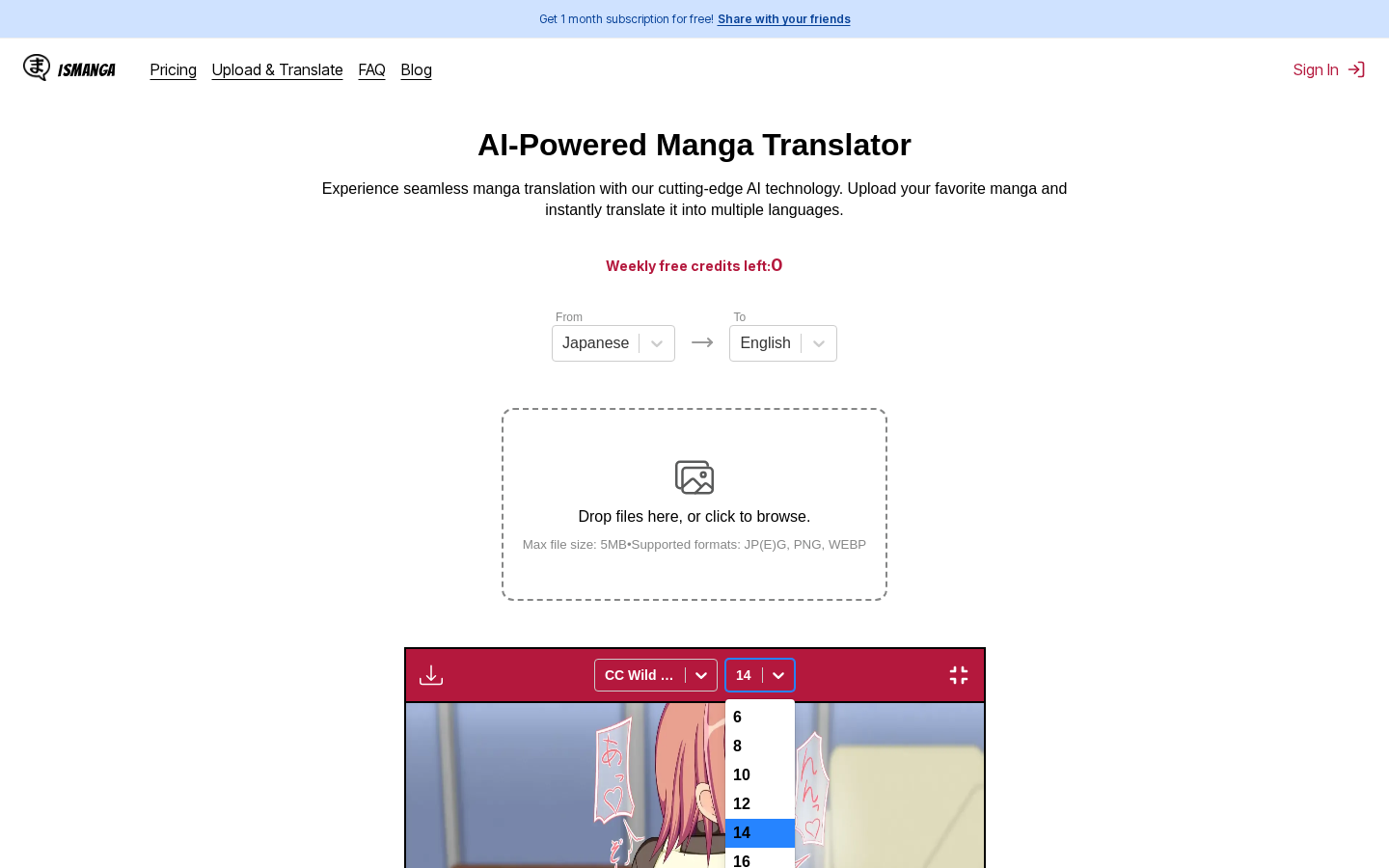 click at bounding box center (778, 675) 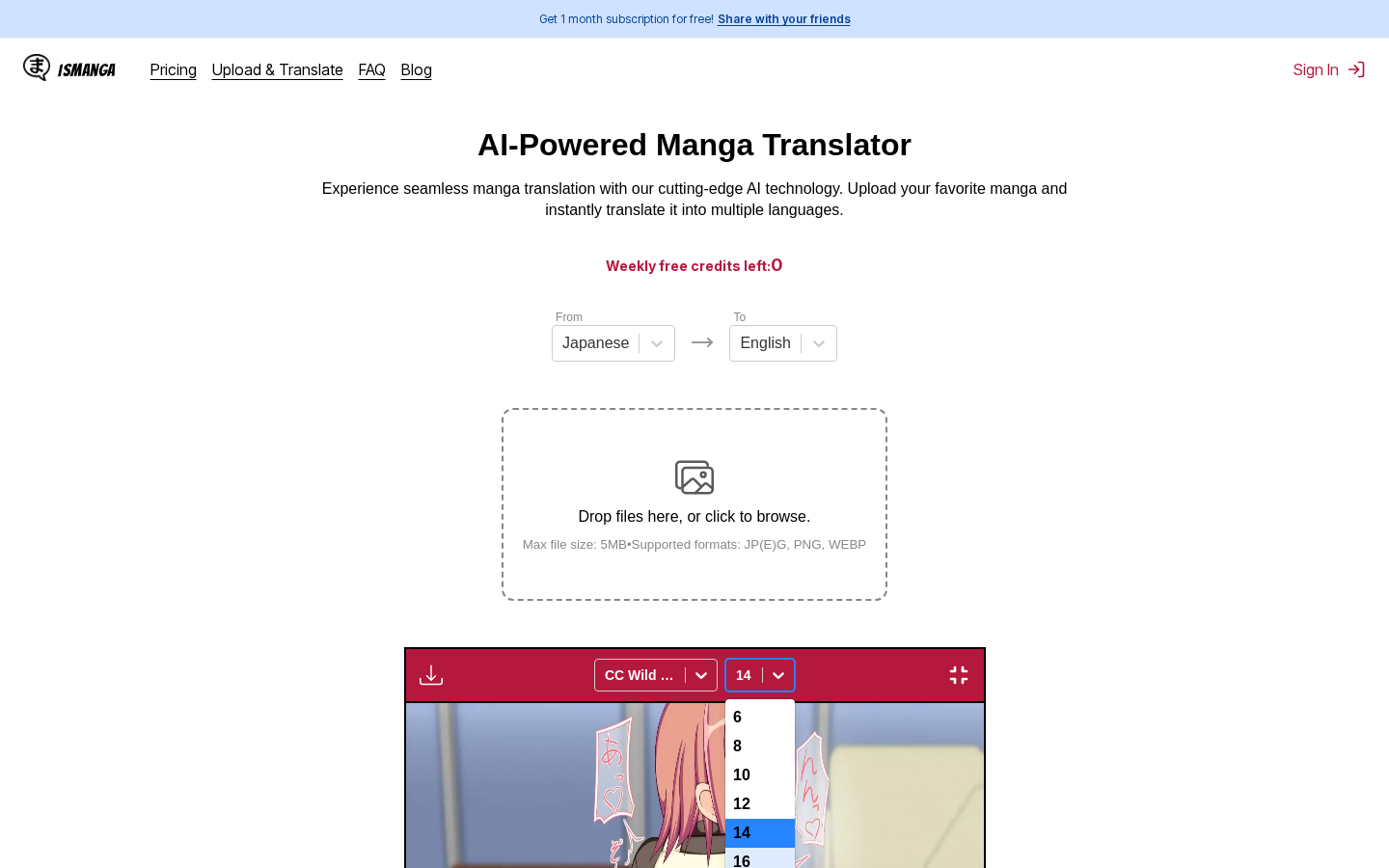 drag, startPoint x: 734, startPoint y: 236, endPoint x: 765, endPoint y: 247, distance: 32.89377 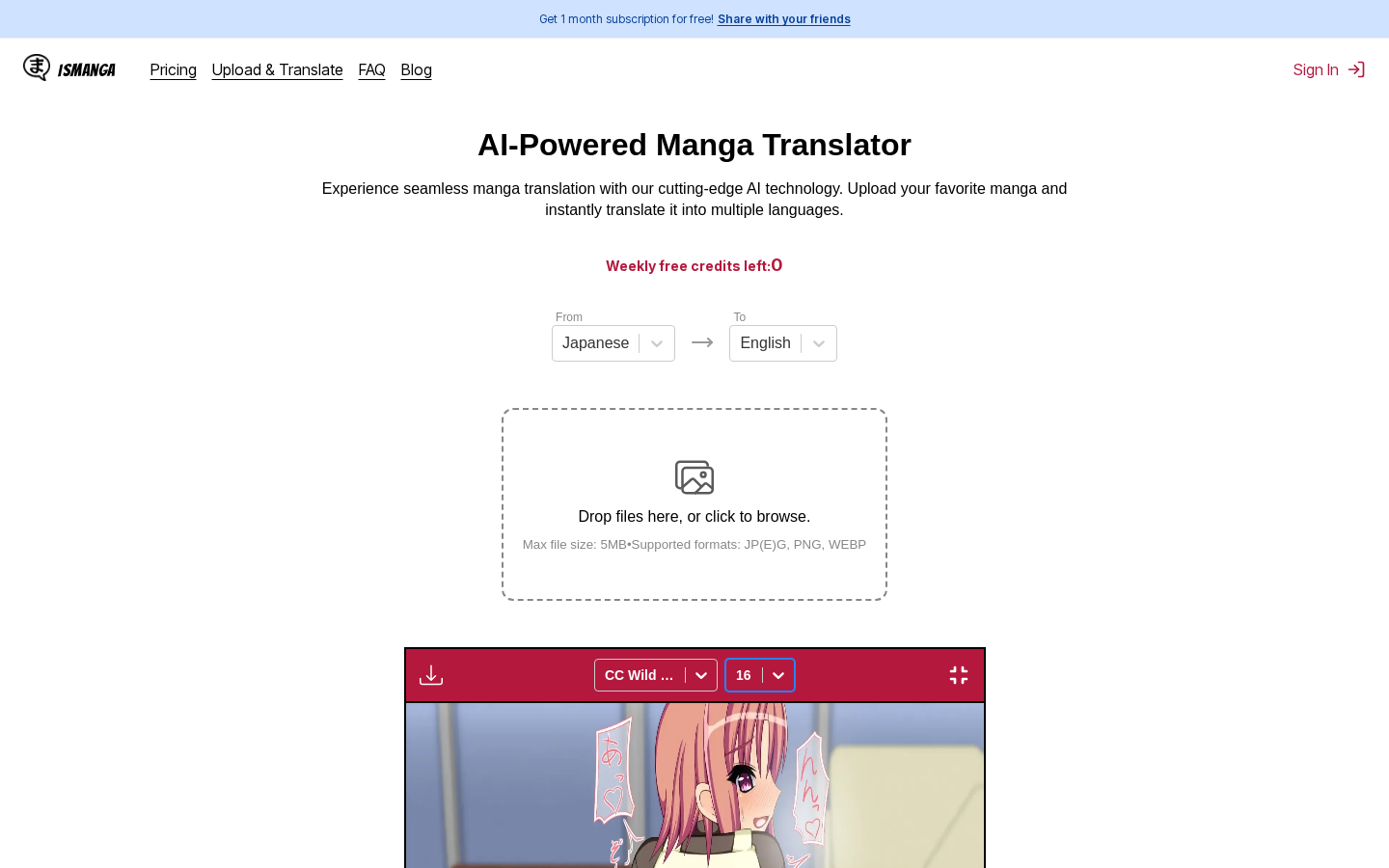 click on "Show original" at bounding box center (917, 1395) 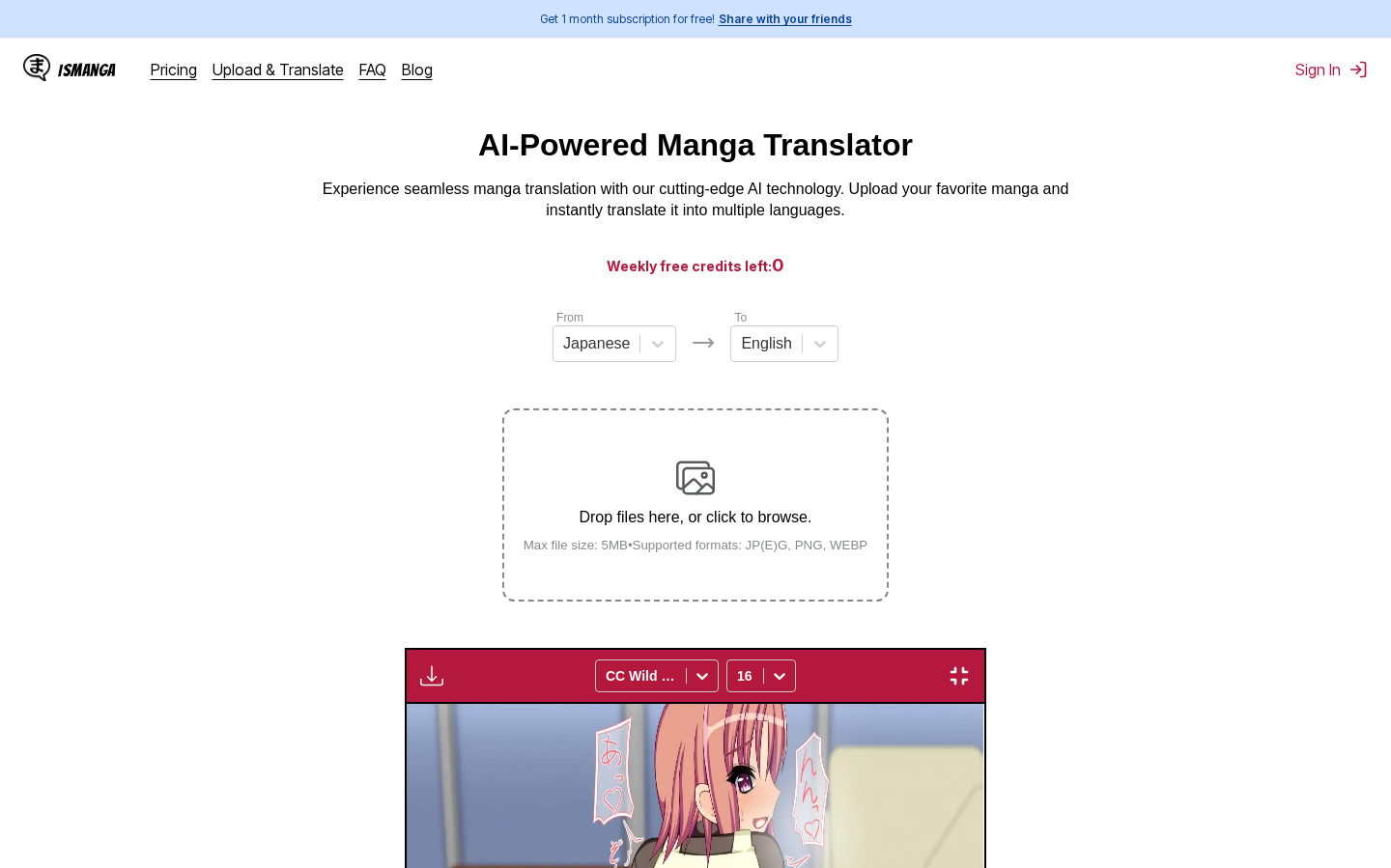 scroll, scrollTop: 0, scrollLeft: 59647, axis: horizontal 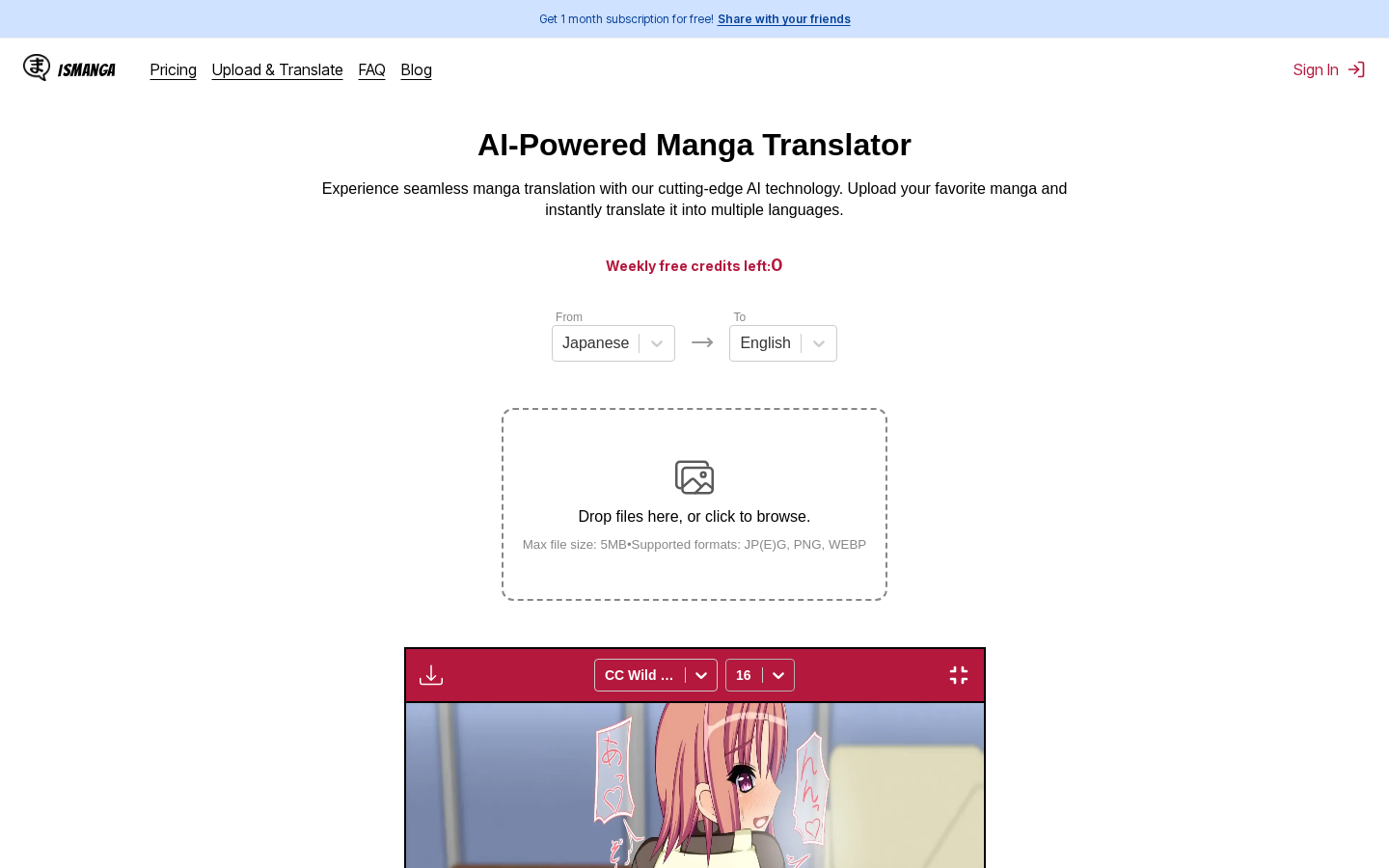 click 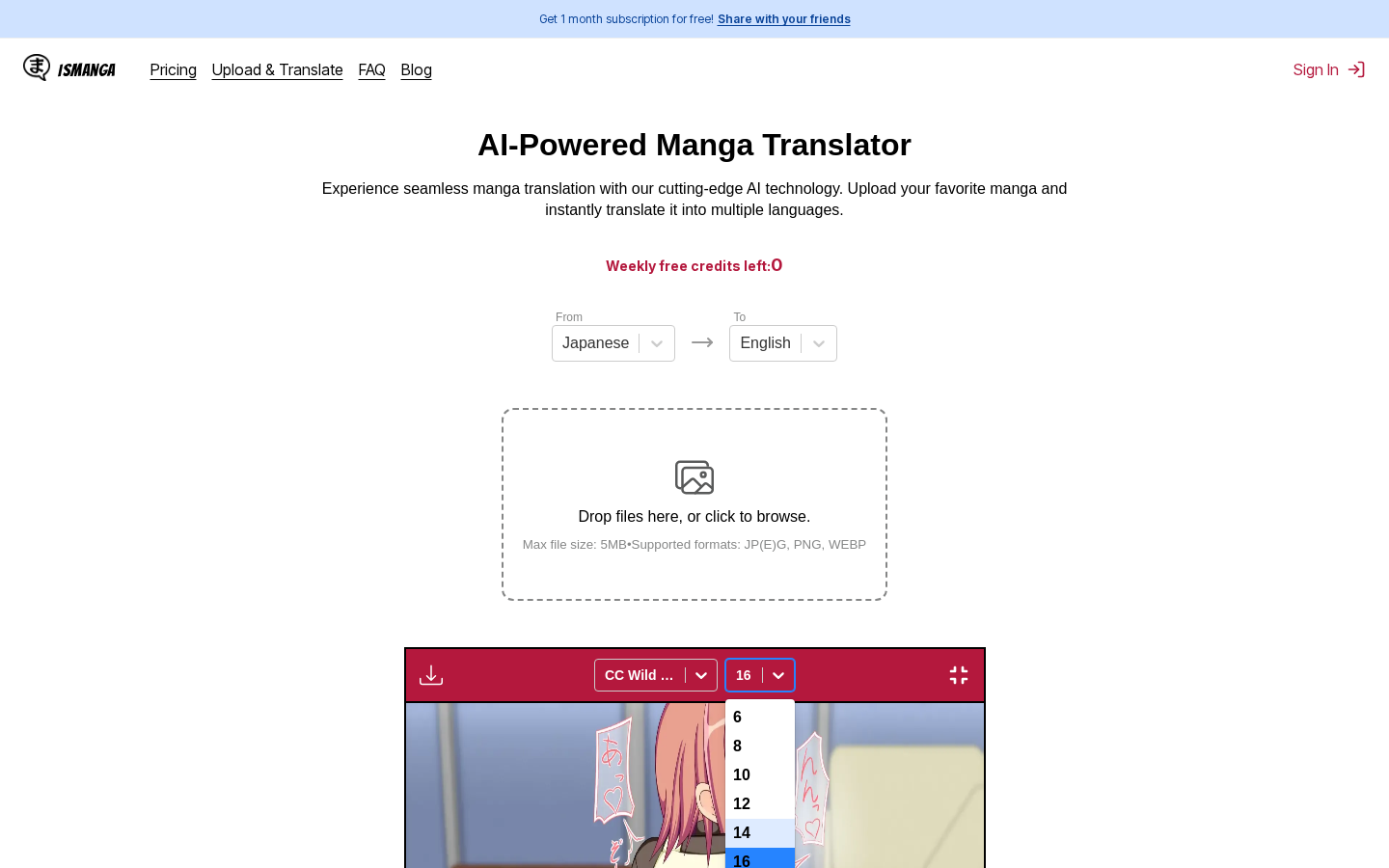 click on "14" at bounding box center [760, 833] 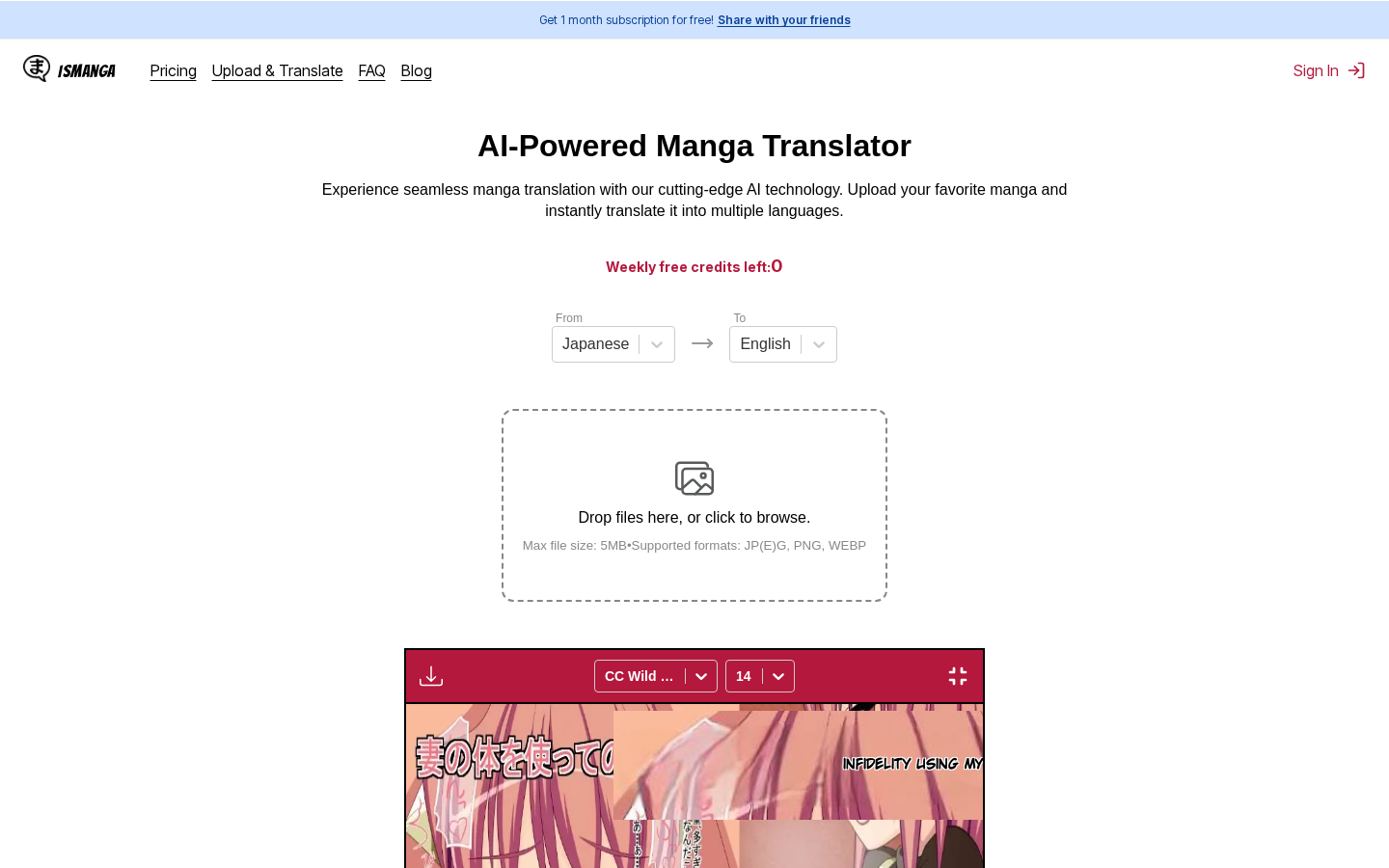 scroll, scrollTop: 0, scrollLeft: 0, axis: both 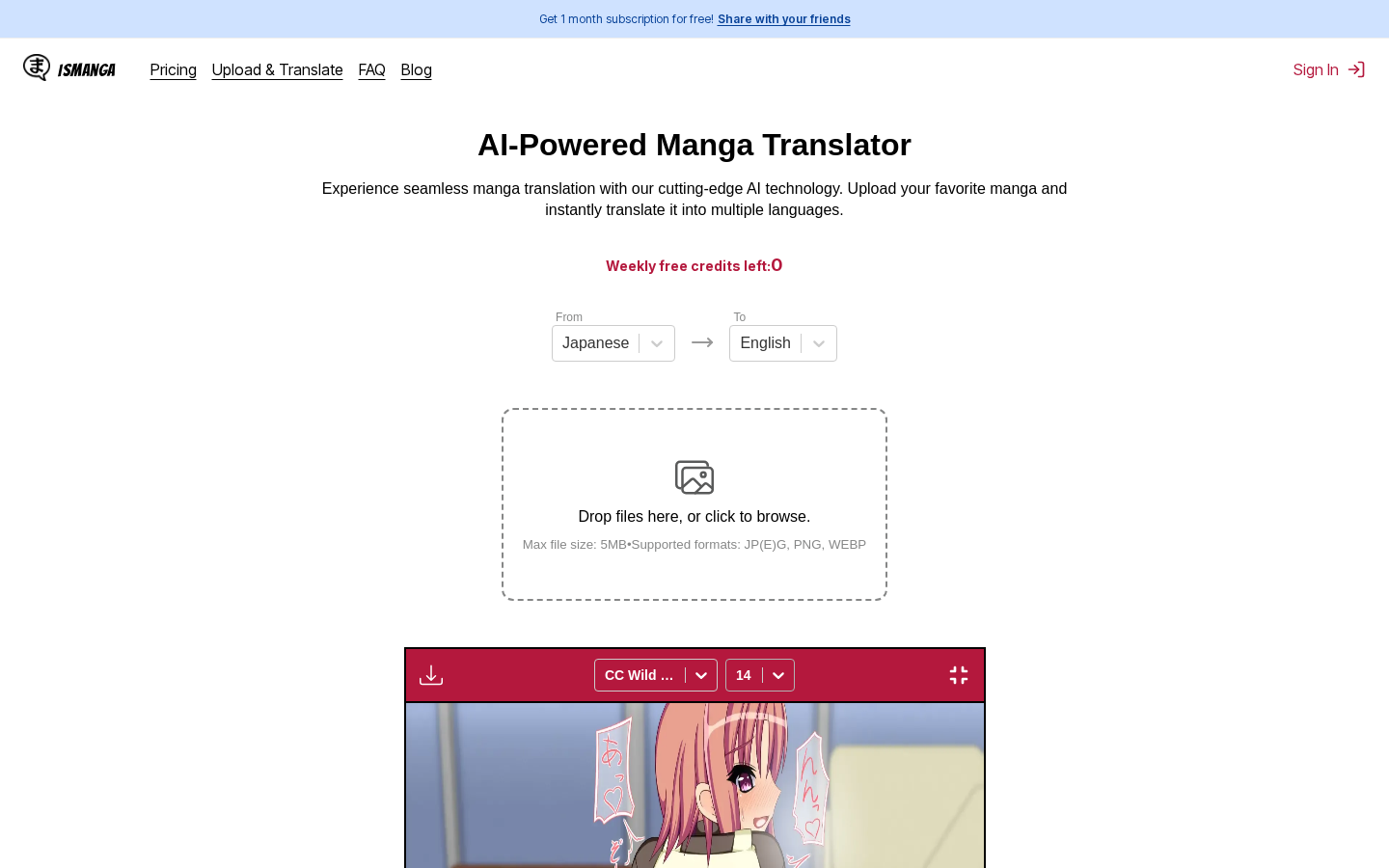 click 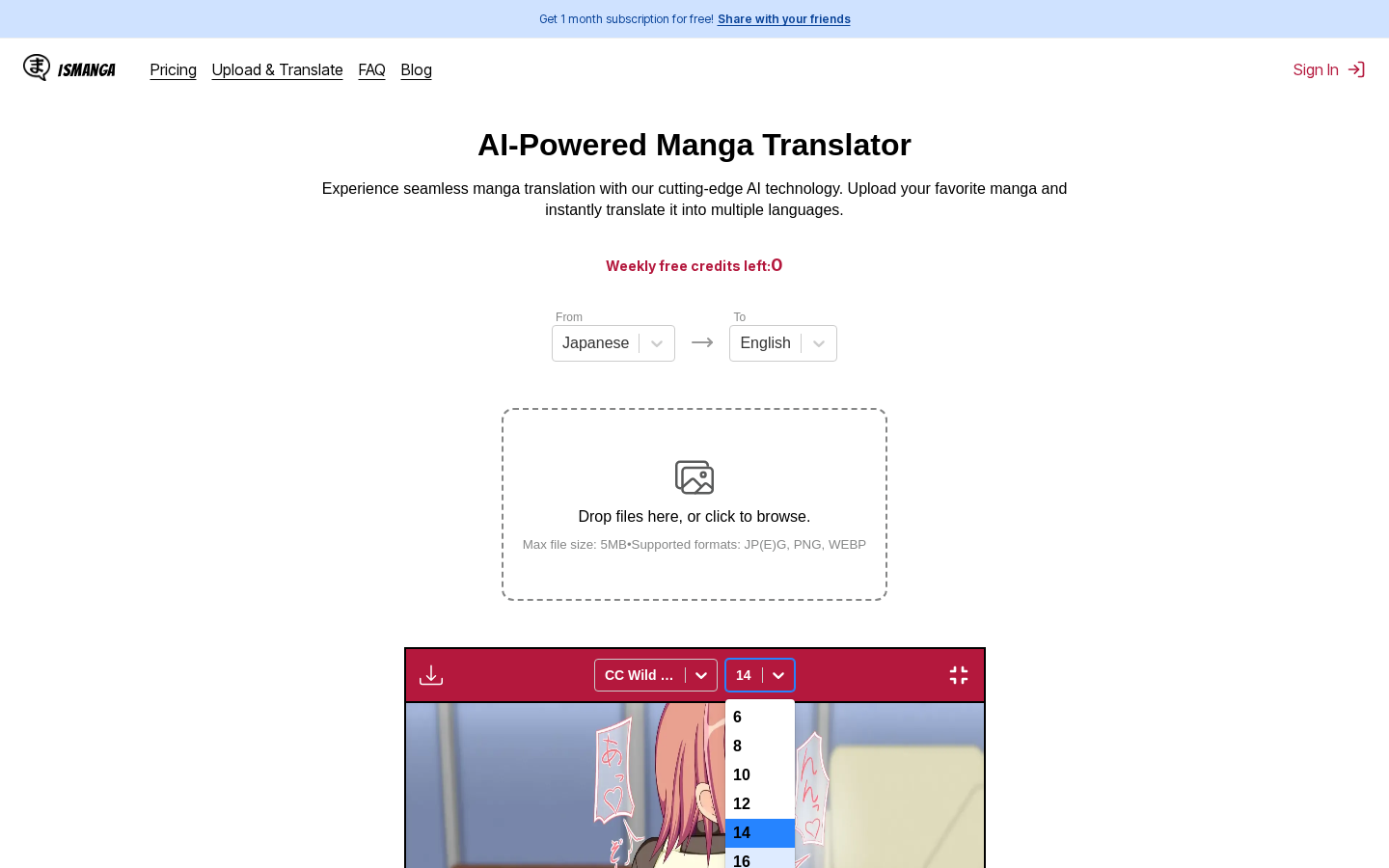 drag, startPoint x: 756, startPoint y: 223, endPoint x: 786, endPoint y: 188, distance: 46.097722 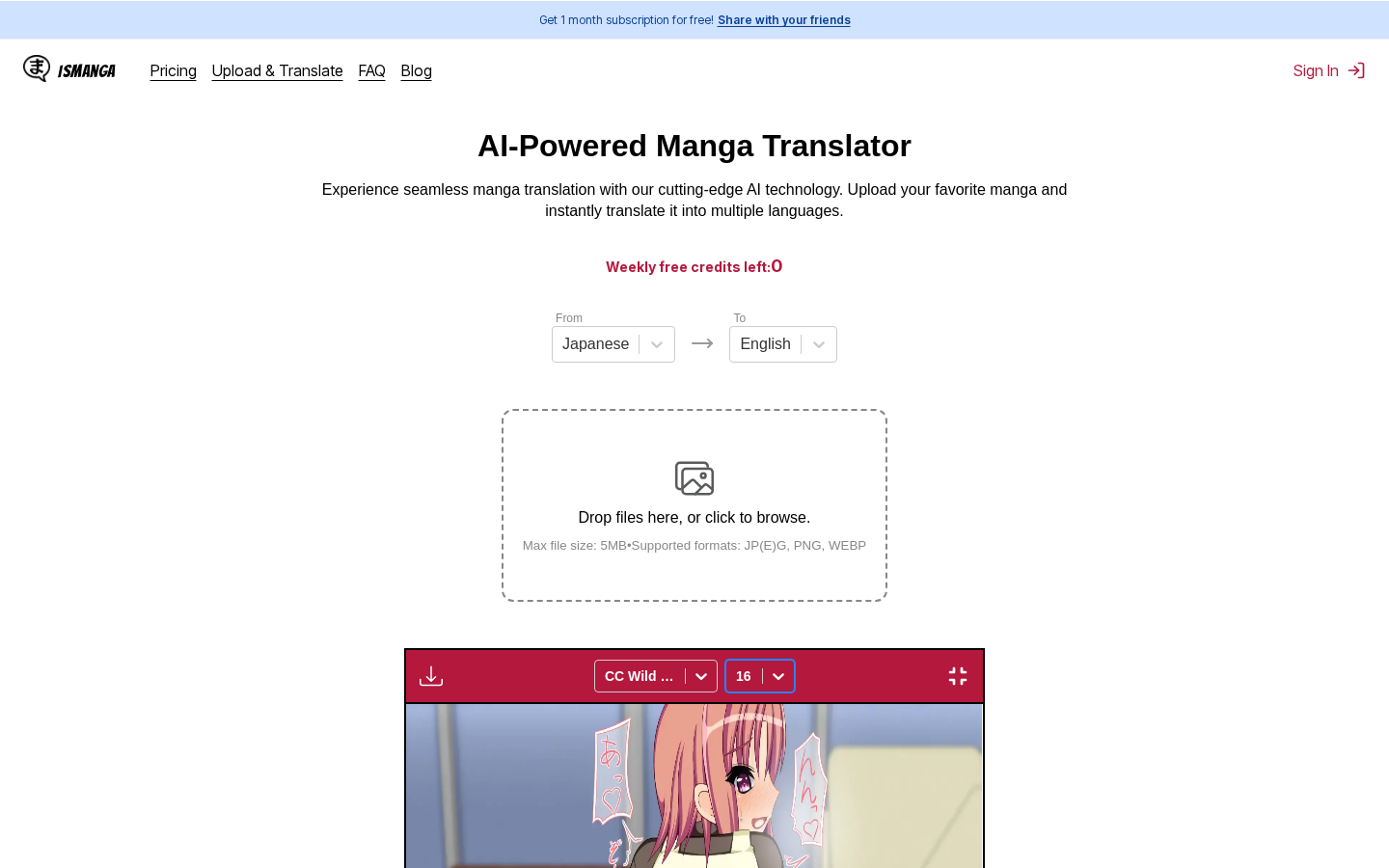 scroll, scrollTop: 0, scrollLeft: 62331, axis: horizontal 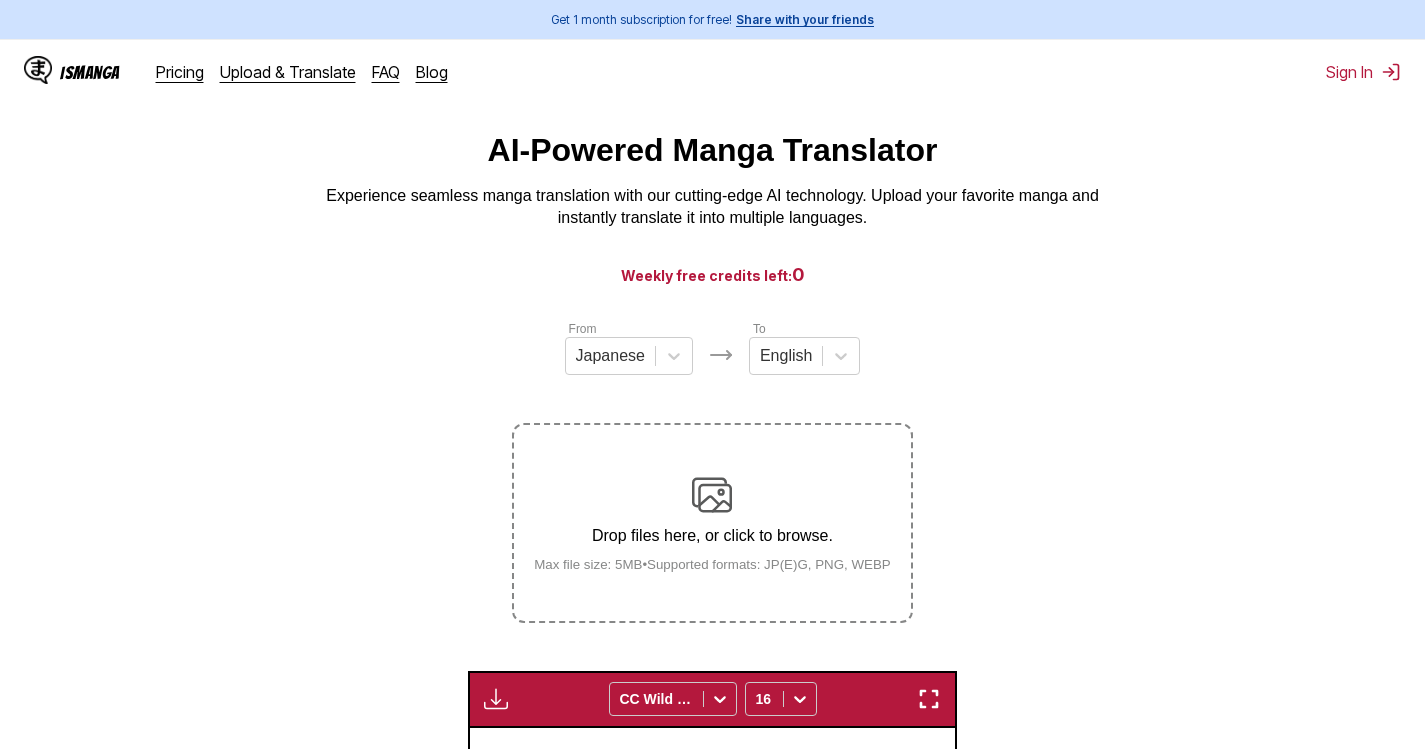 click at bounding box center (929, 699) 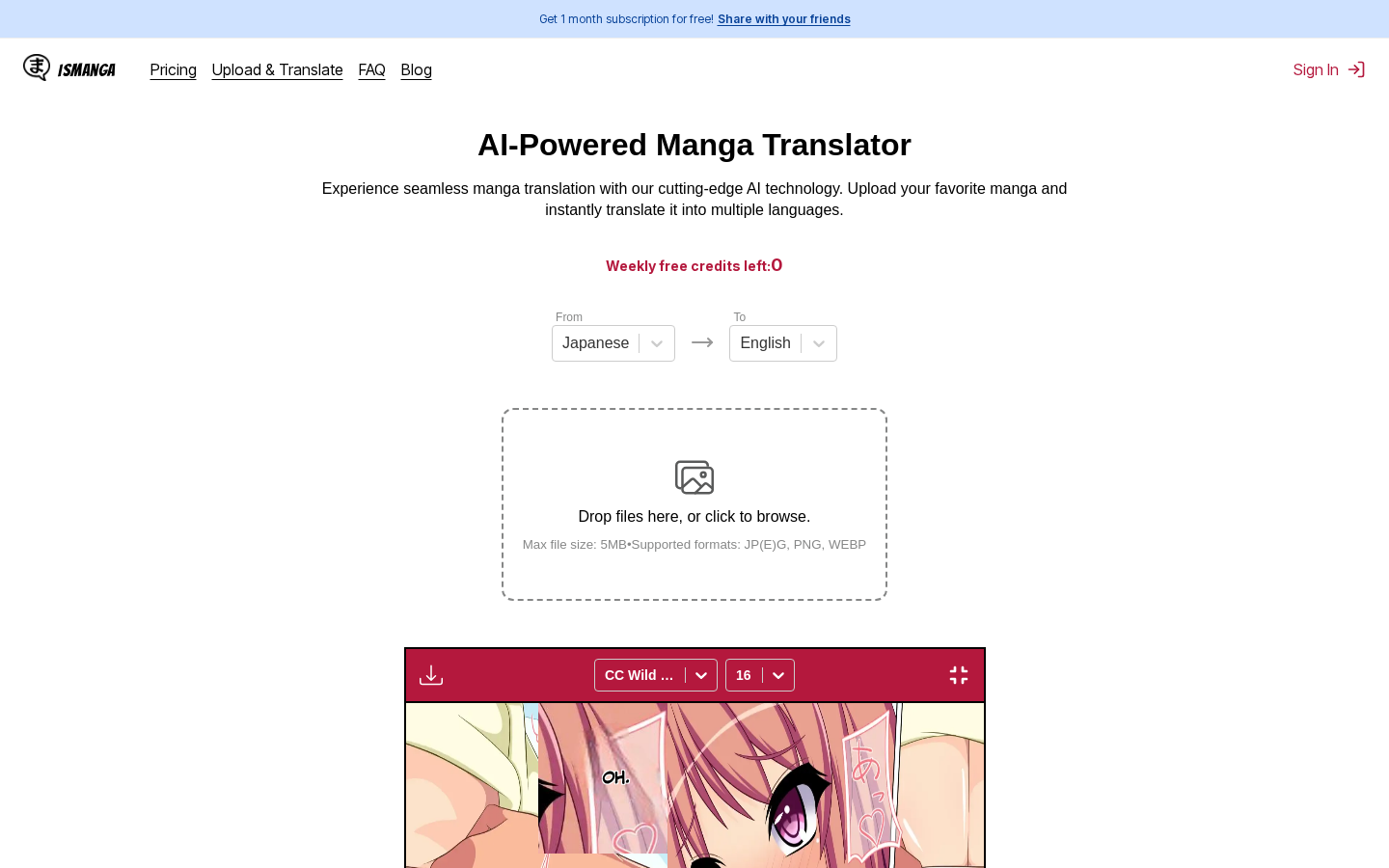scroll, scrollTop: 0, scrollLeft: 69257, axis: horizontal 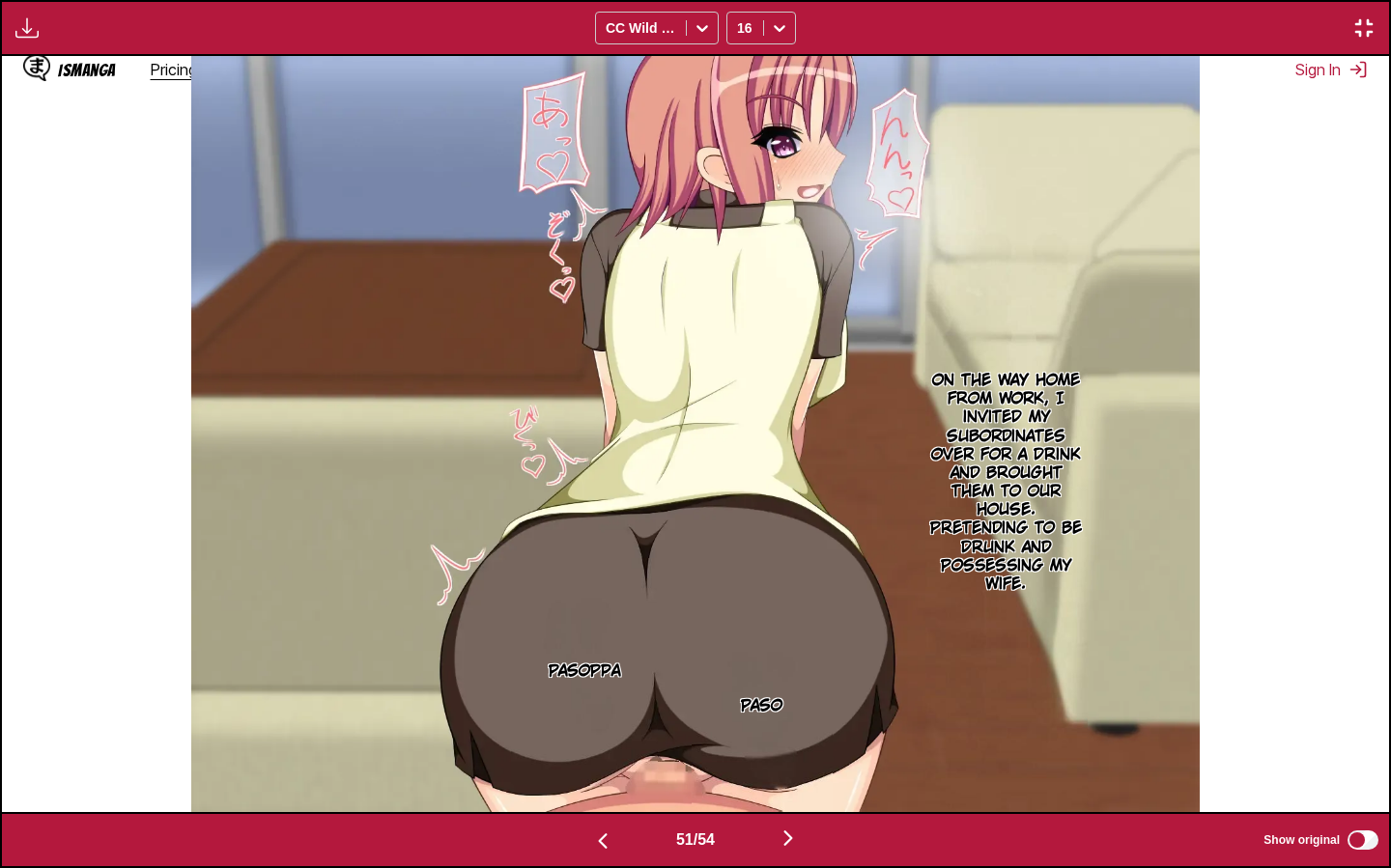 type 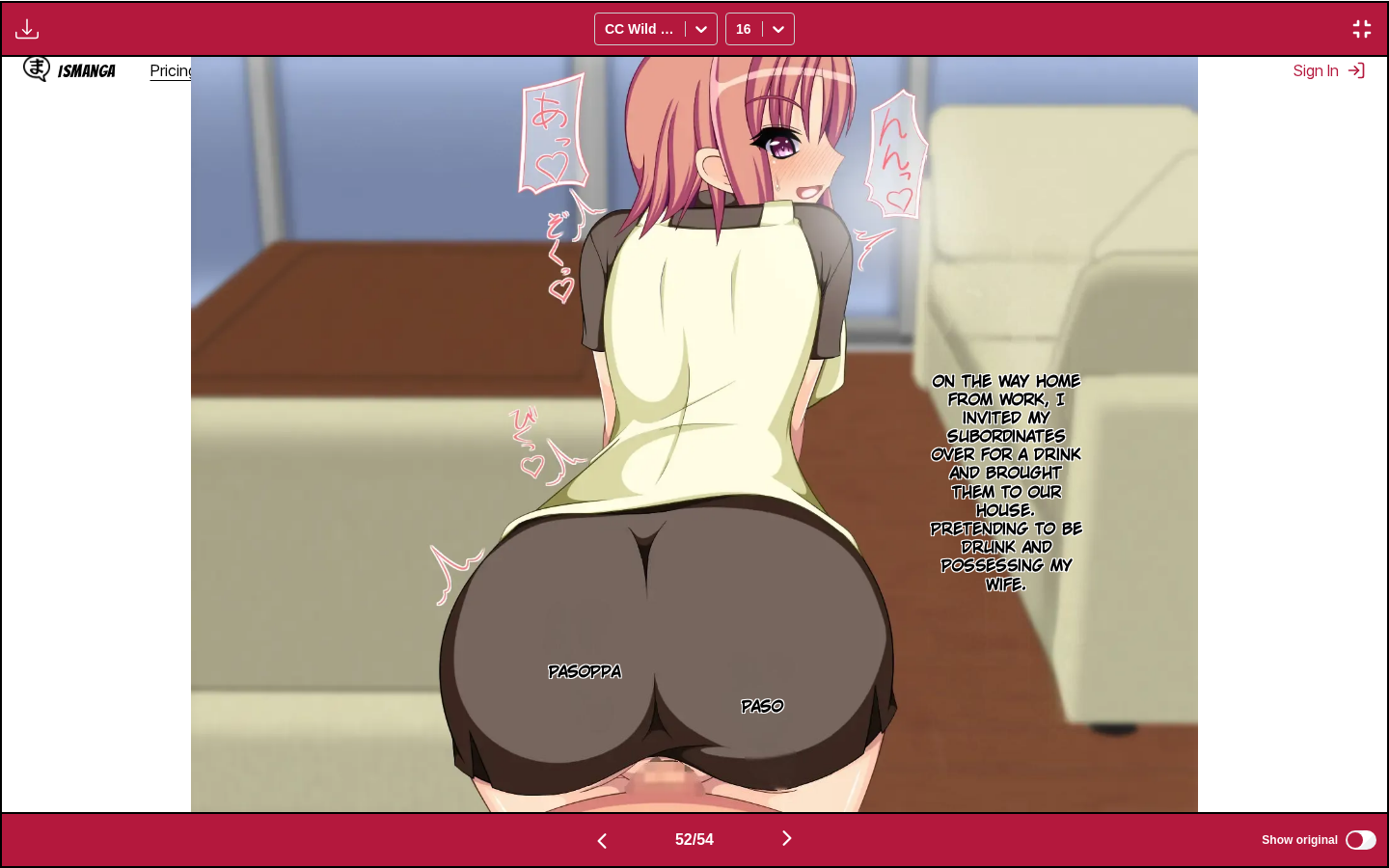 scroll, scrollTop: 0, scrollLeft: 70642, axis: horizontal 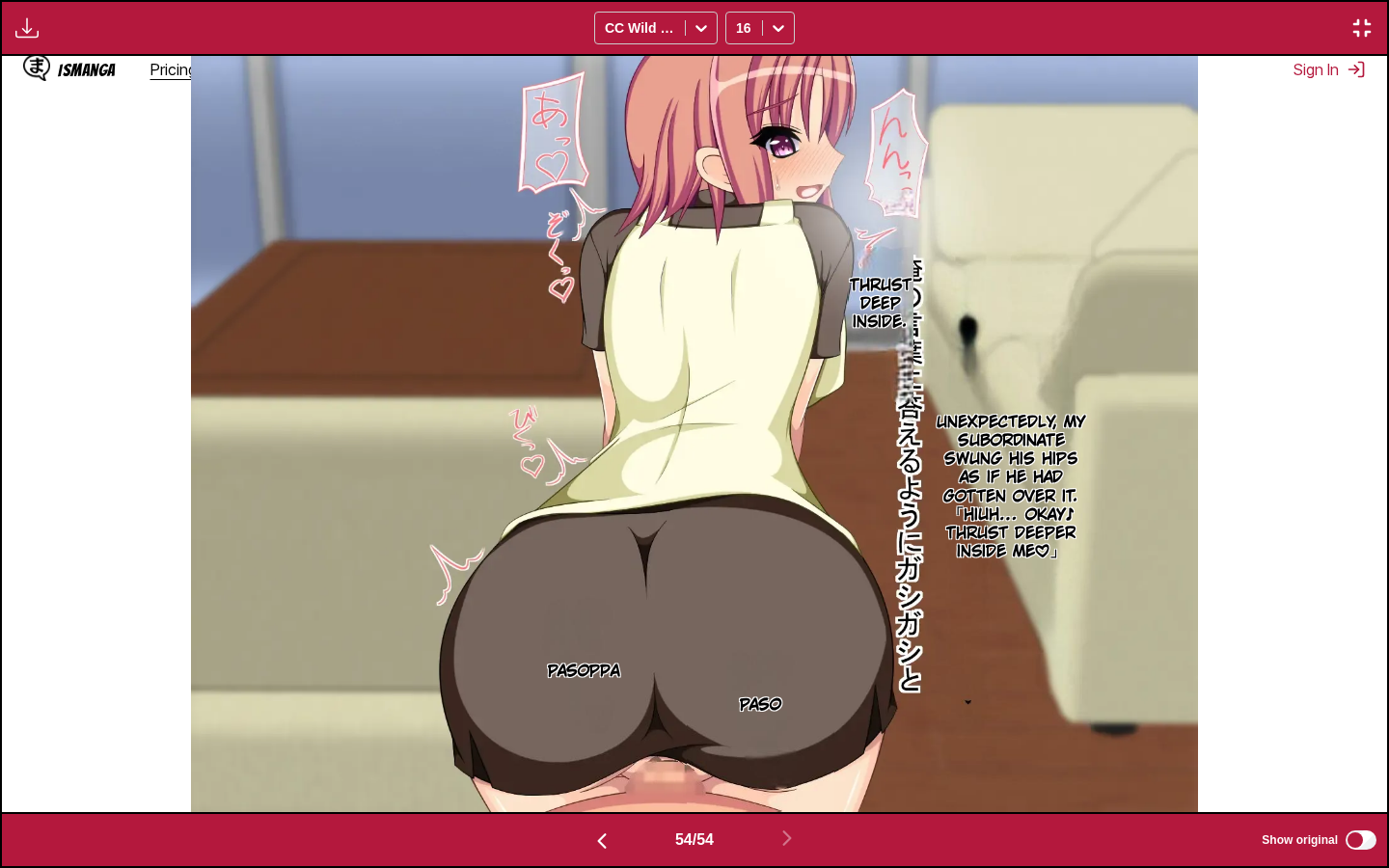 click on "Show original" at bounding box center [1321, 840] 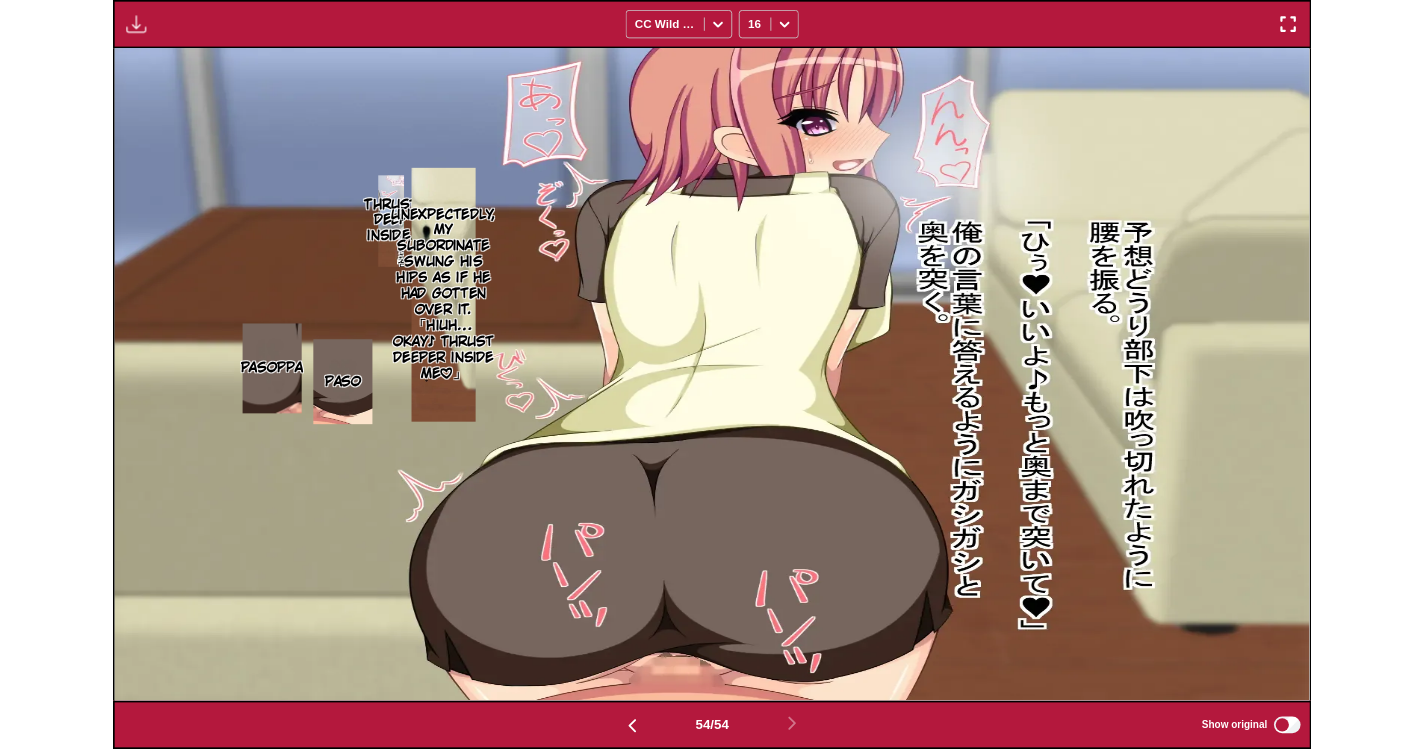scroll, scrollTop: 522, scrollLeft: 0, axis: vertical 